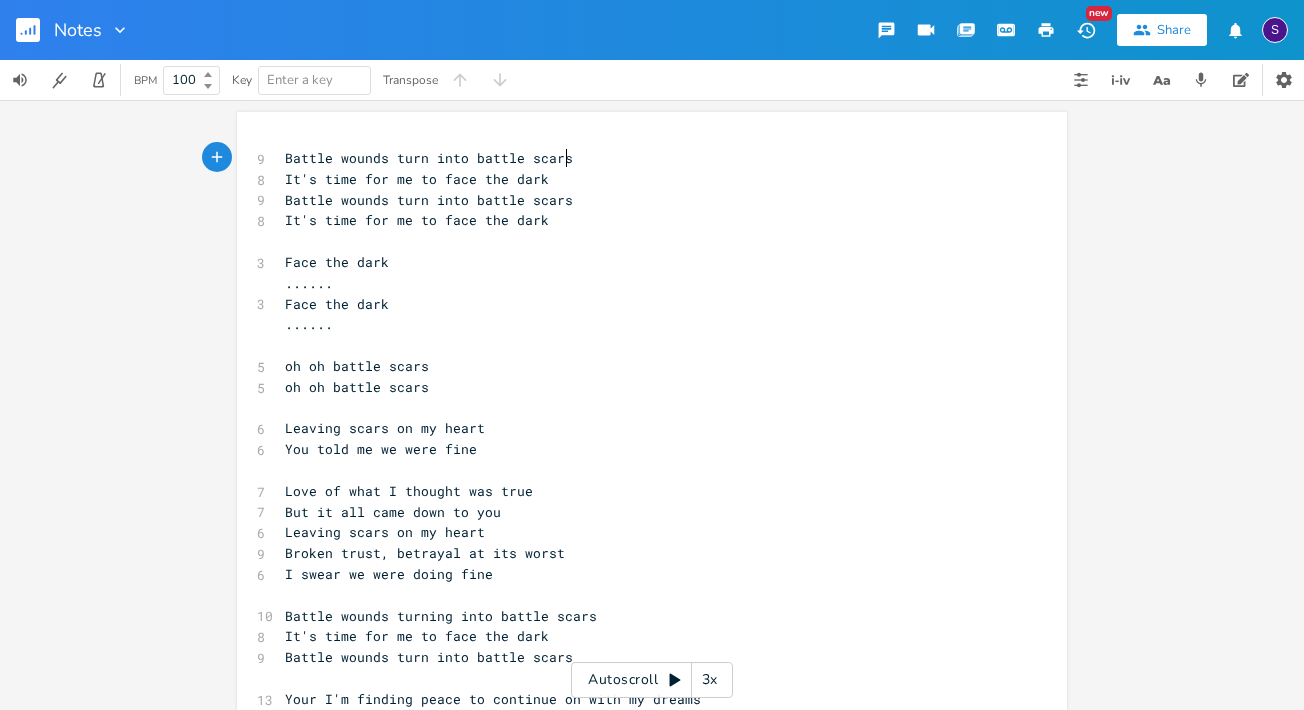 scroll, scrollTop: 0, scrollLeft: 0, axis: both 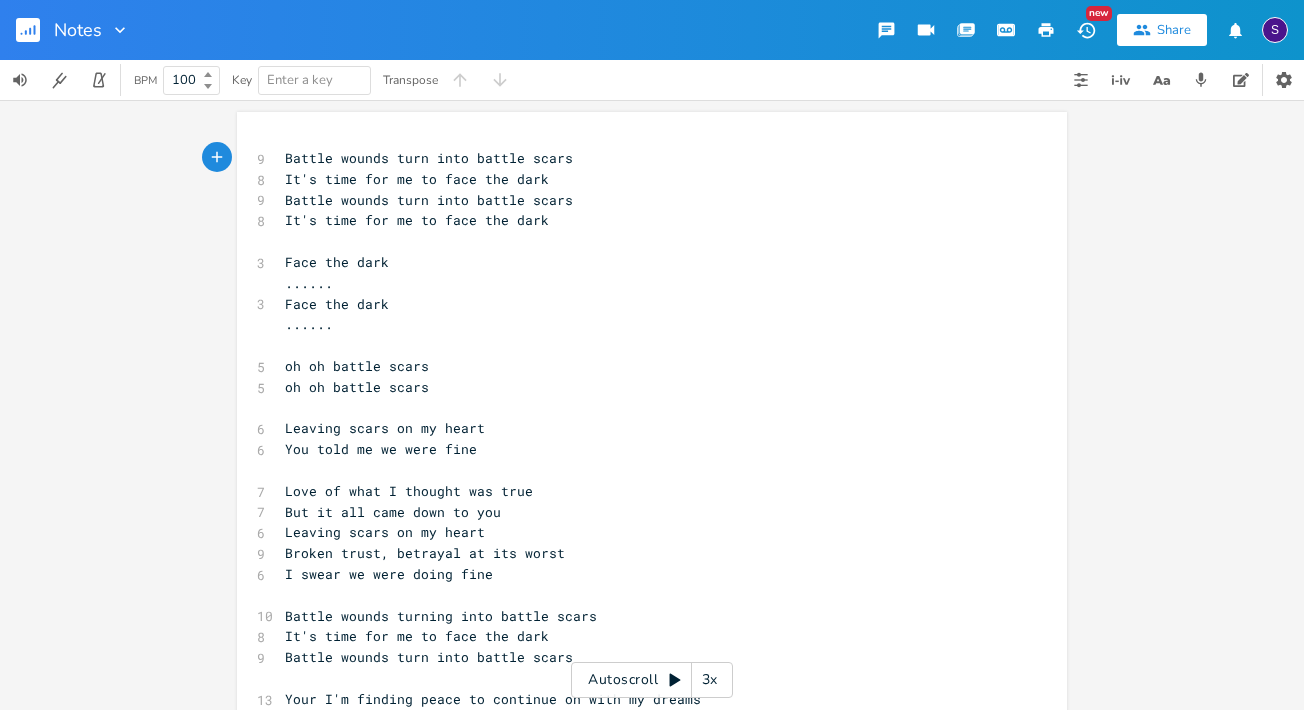 click 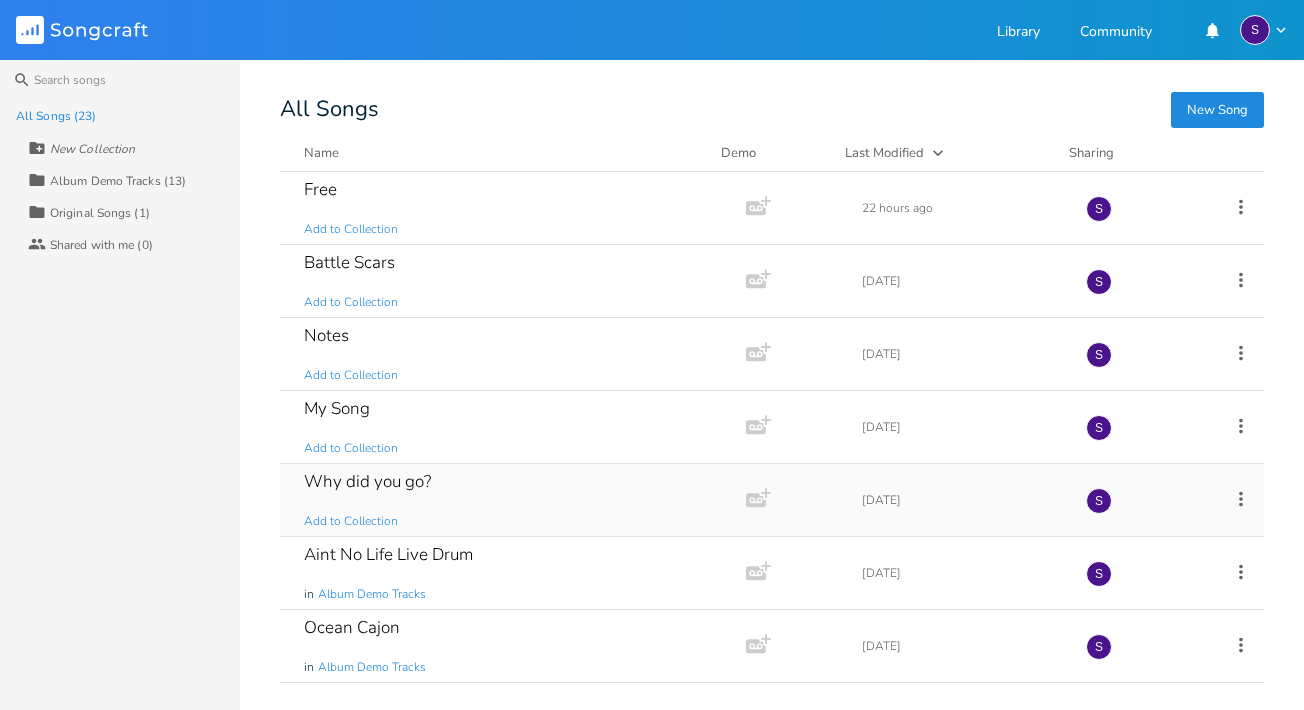click on "Why did you go? Add to Collection" at bounding box center [509, 500] 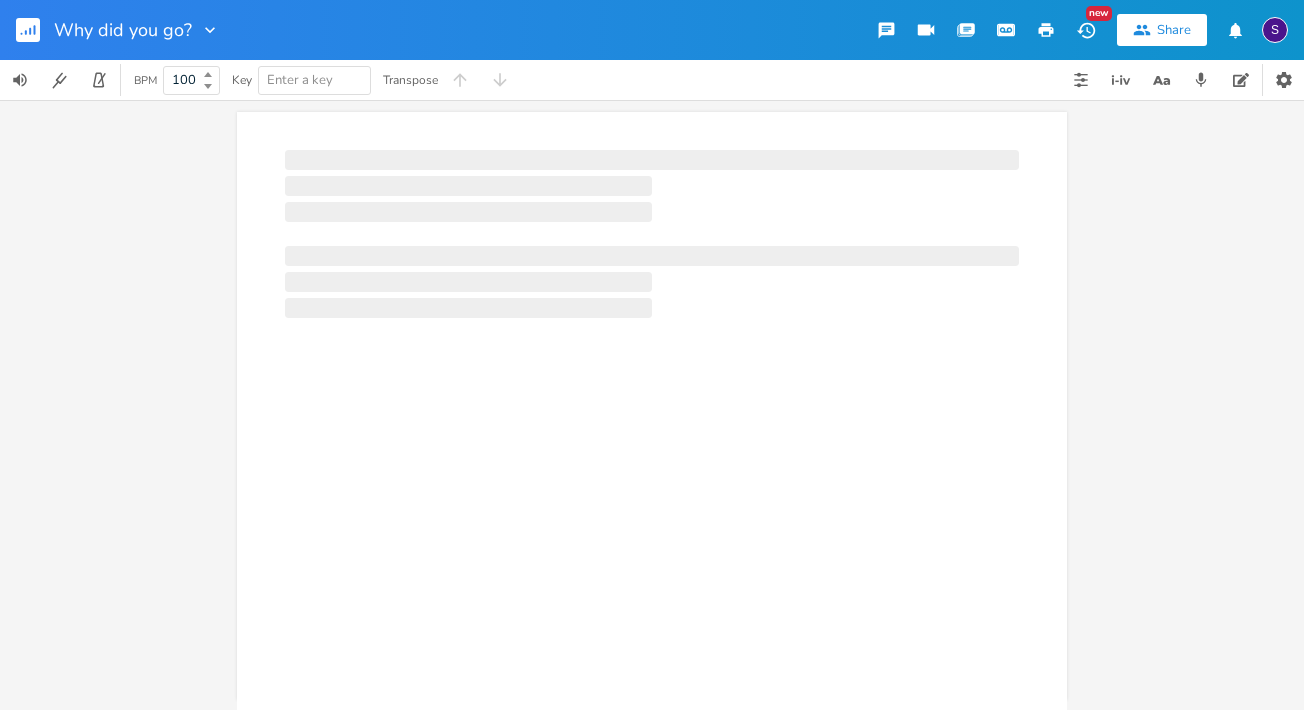 scroll, scrollTop: 0, scrollLeft: 1, axis: horizontal 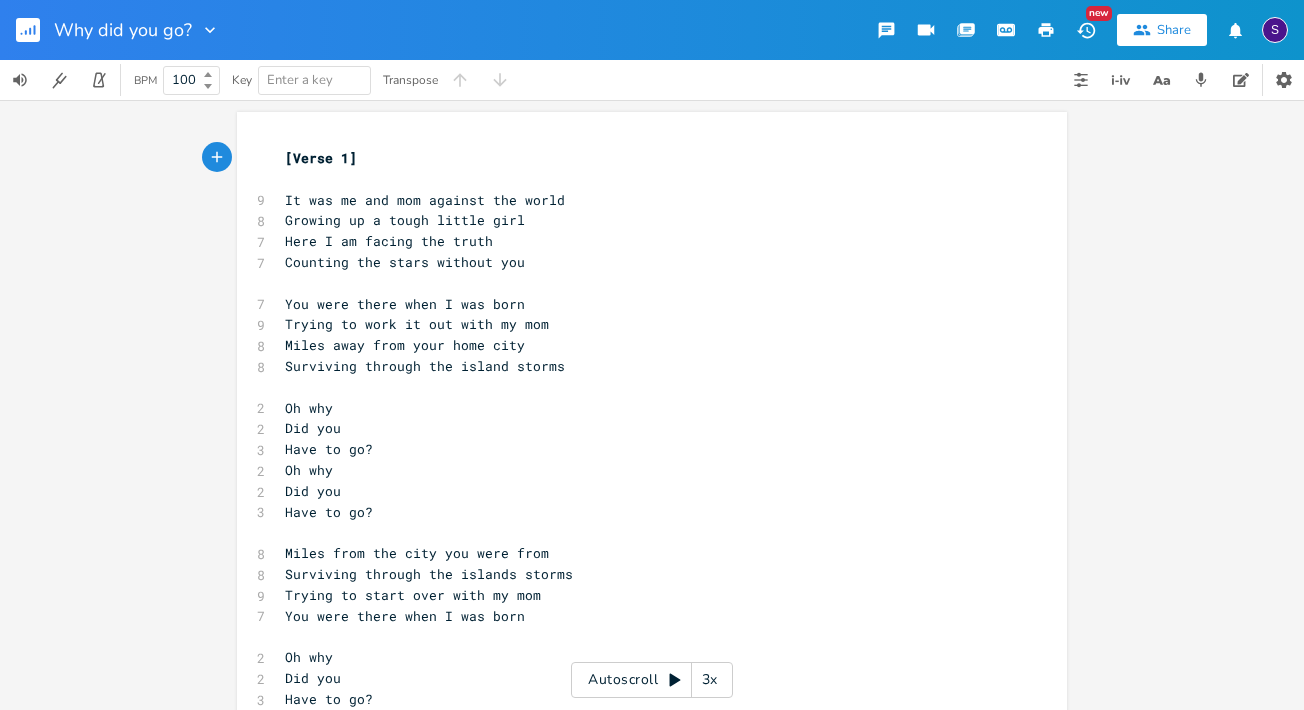 click 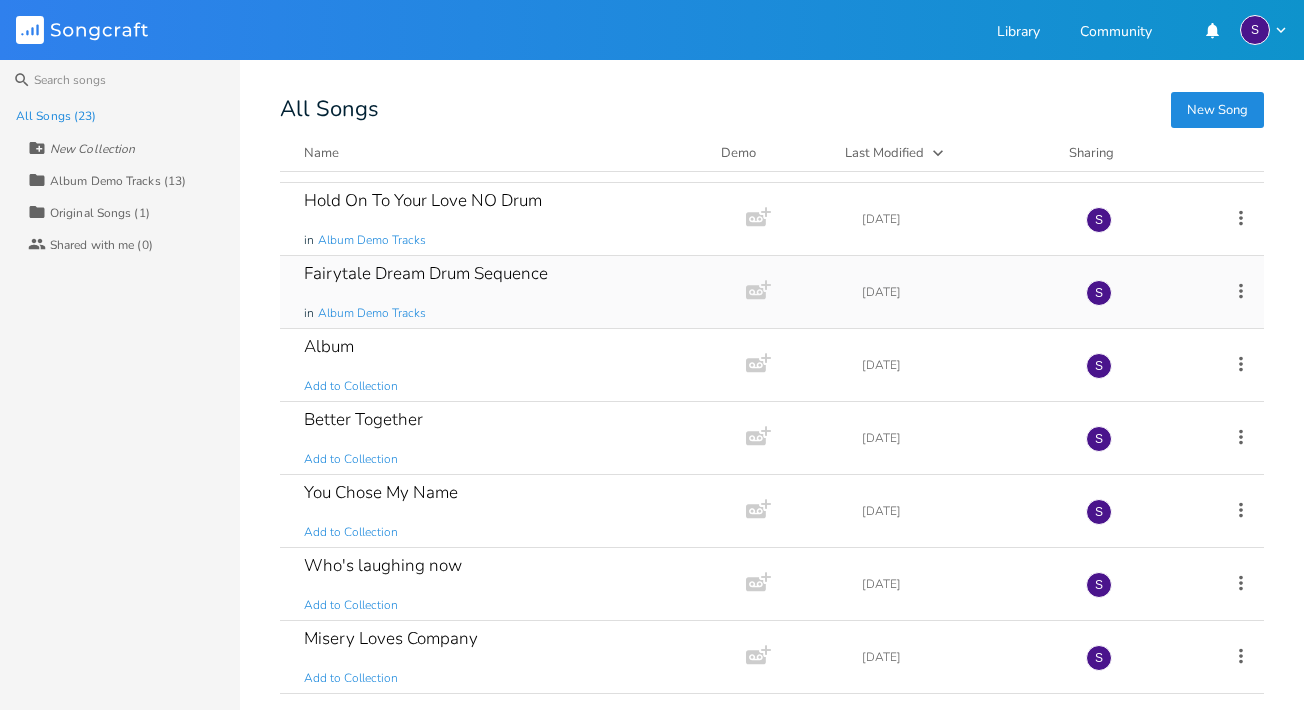 scroll, scrollTop: 1157, scrollLeft: 0, axis: vertical 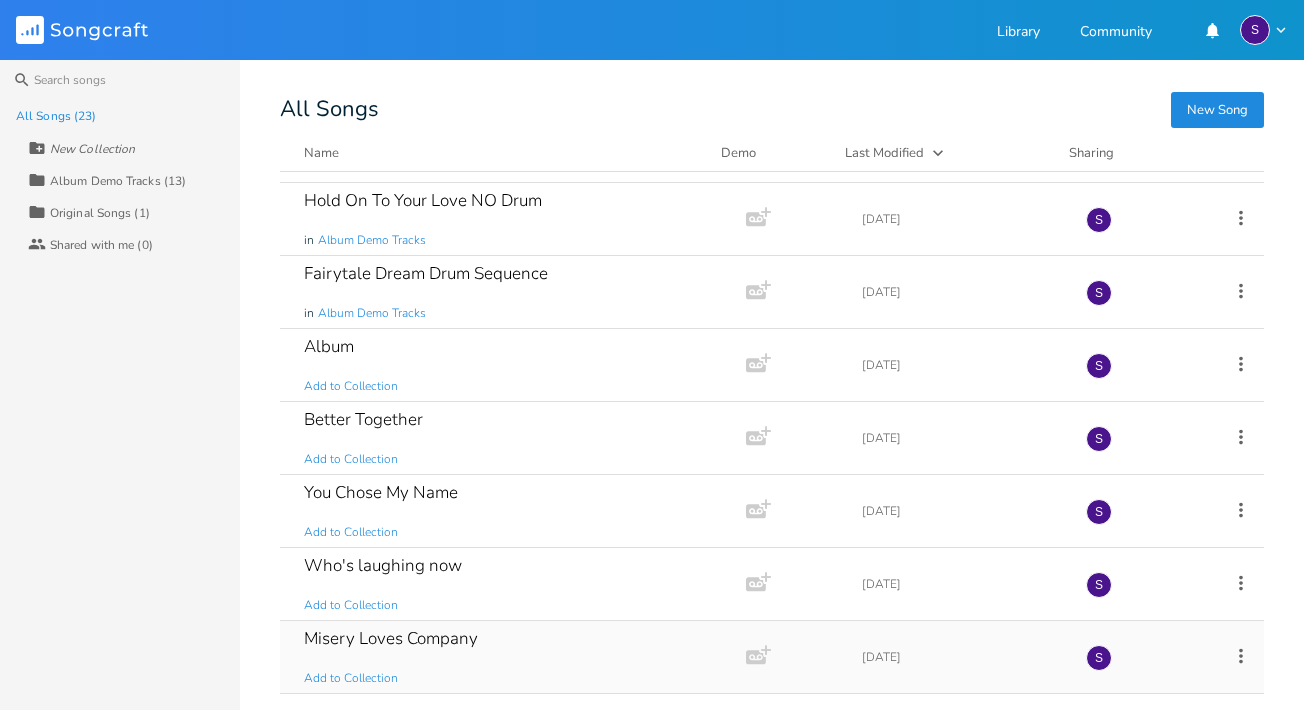 click on "Misery Loves Company" at bounding box center [391, 638] 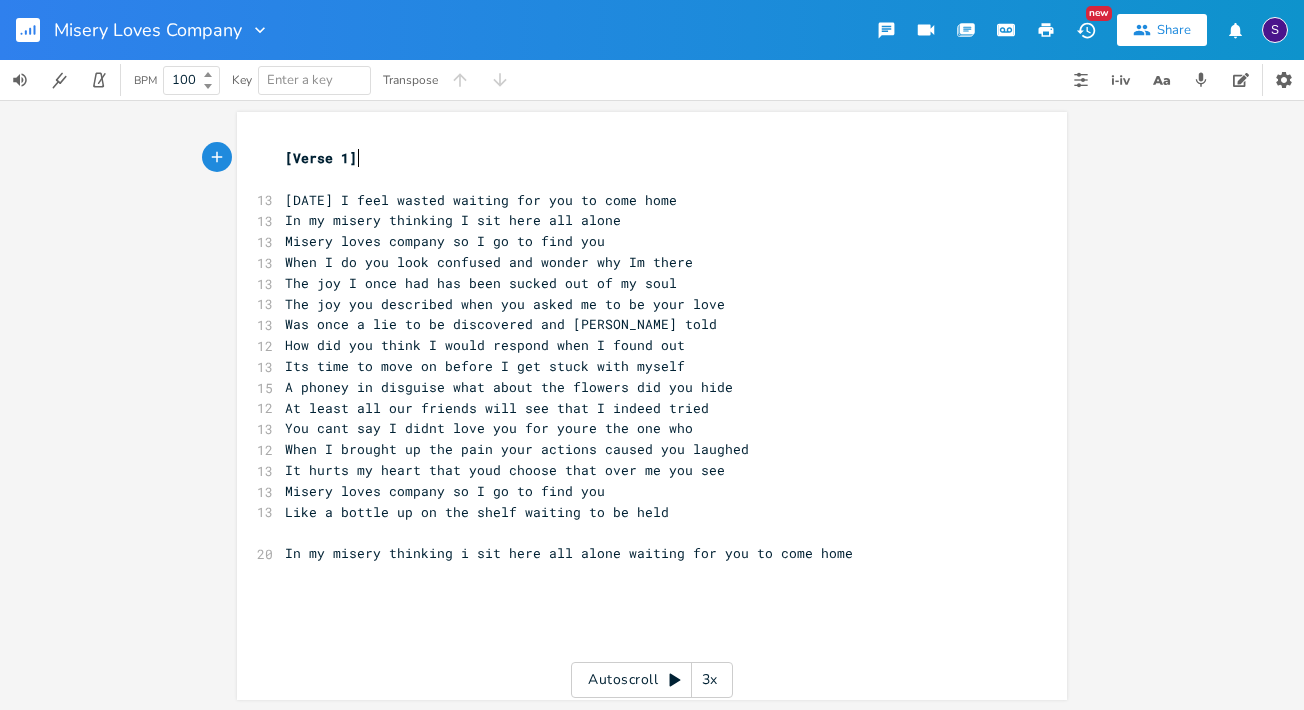 scroll, scrollTop: 0, scrollLeft: 1, axis: horizontal 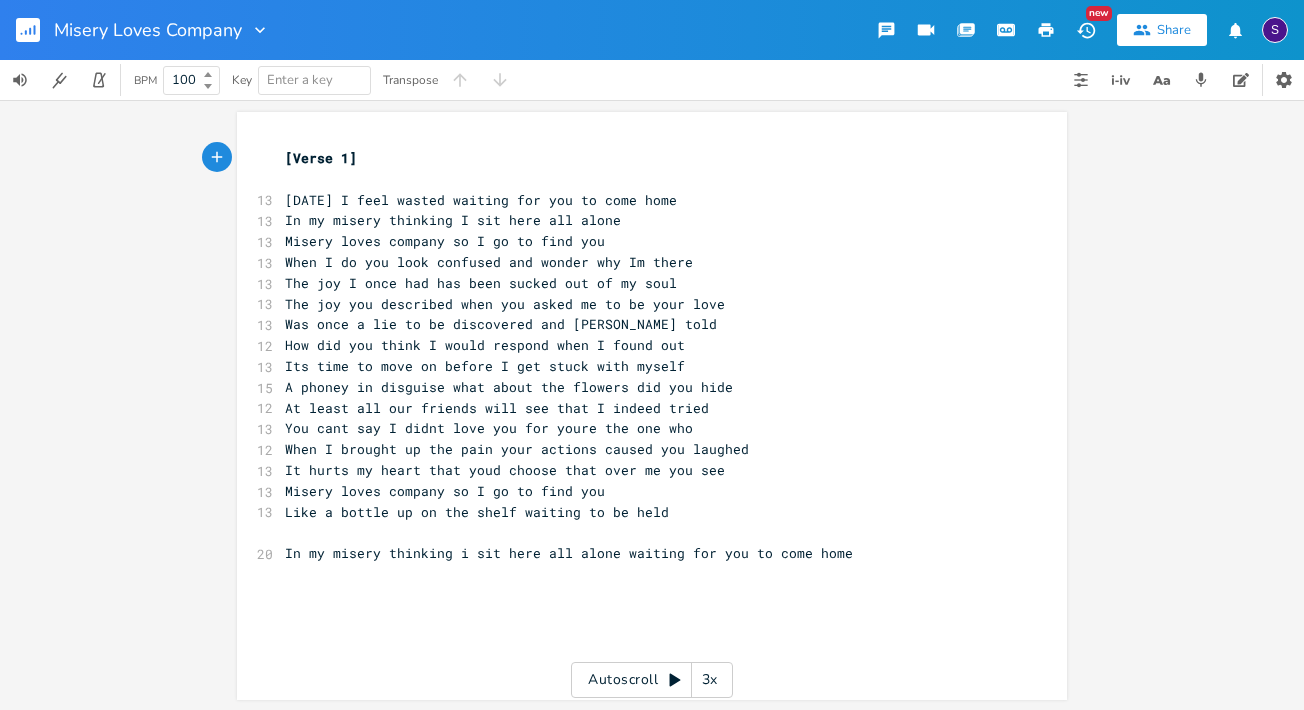 click 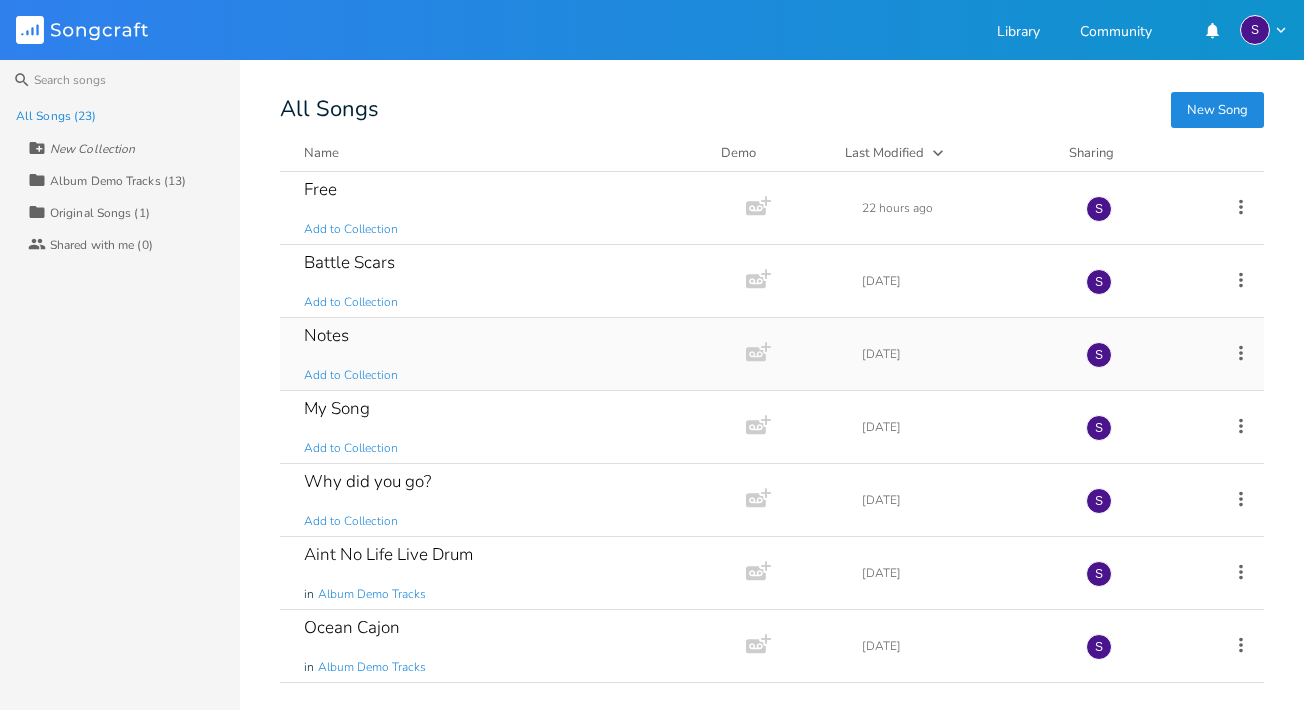 click on "Notes  Add to Collection" at bounding box center (509, 354) 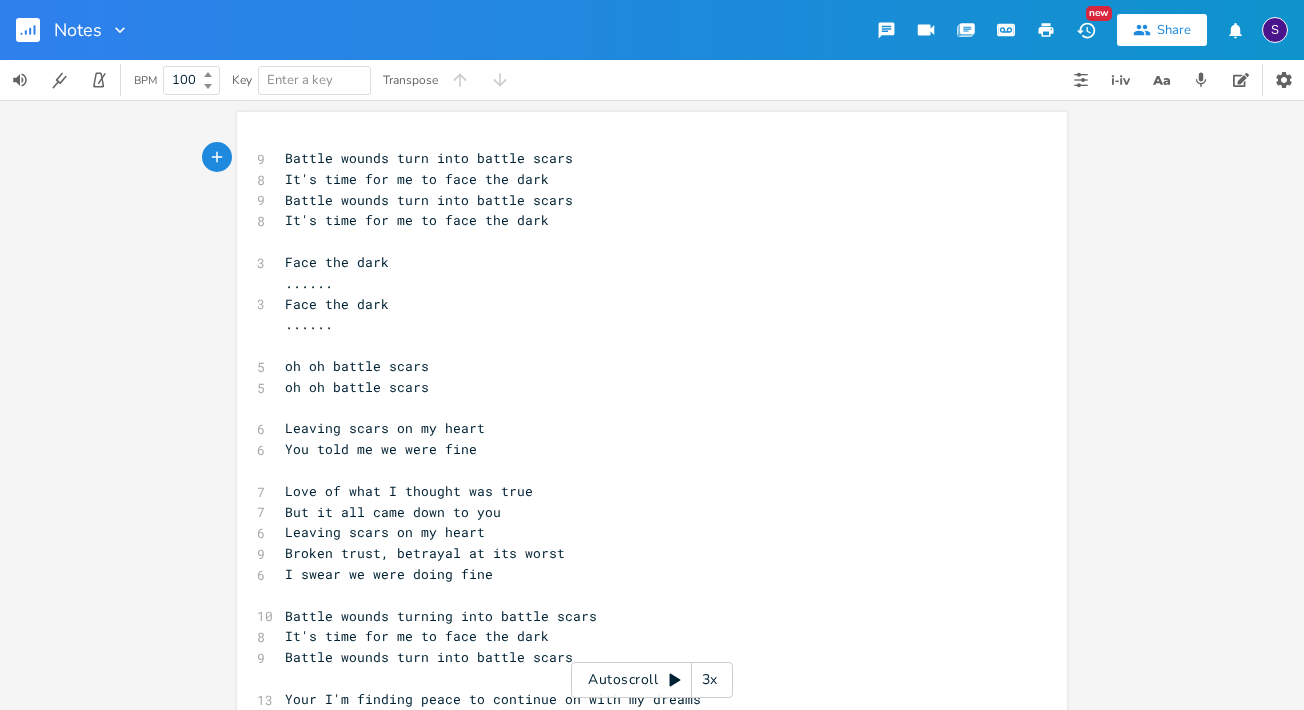 click 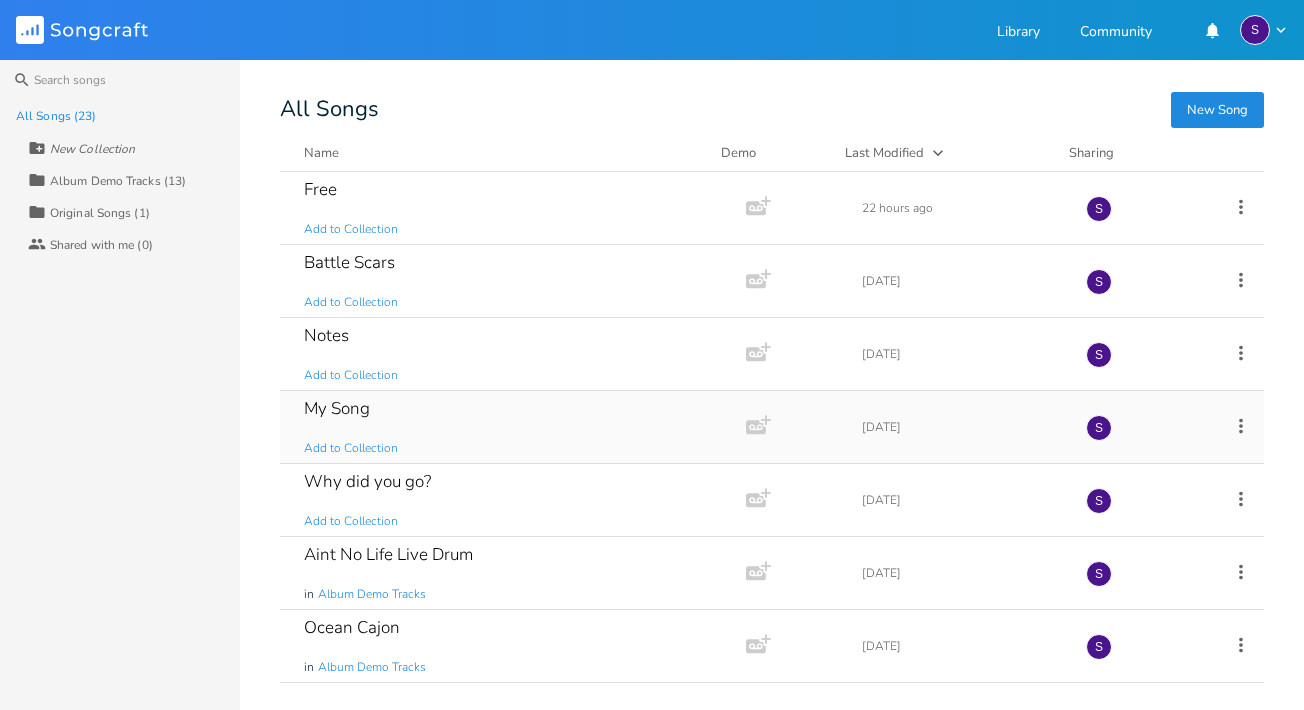 click on "My Song Add to Collection" at bounding box center [509, 427] 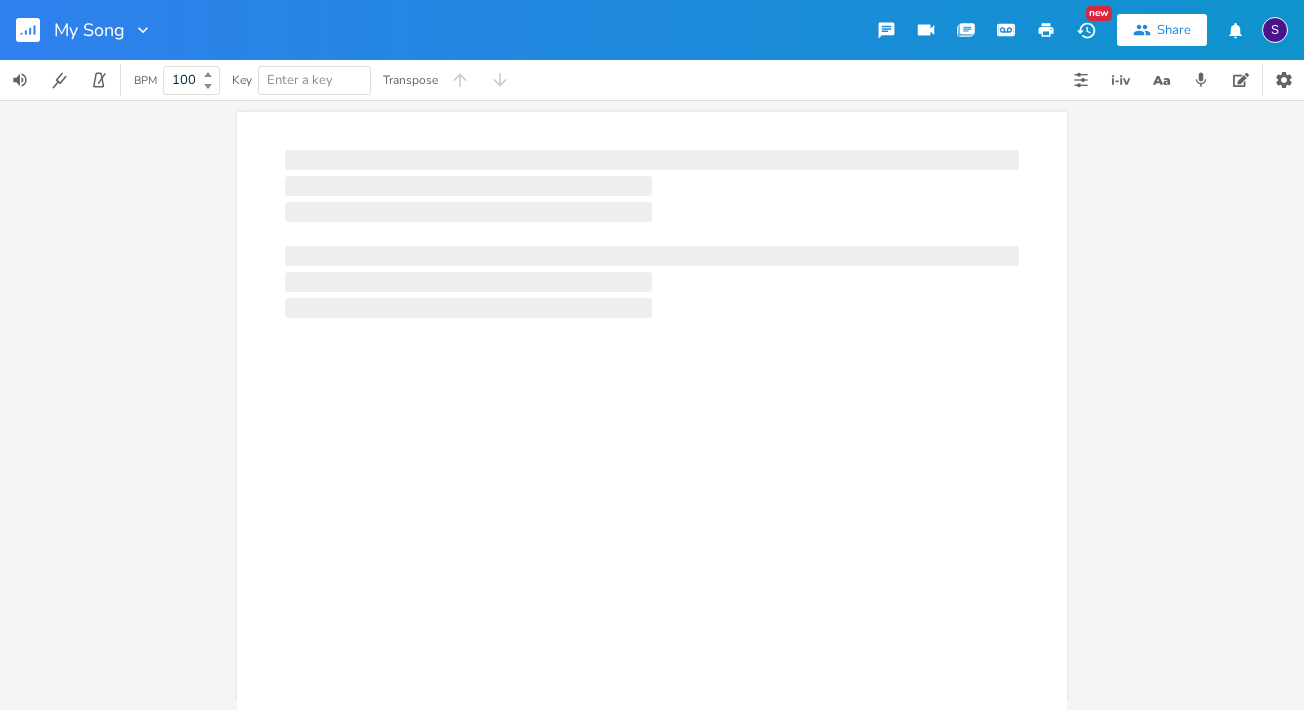 scroll, scrollTop: 0, scrollLeft: 1, axis: horizontal 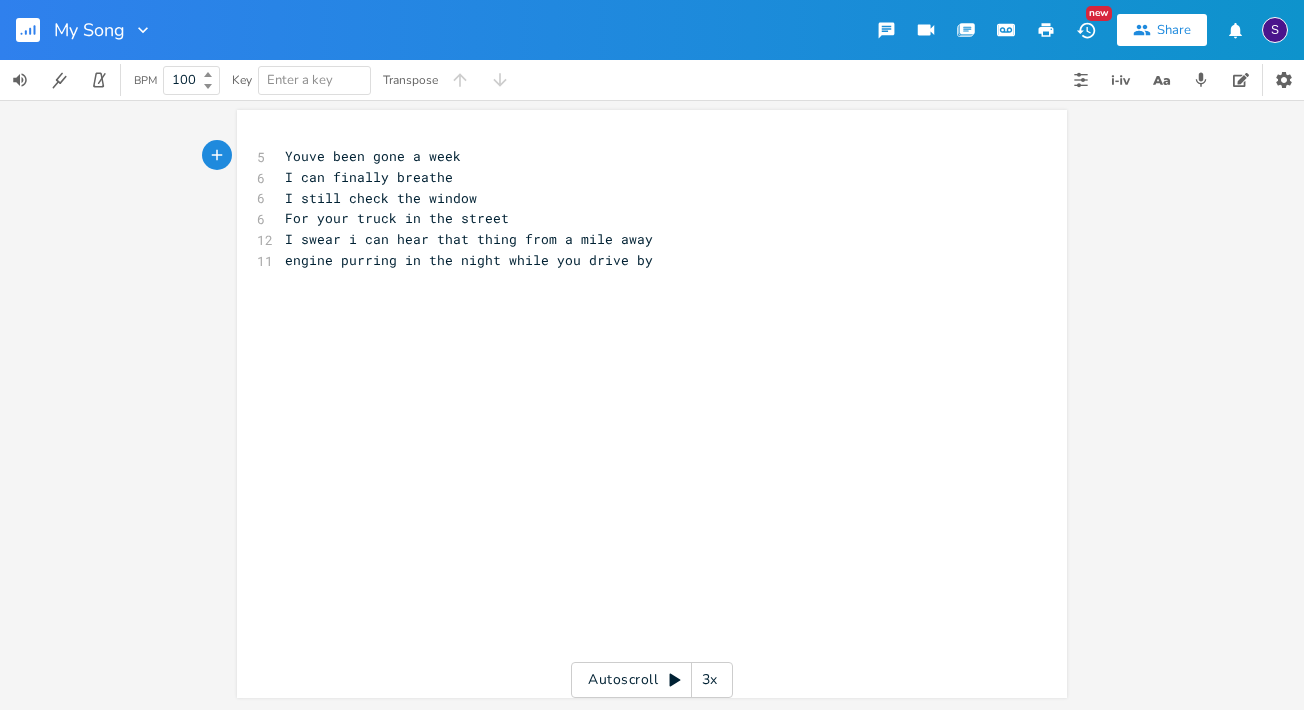 click on "I swear i can hear that thing from a mile away" at bounding box center (469, 239) 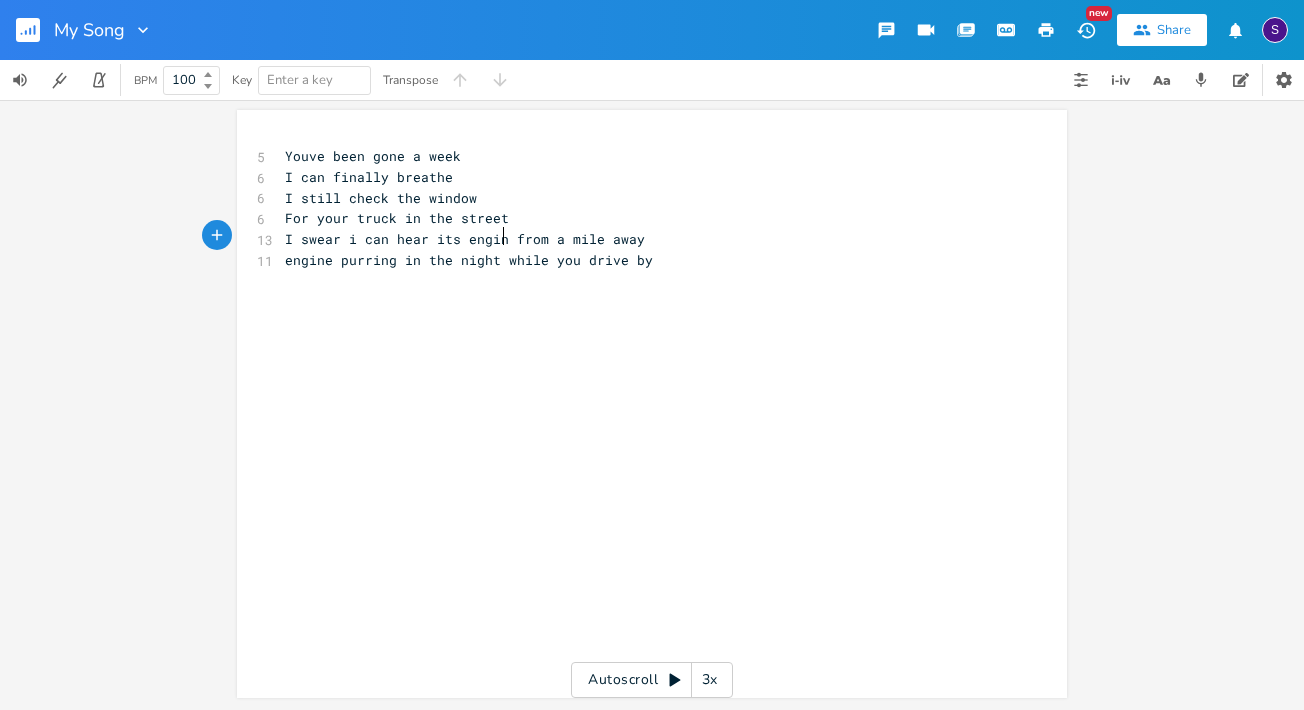 type on "its engine" 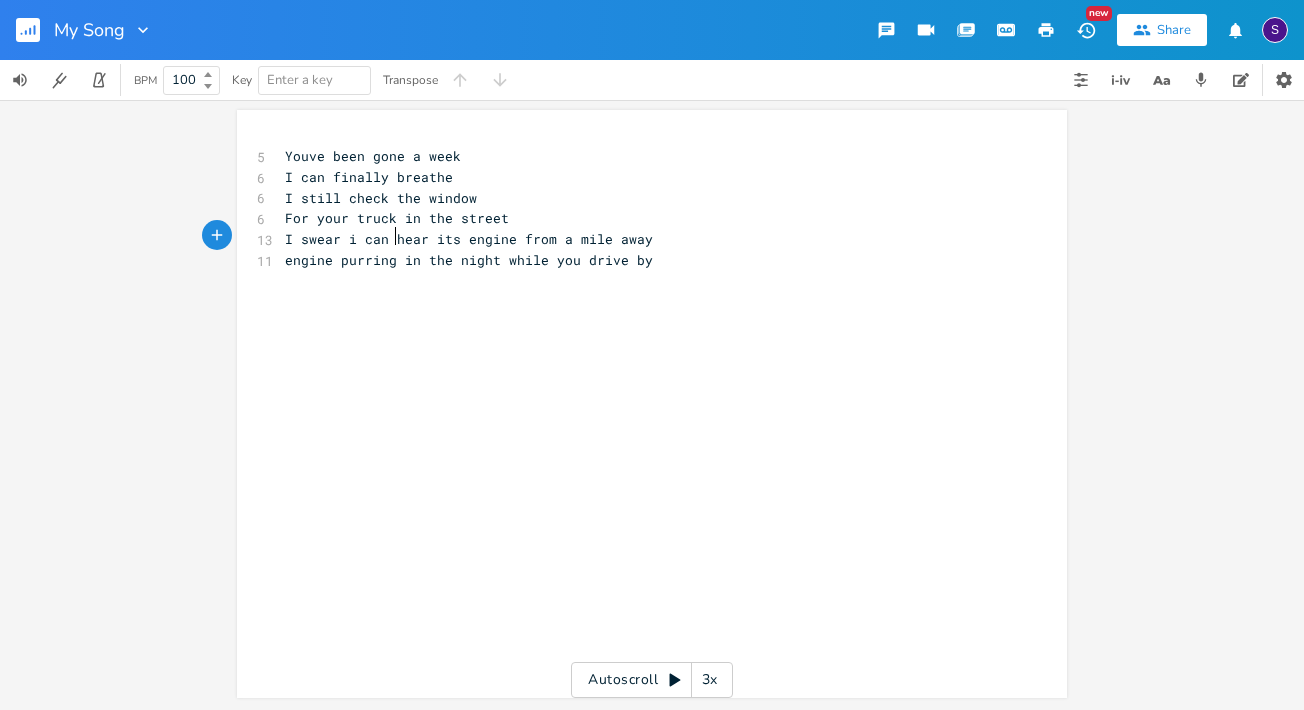 click on "I swear i can hear its engine from a mile away" at bounding box center [469, 239] 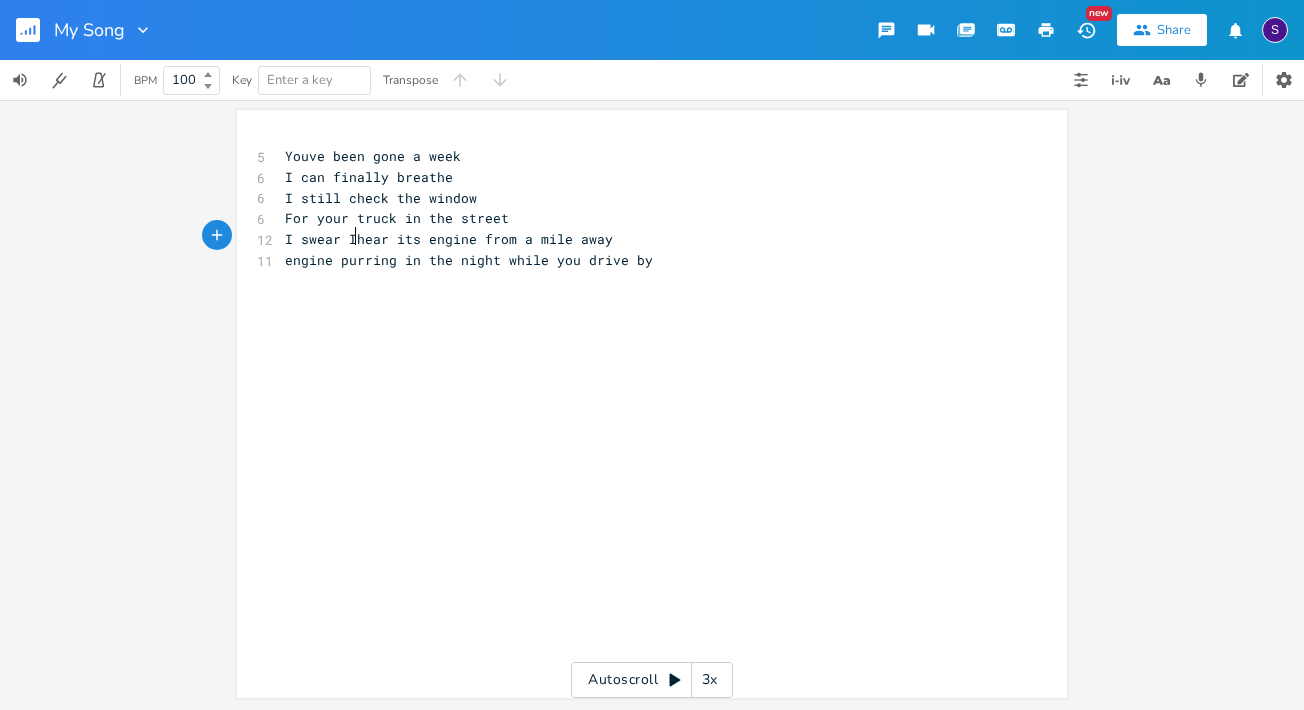 type on "I" 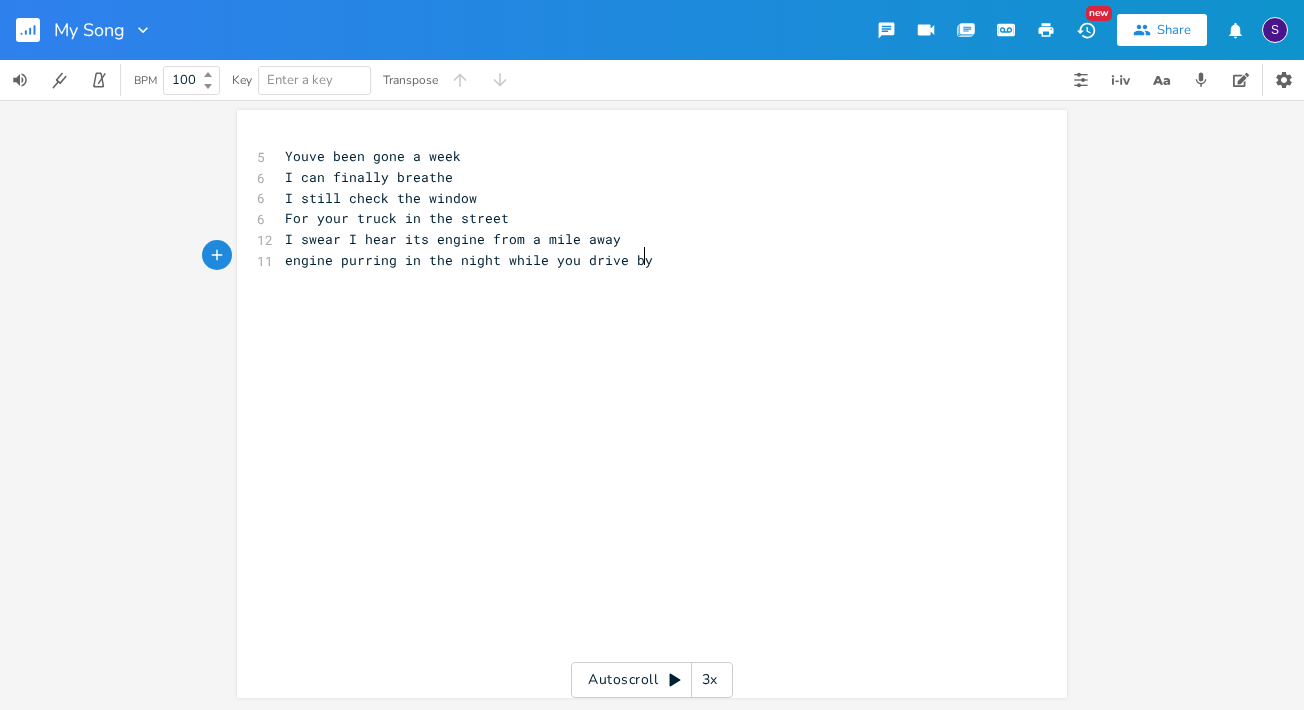 click on "engine purring in the night while you drive by" at bounding box center (642, 260) 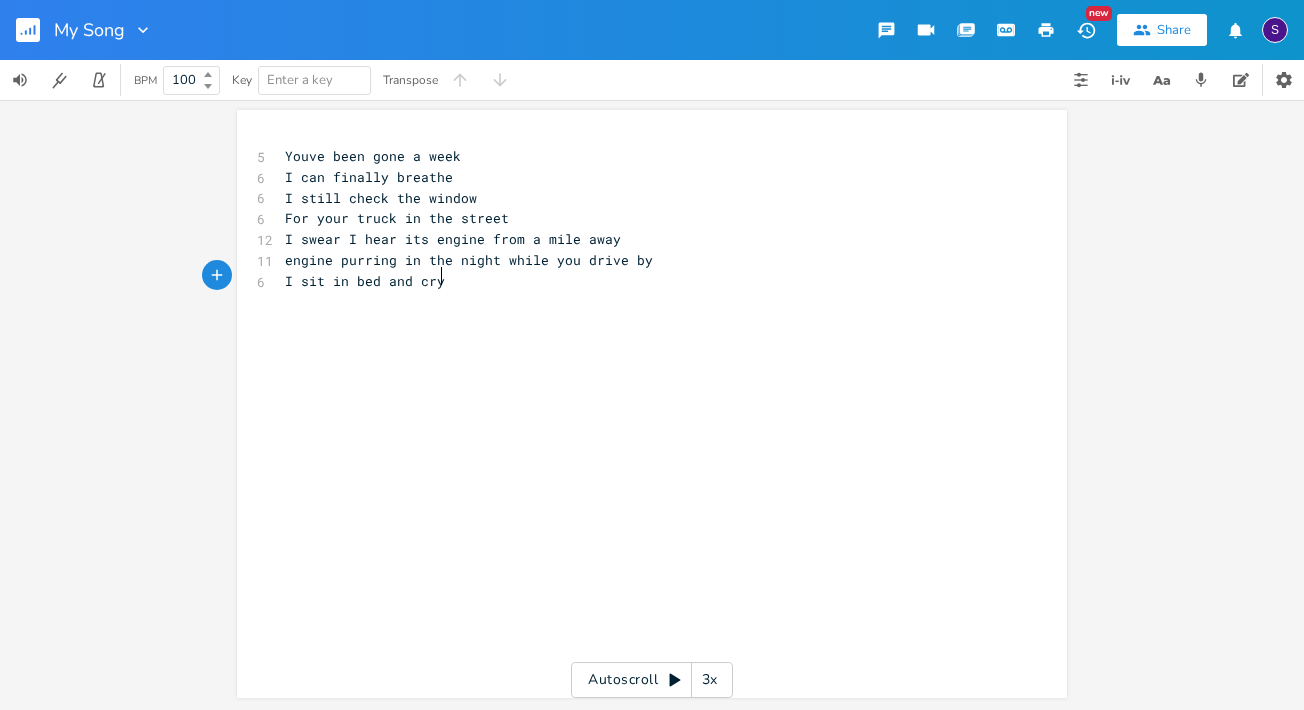type on "I sit in bed and cry" 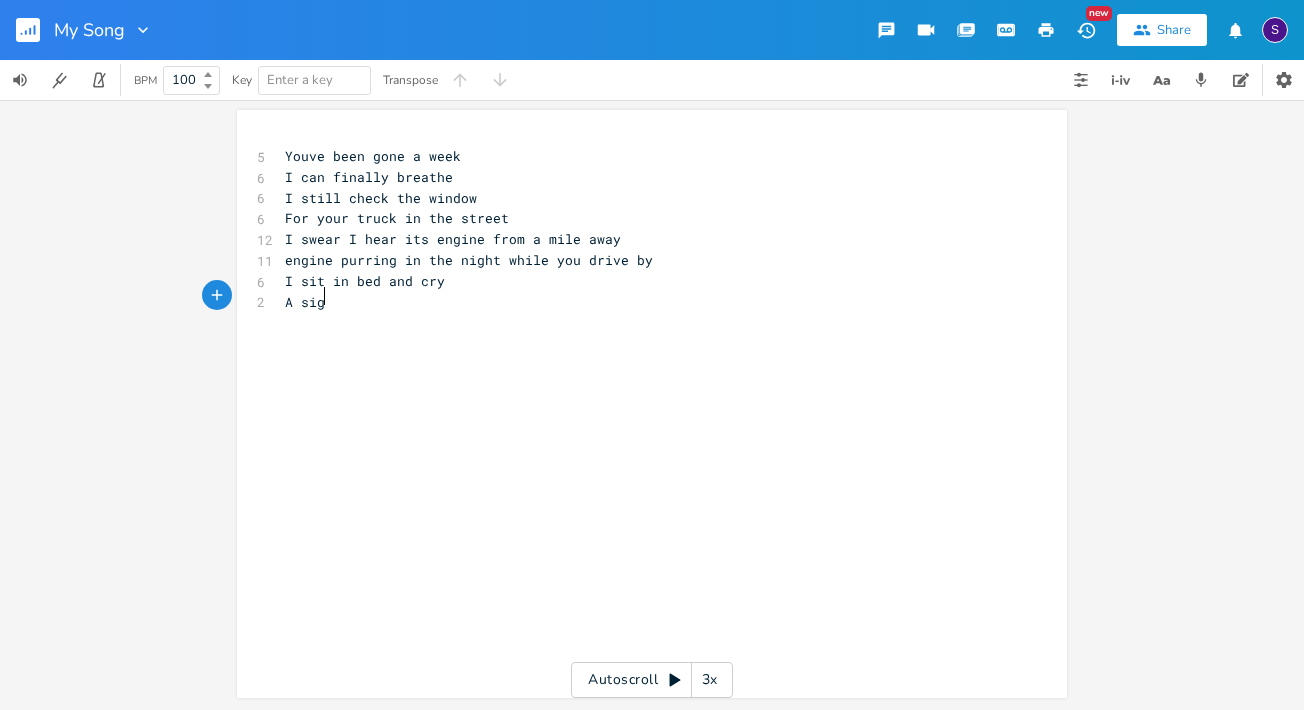 type on "A sign" 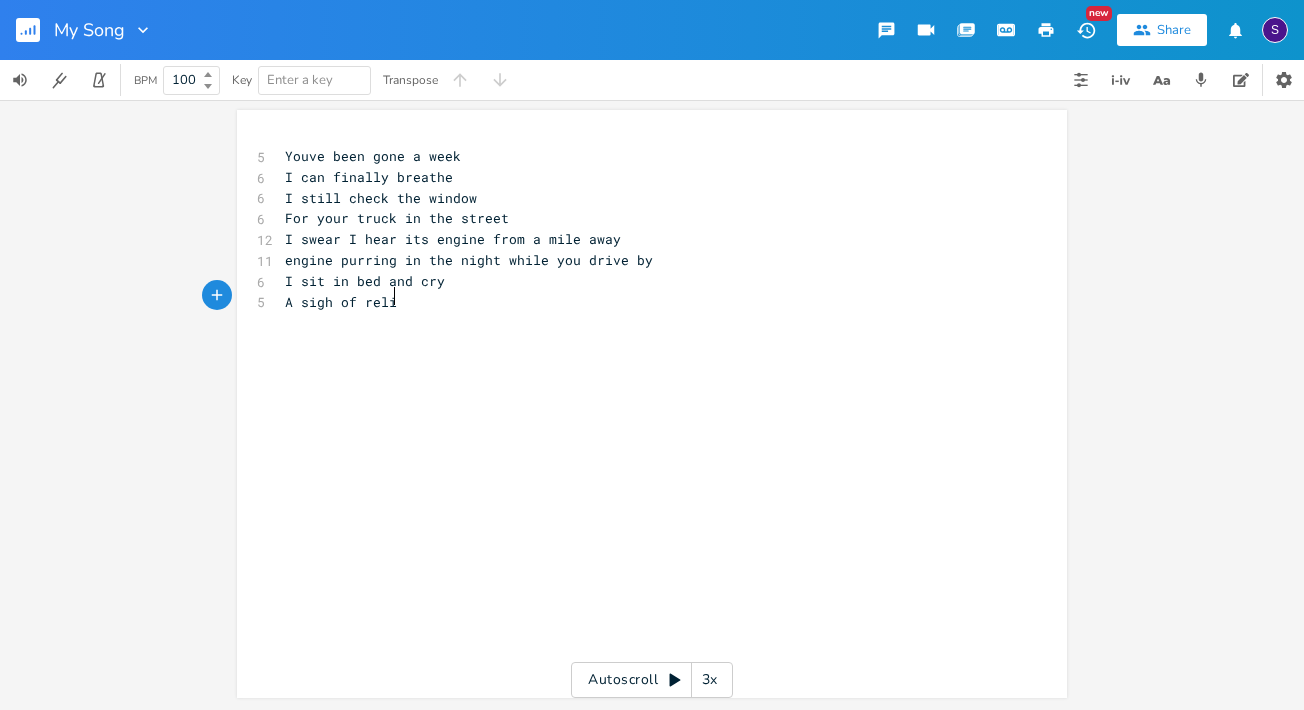 type on "gh of relif" 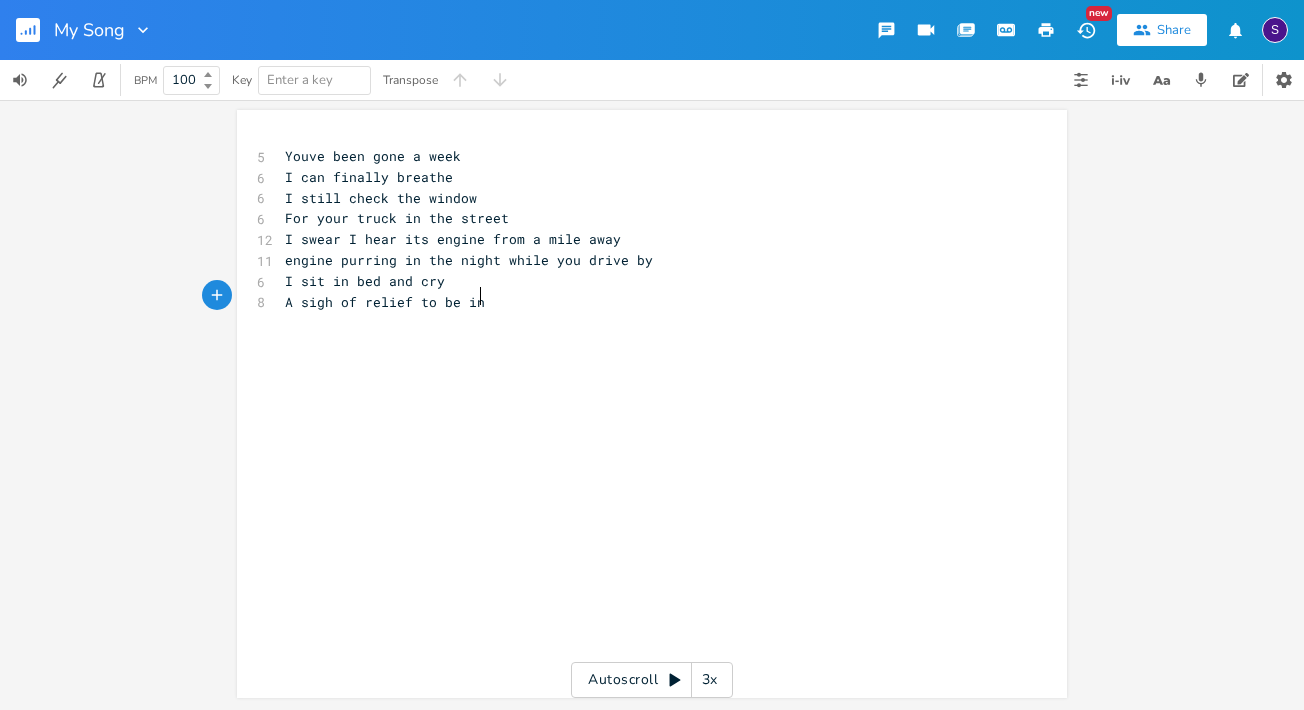 scroll, scrollTop: 0, scrollLeft: 51, axis: horizontal 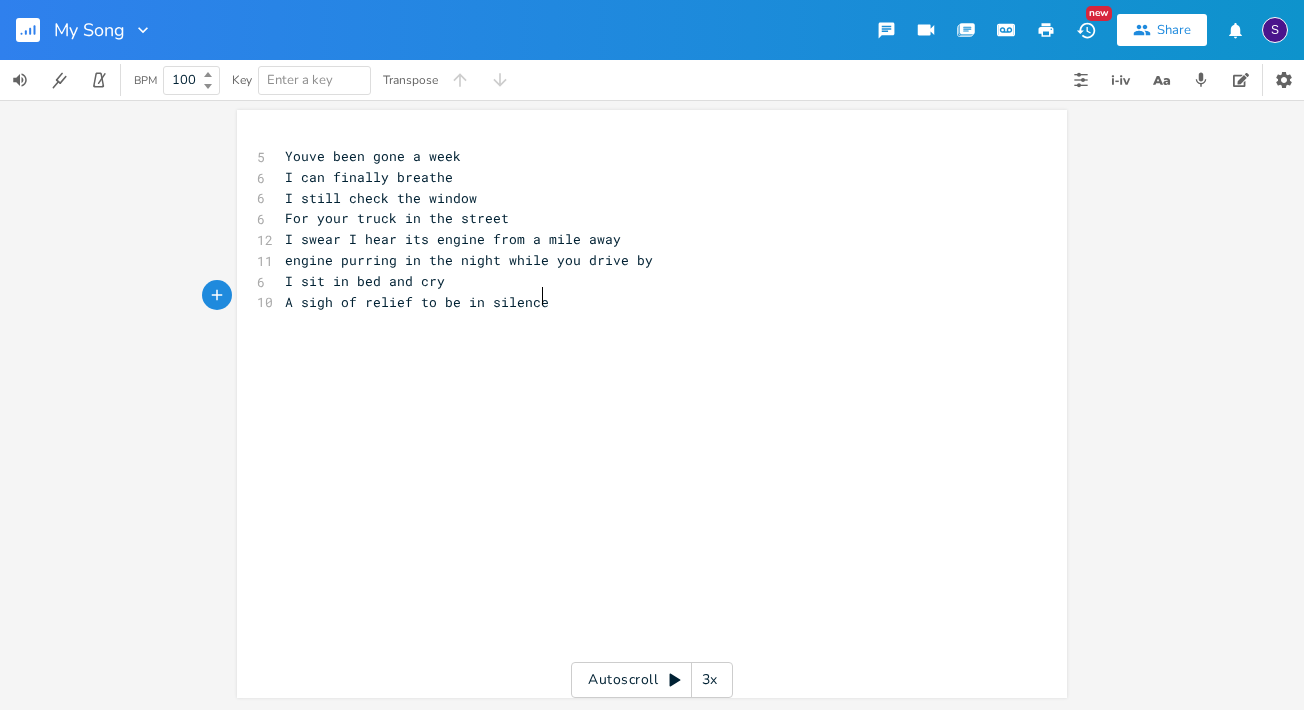 type on "ef to be in silence" 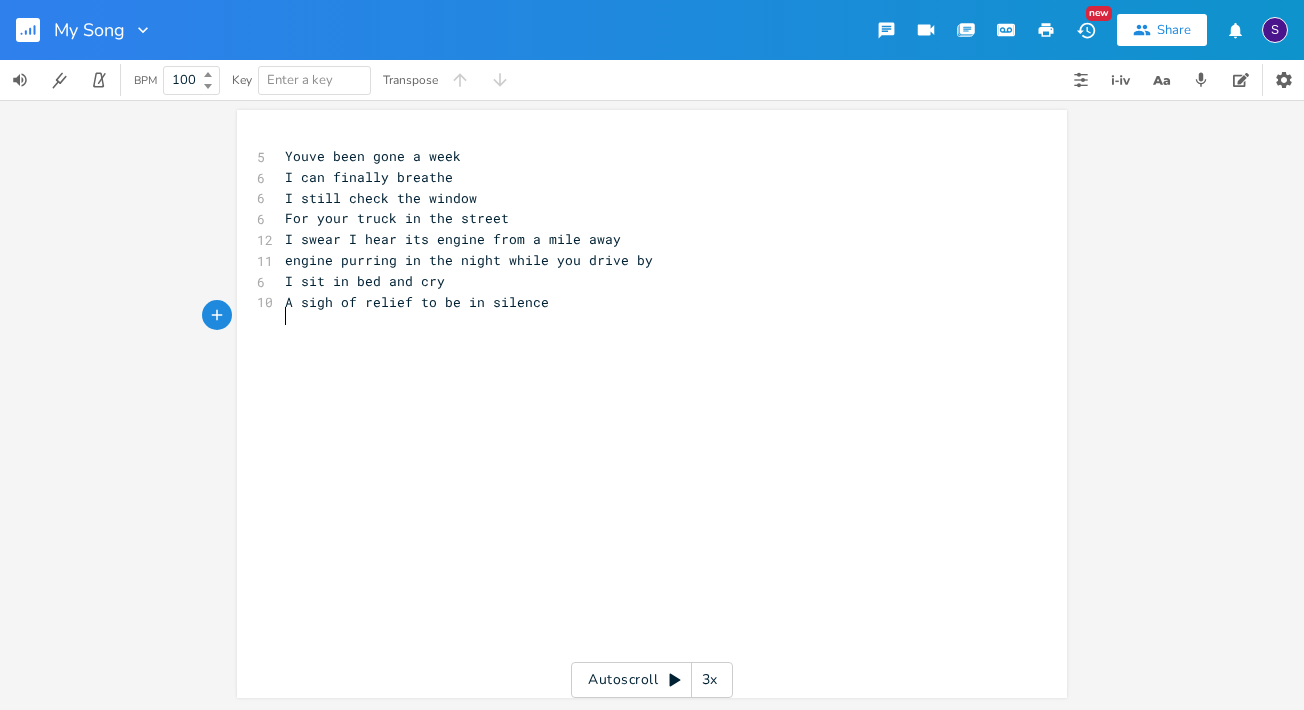 click on "engine purring in the night while you drive by" at bounding box center (469, 260) 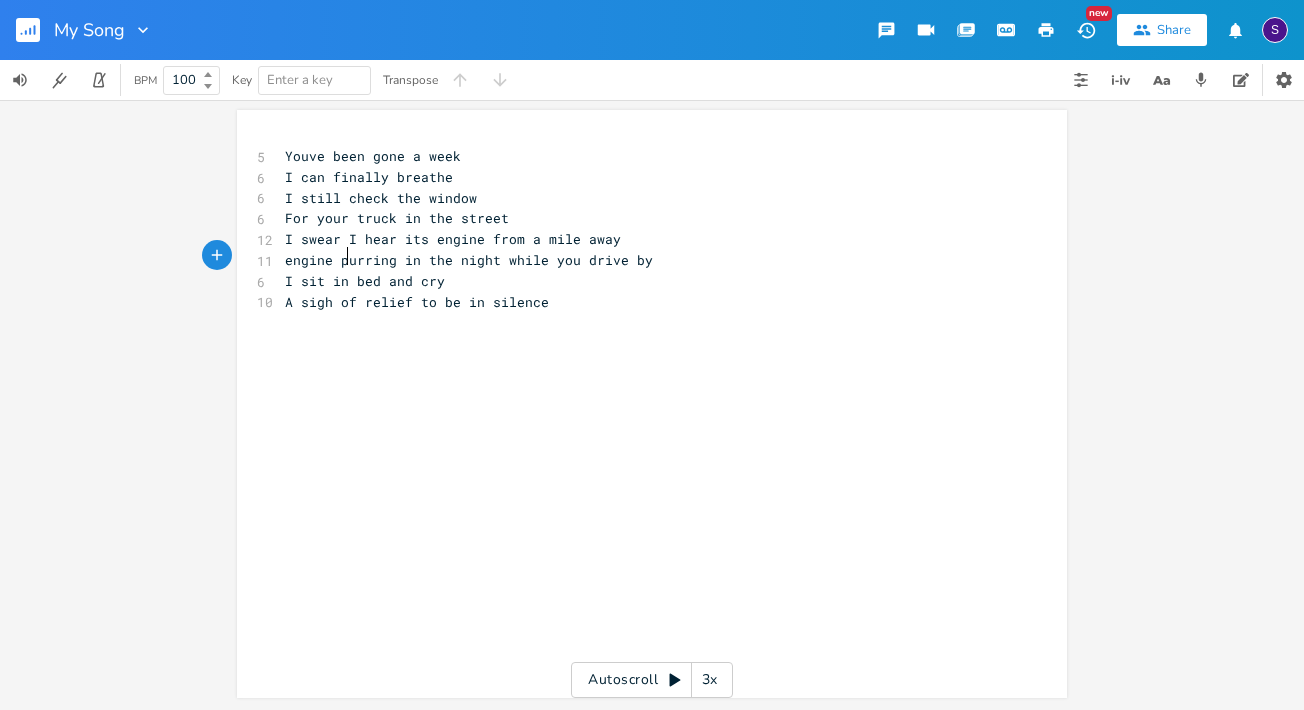 click on "engine purring in the night while you drive by" at bounding box center [469, 260] 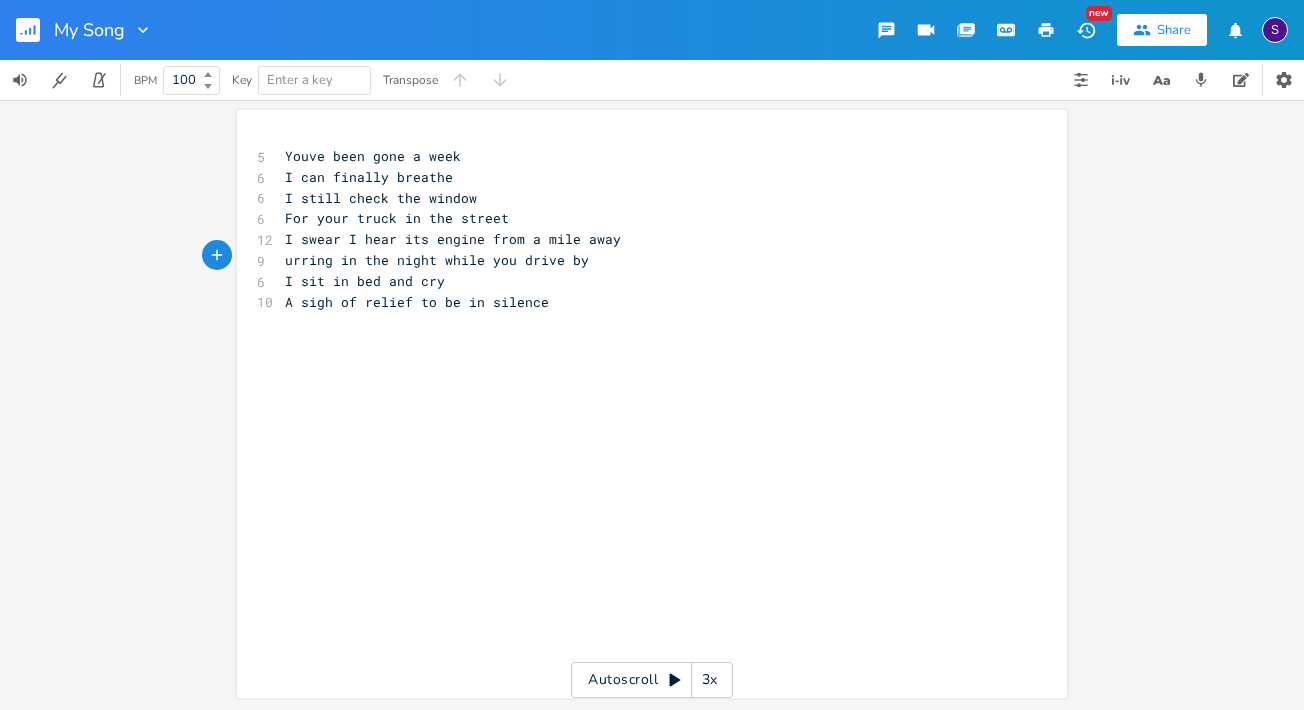 type on "P" 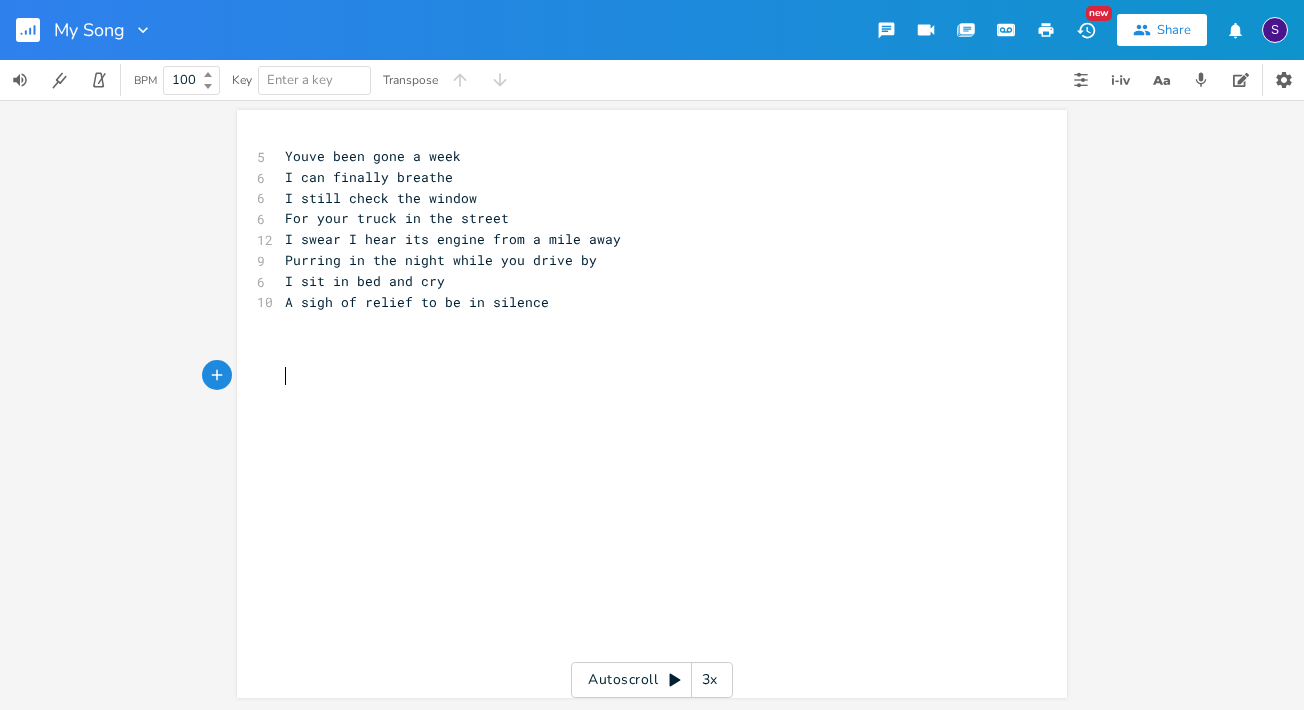 click on "​" at bounding box center (642, 385) 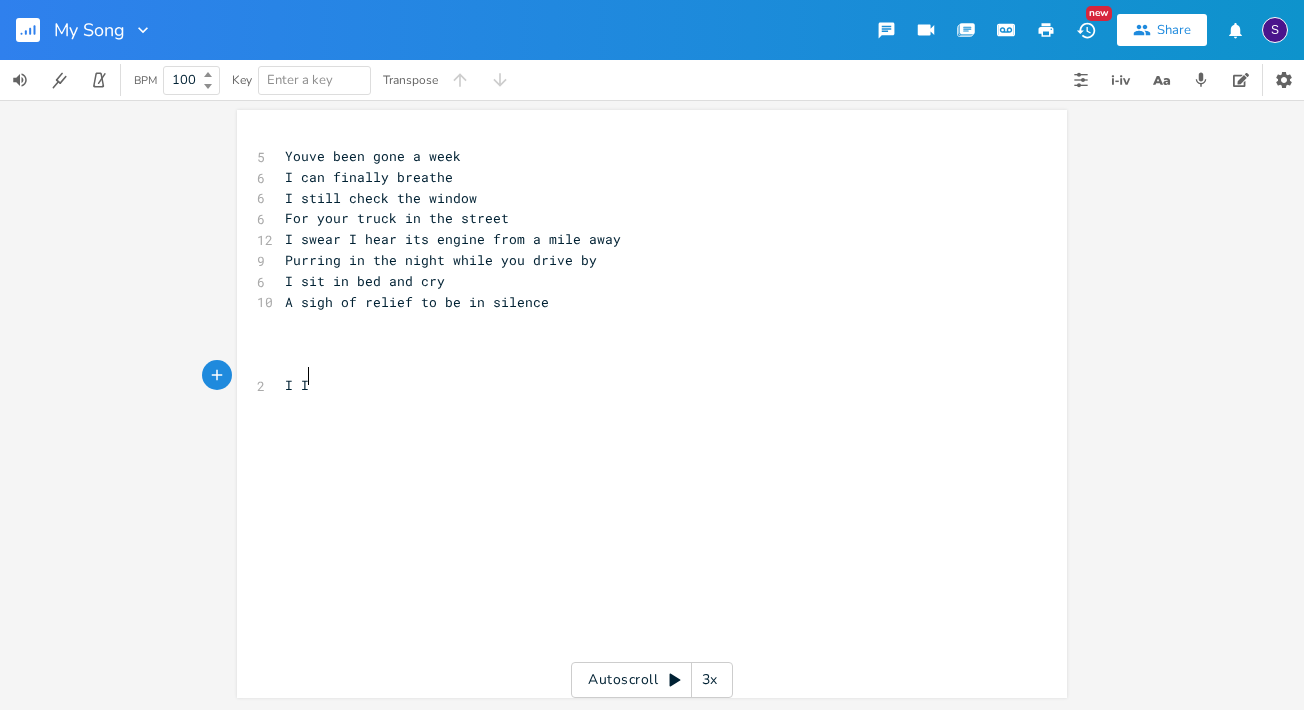 scroll, scrollTop: 0, scrollLeft: 12, axis: horizontal 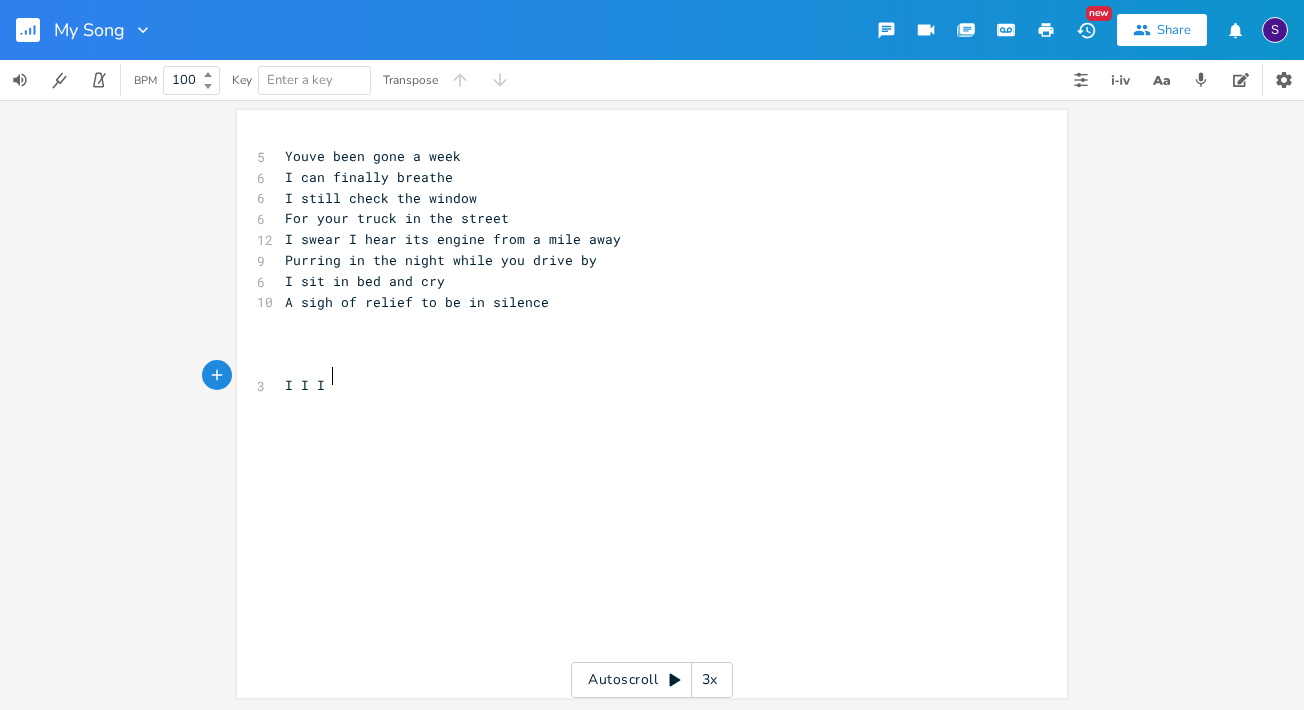 type on "I I I a" 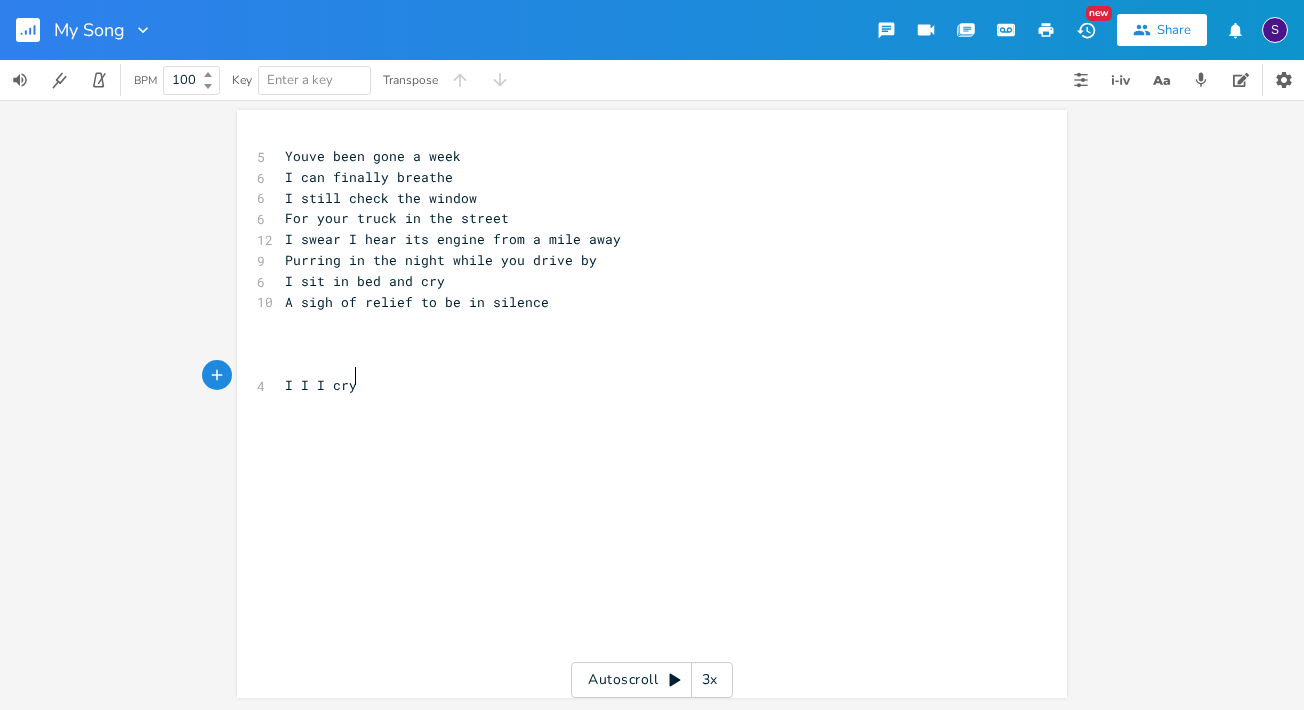 type on "cry" 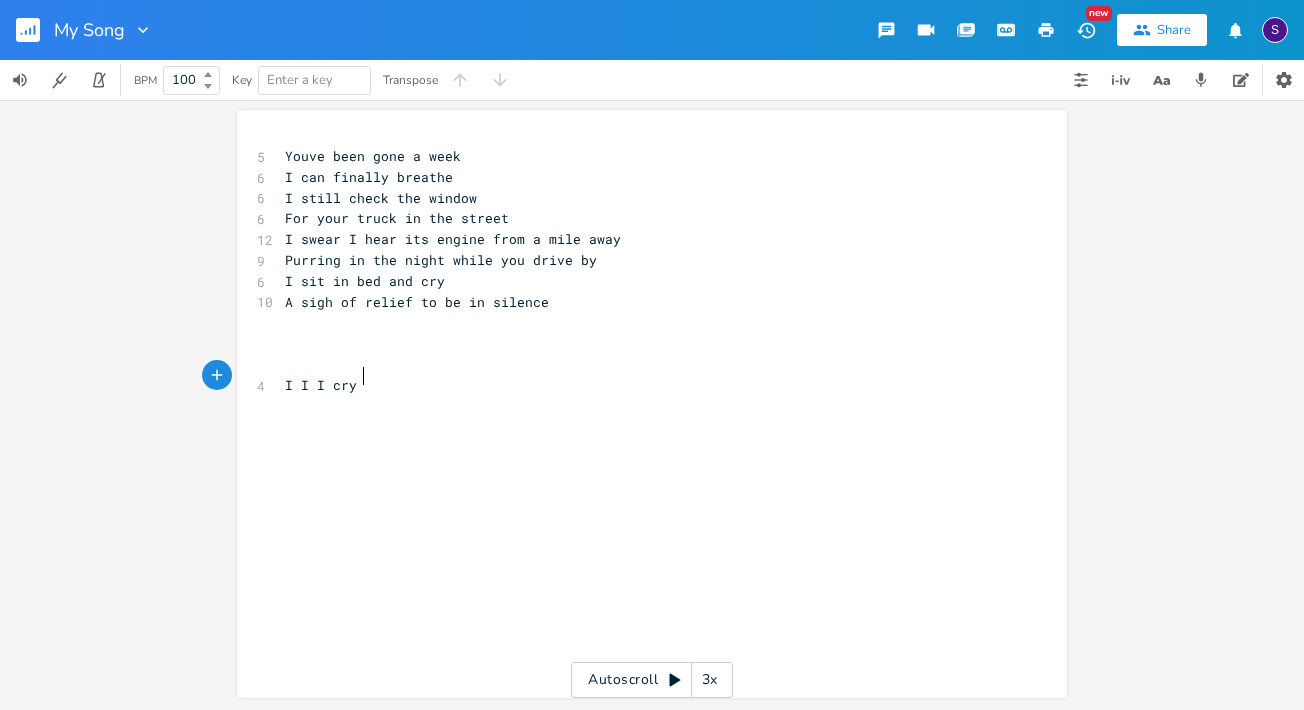 click on "For your truck in the street" at bounding box center [397, 218] 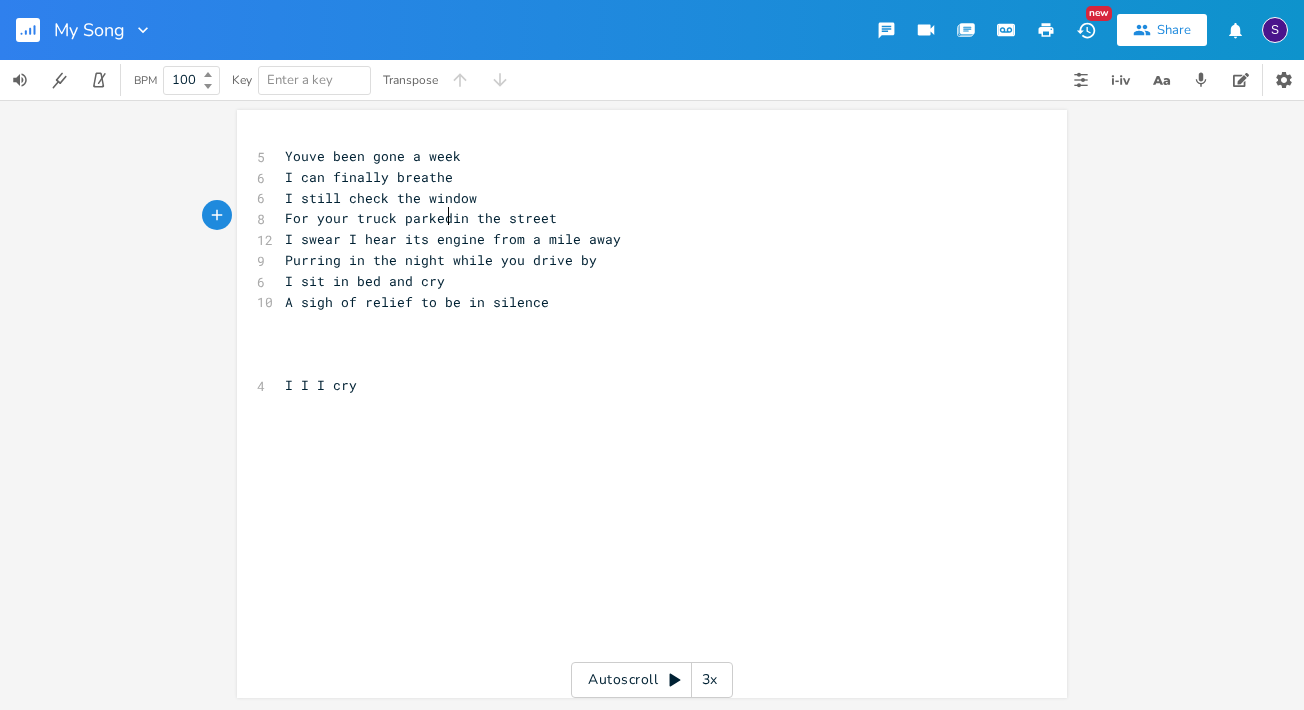 type on "parked" 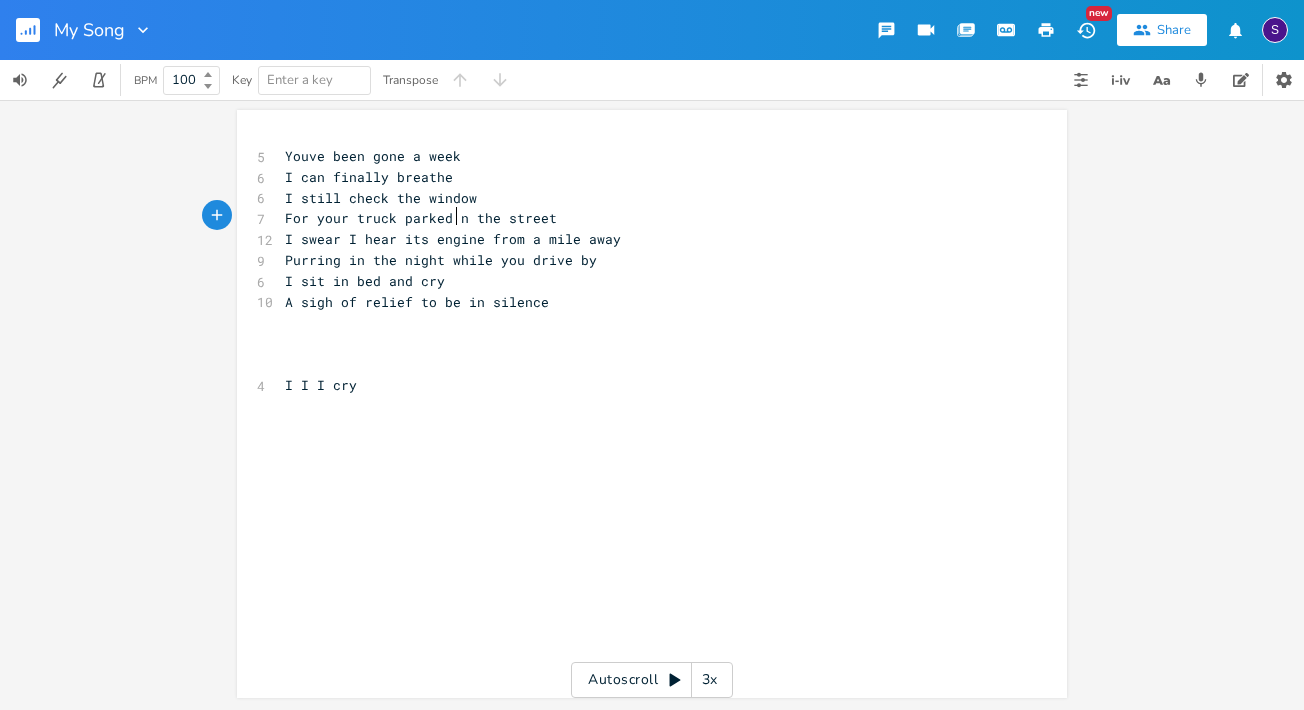 type on "o" 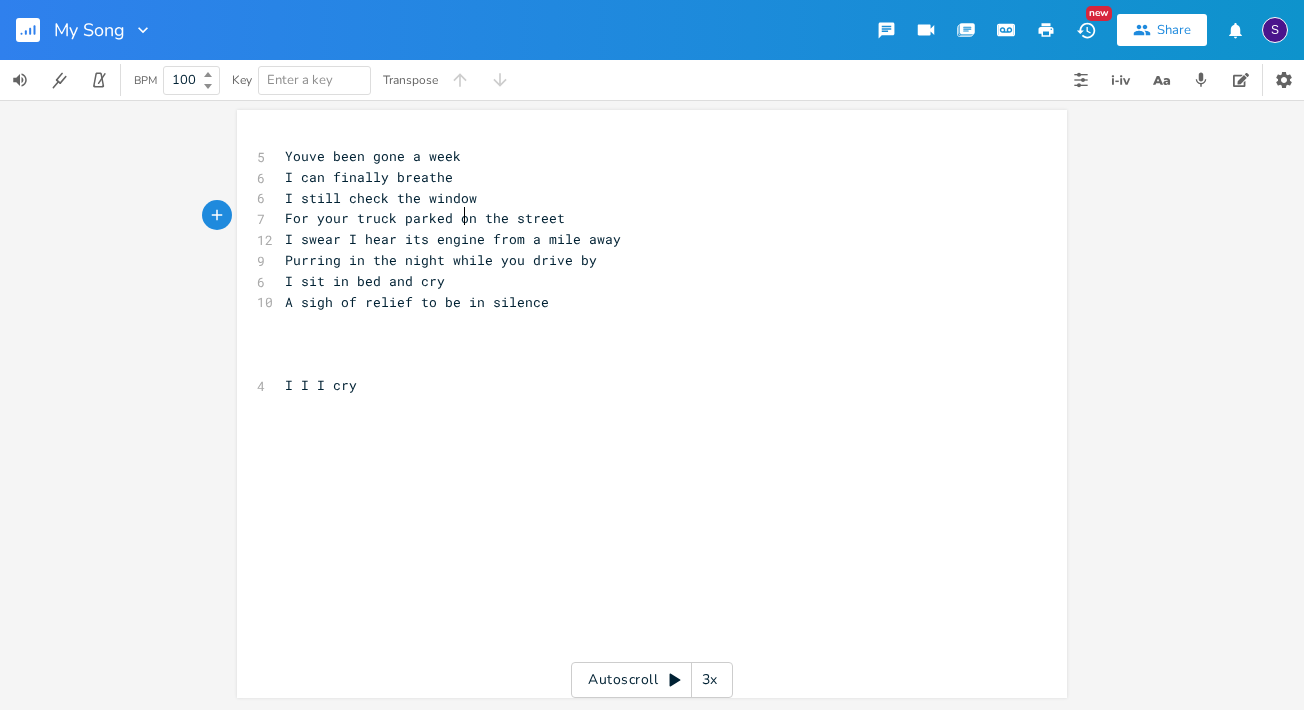 scroll, scrollTop: 0, scrollLeft: 5, axis: horizontal 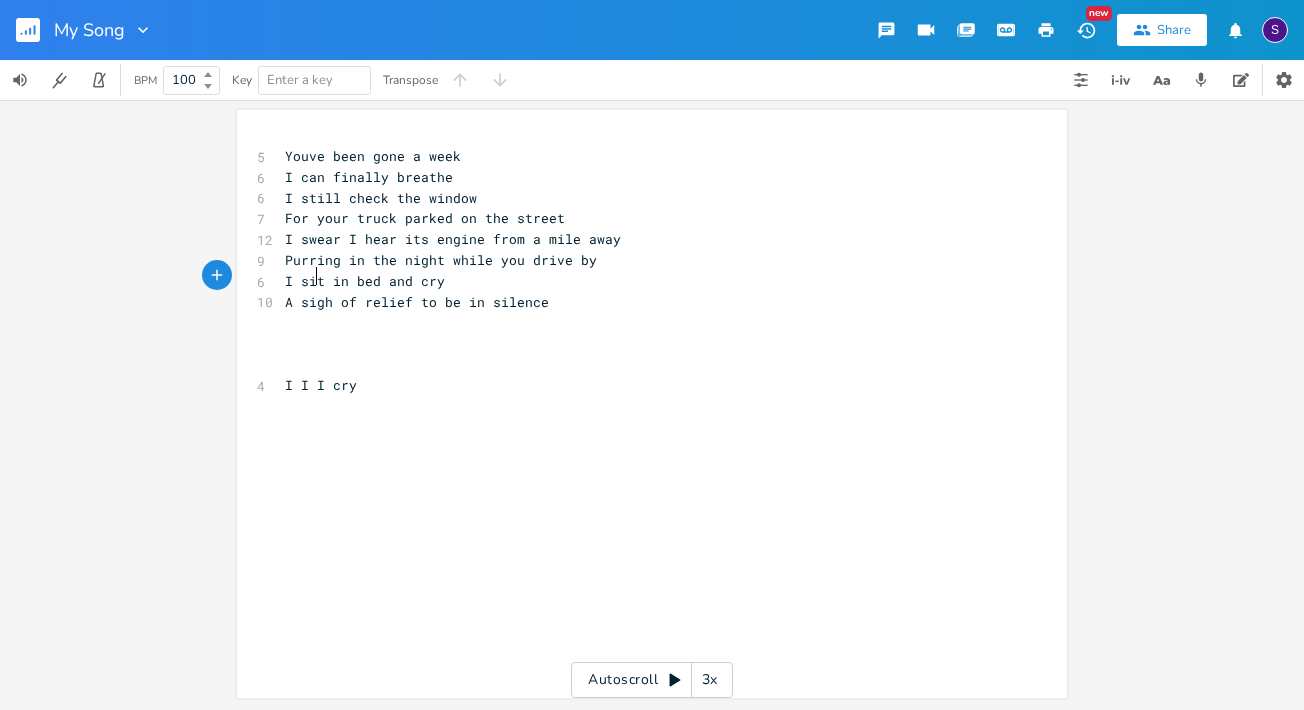 click on "I sit in bed and cry" at bounding box center (365, 281) 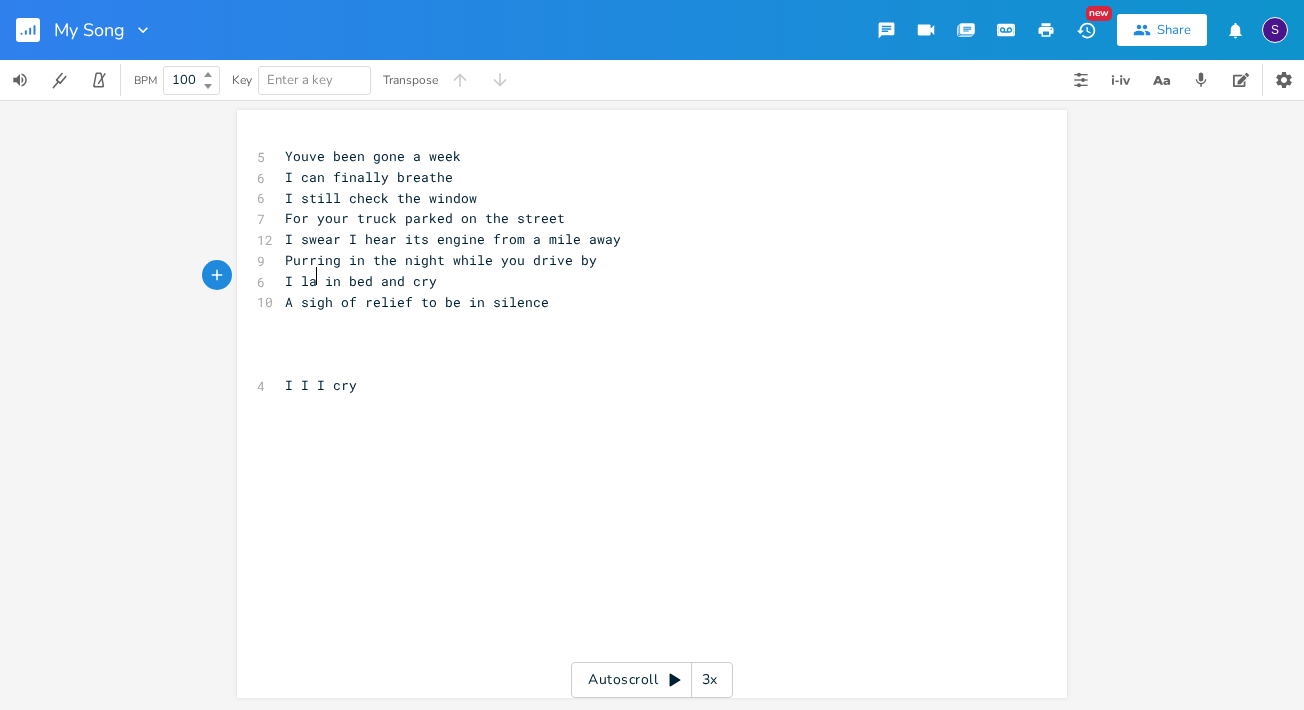 type on "lay" 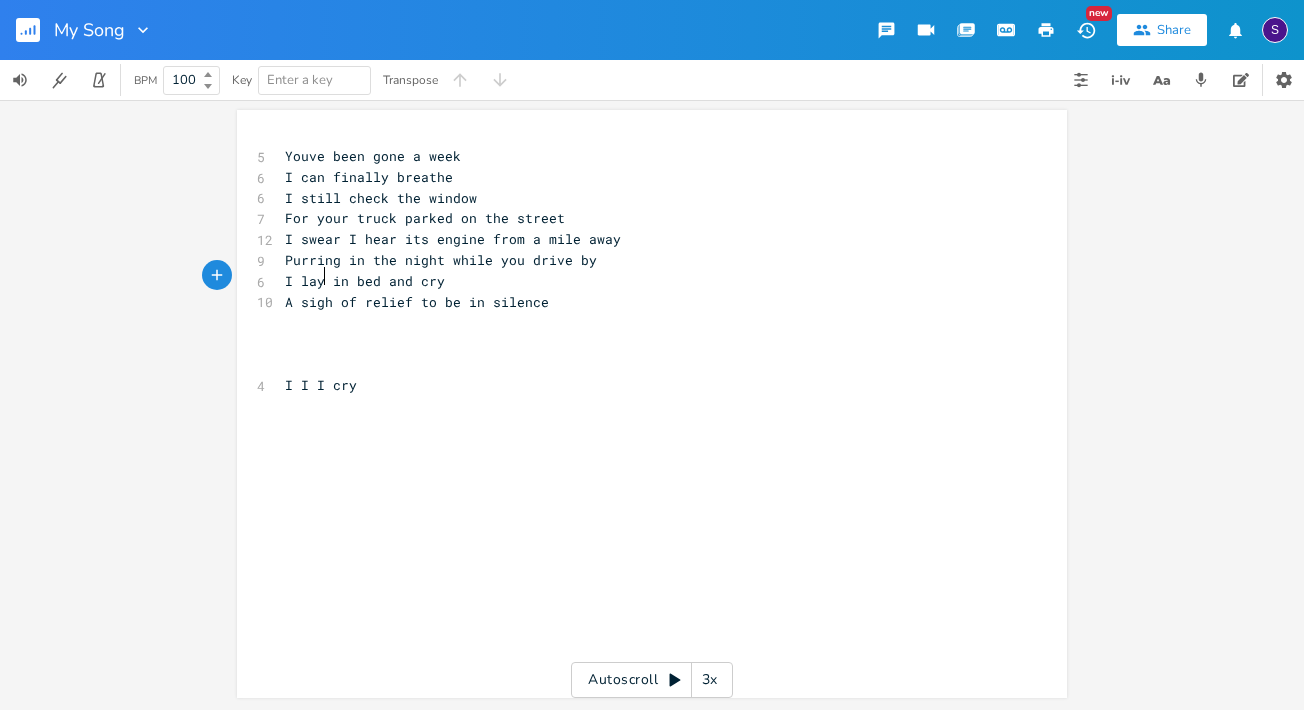 click on "I lay in bed and cry" at bounding box center (365, 281) 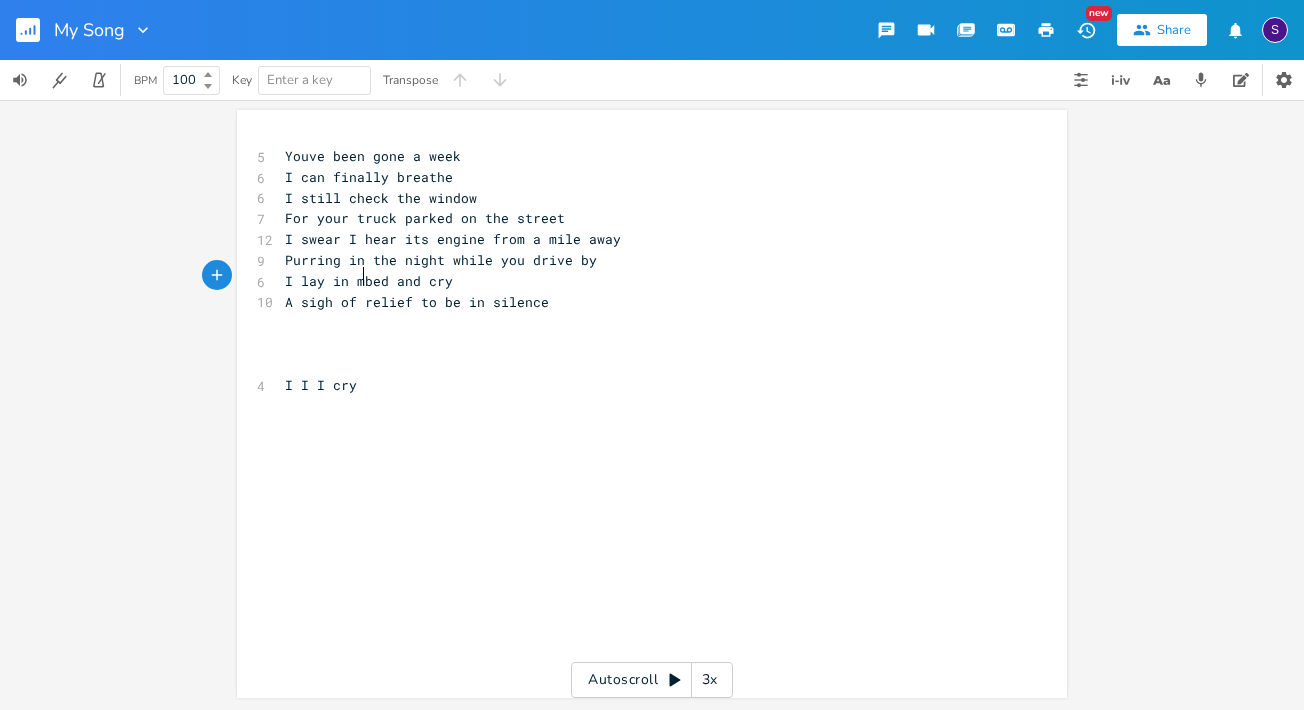 type on "my" 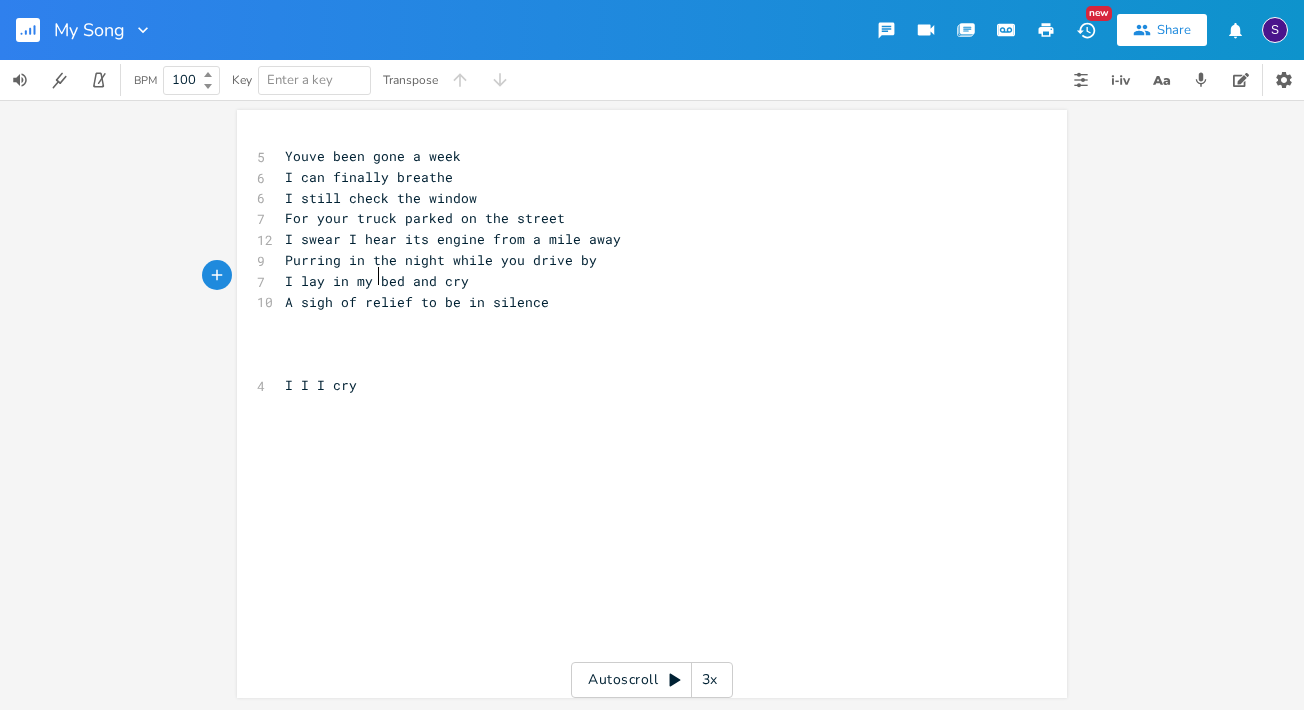 scroll, scrollTop: 0, scrollLeft: 18, axis: horizontal 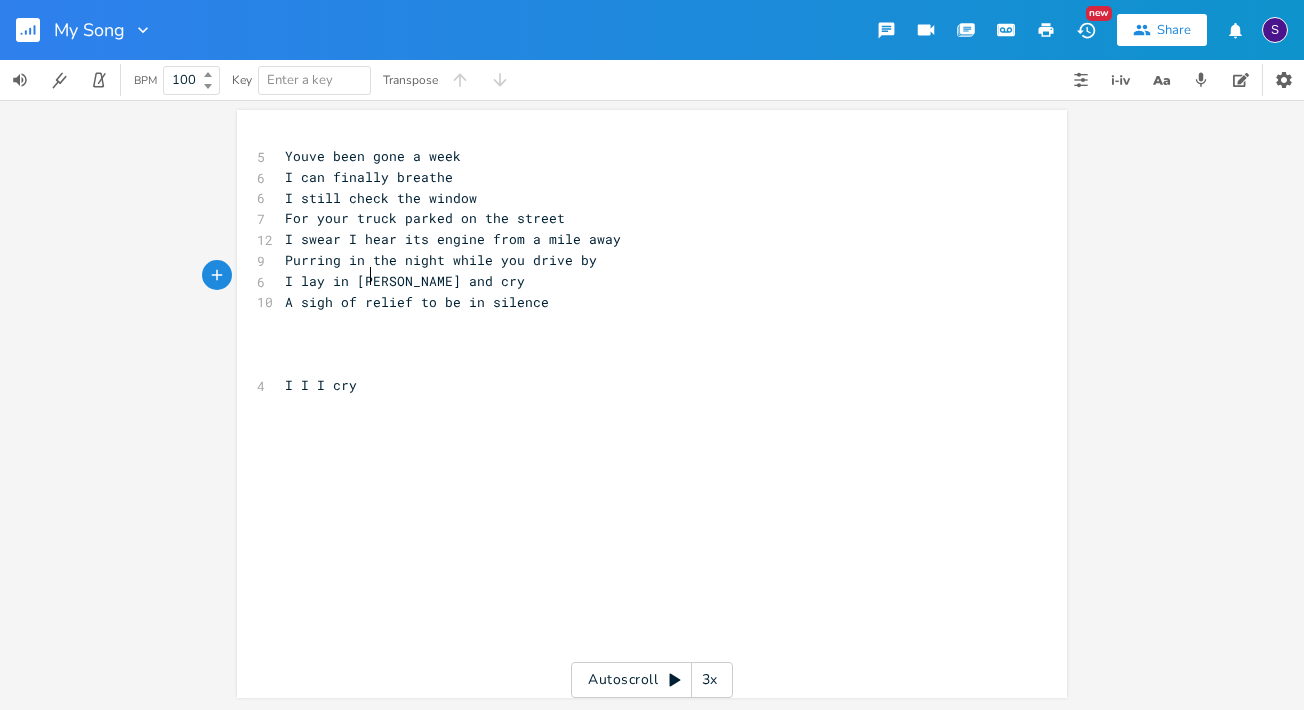 type on "our" 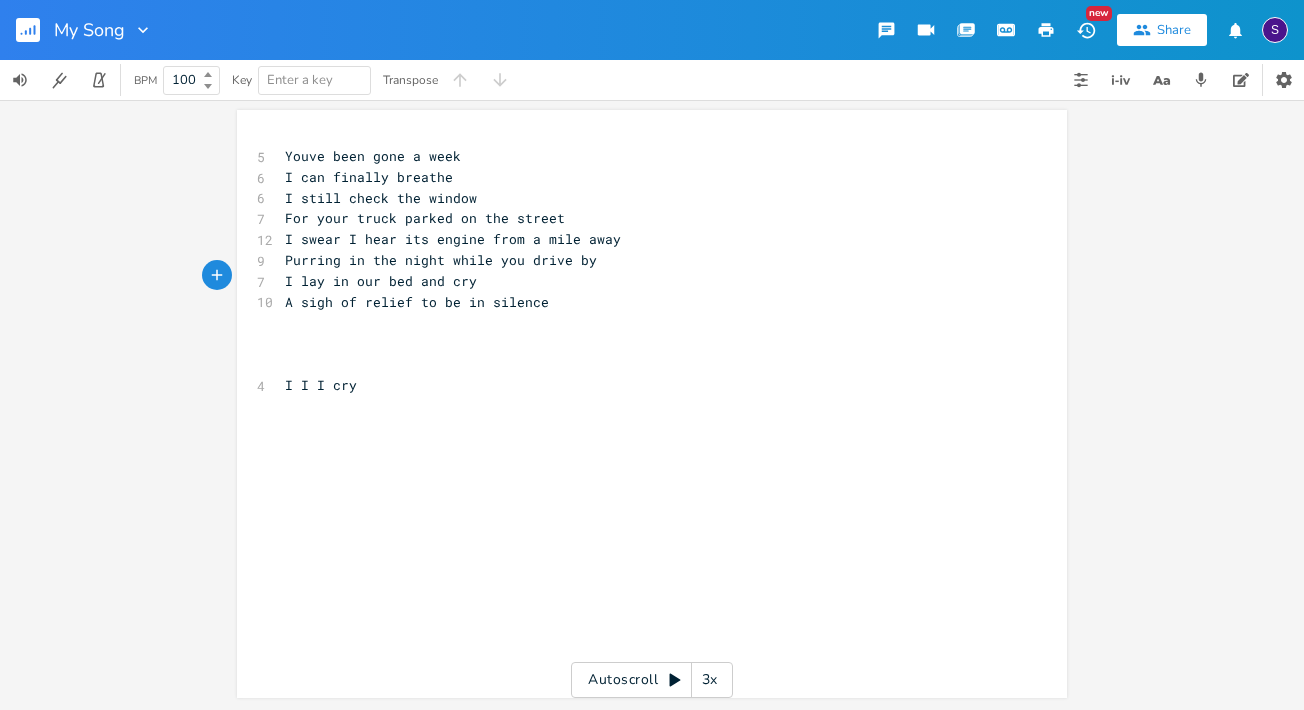 click on "I lay in our bed and cry" at bounding box center [642, 281] 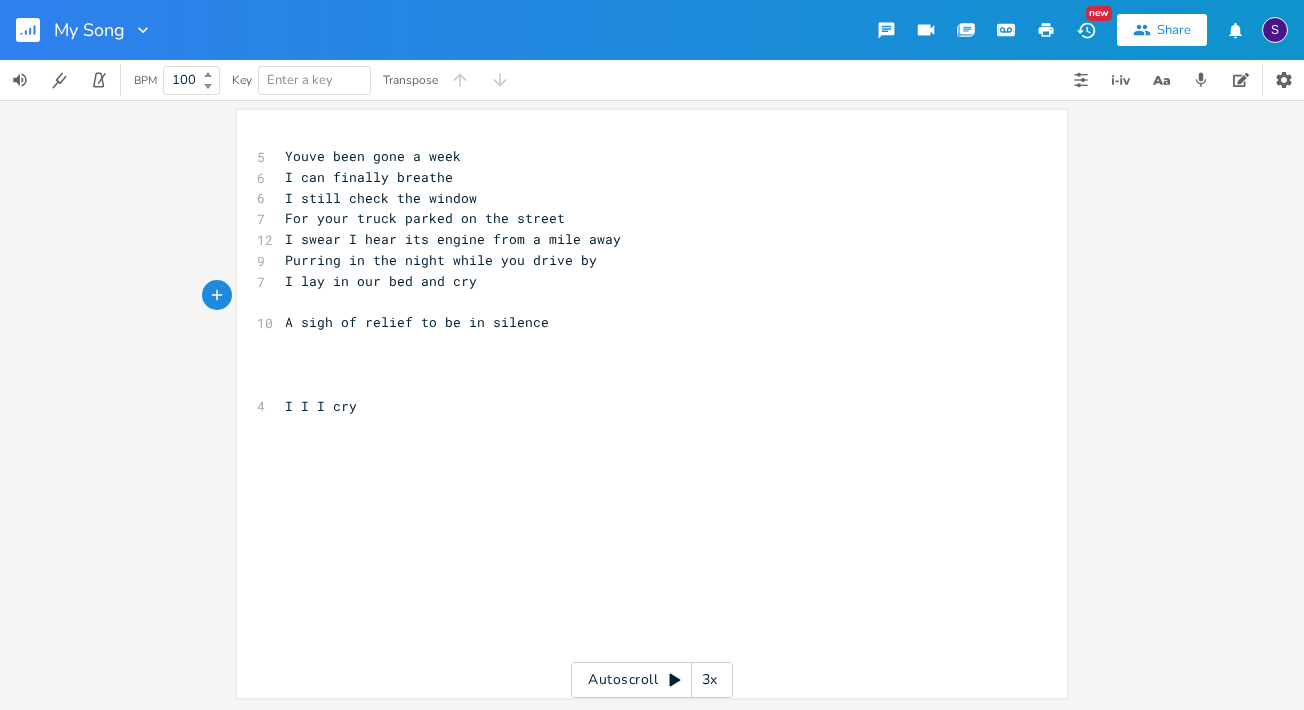 click on "Youve been gone a week" at bounding box center (373, 156) 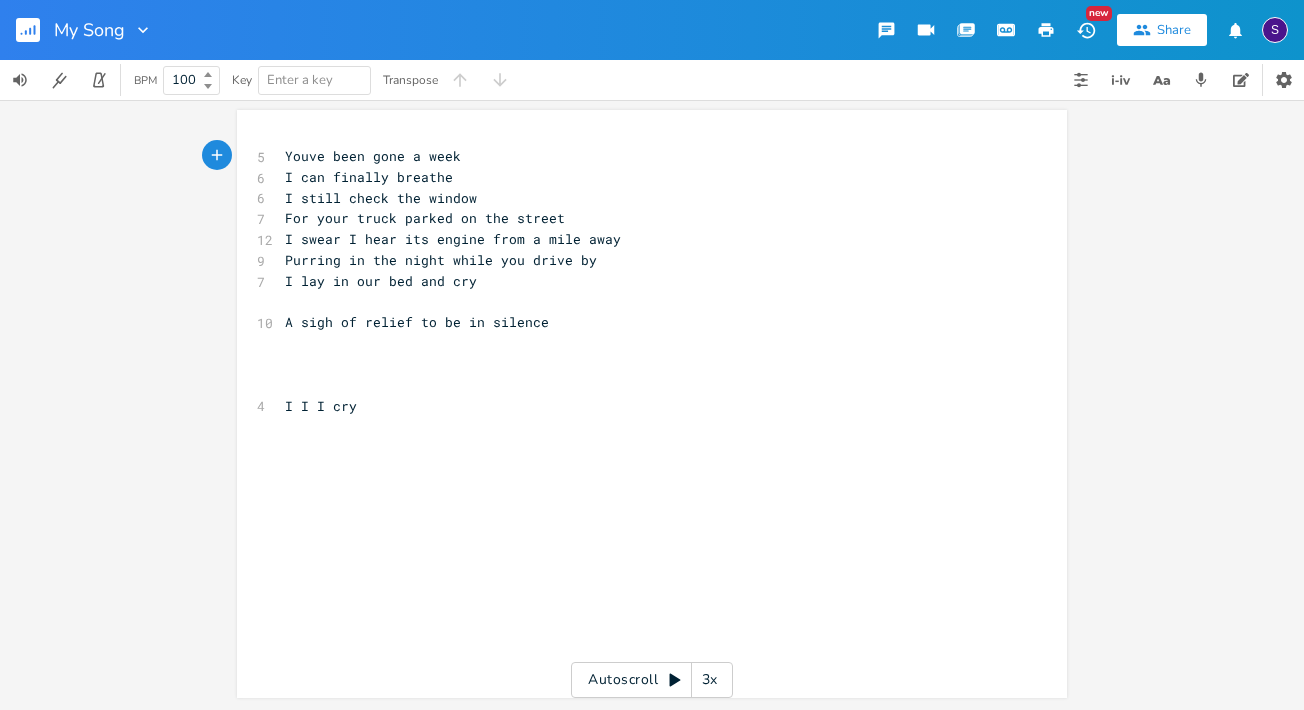 type on "'" 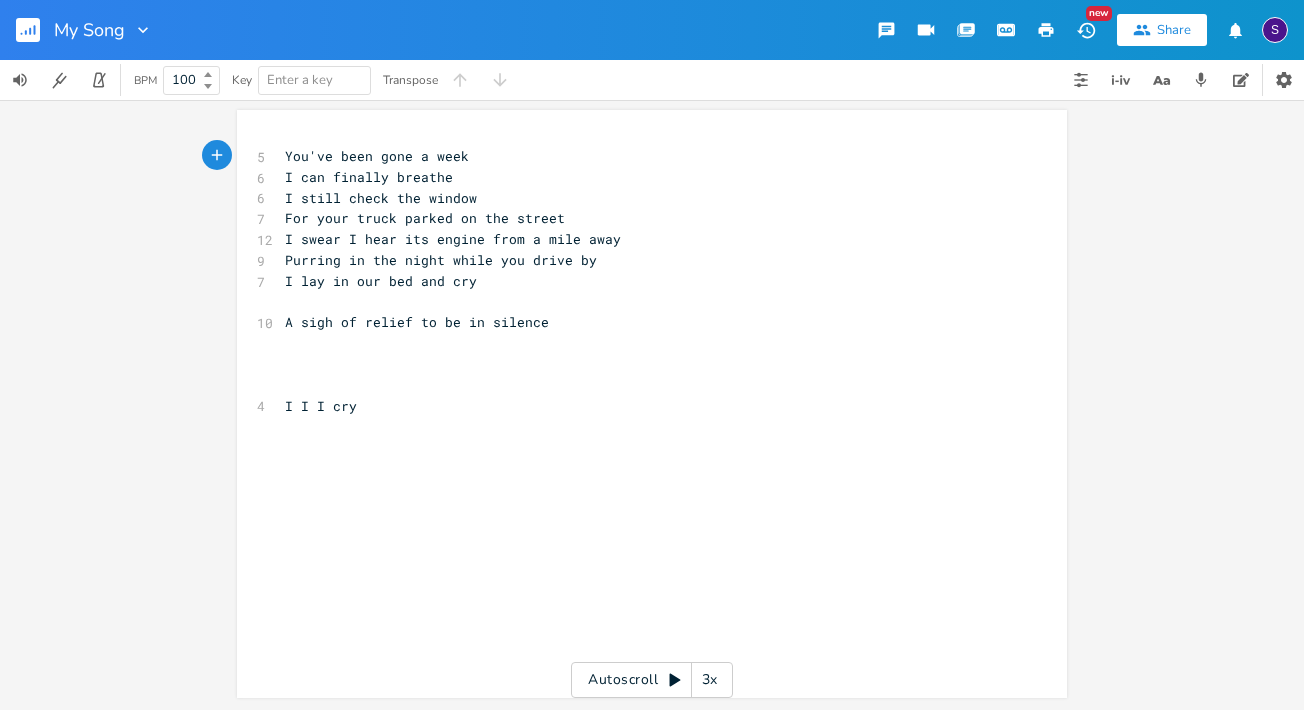 click on "You've been gone a week" at bounding box center (377, 156) 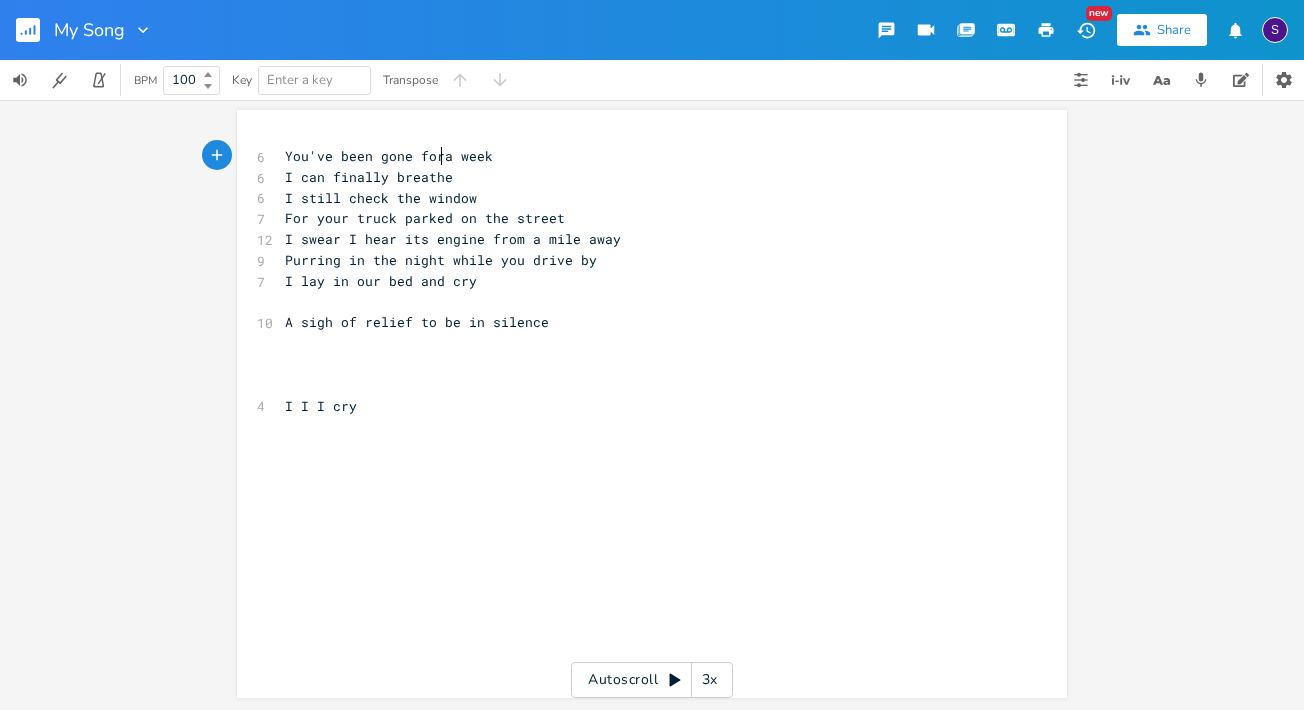 type on "for" 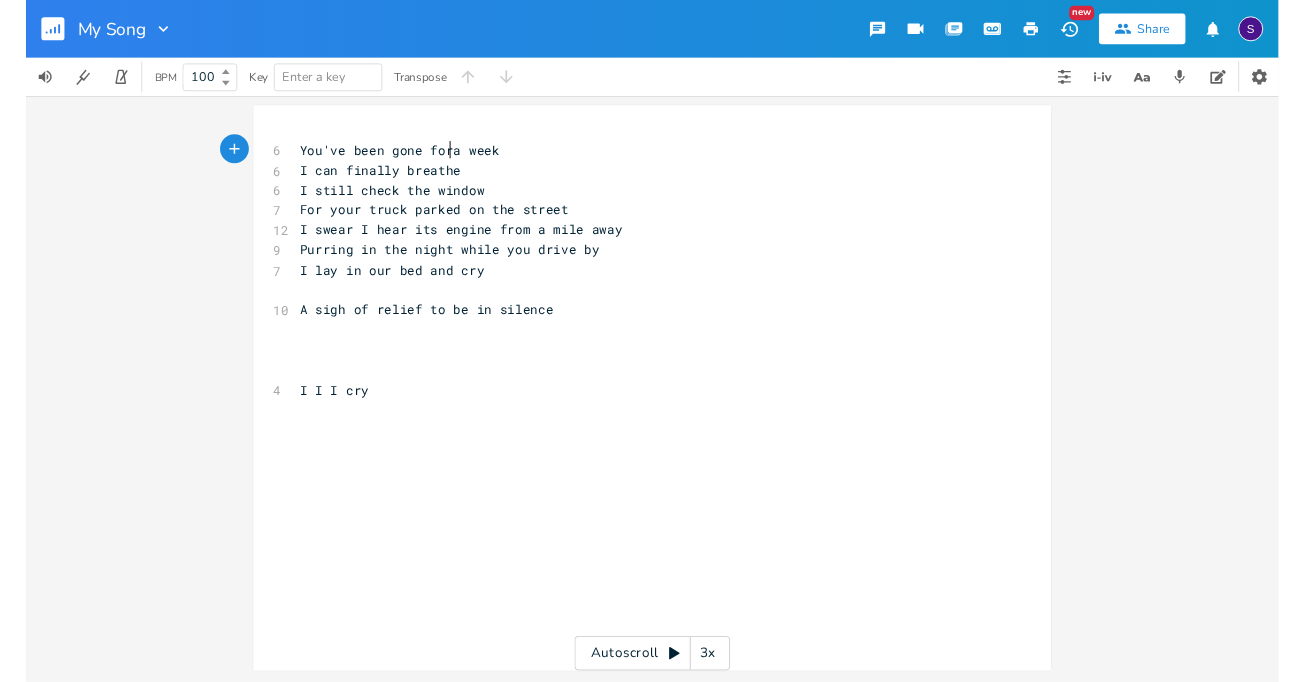 scroll, scrollTop: 0, scrollLeft: 17, axis: horizontal 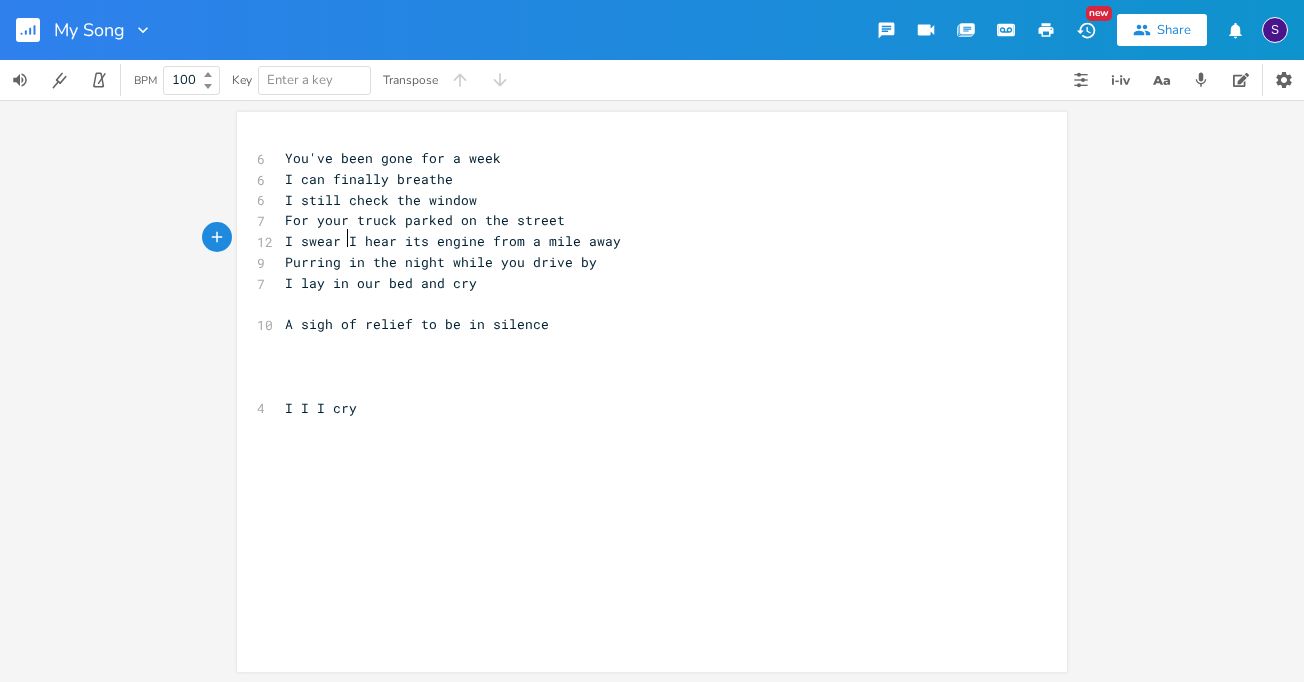 click on "I swear I hear its engine from a mile away" at bounding box center [453, 241] 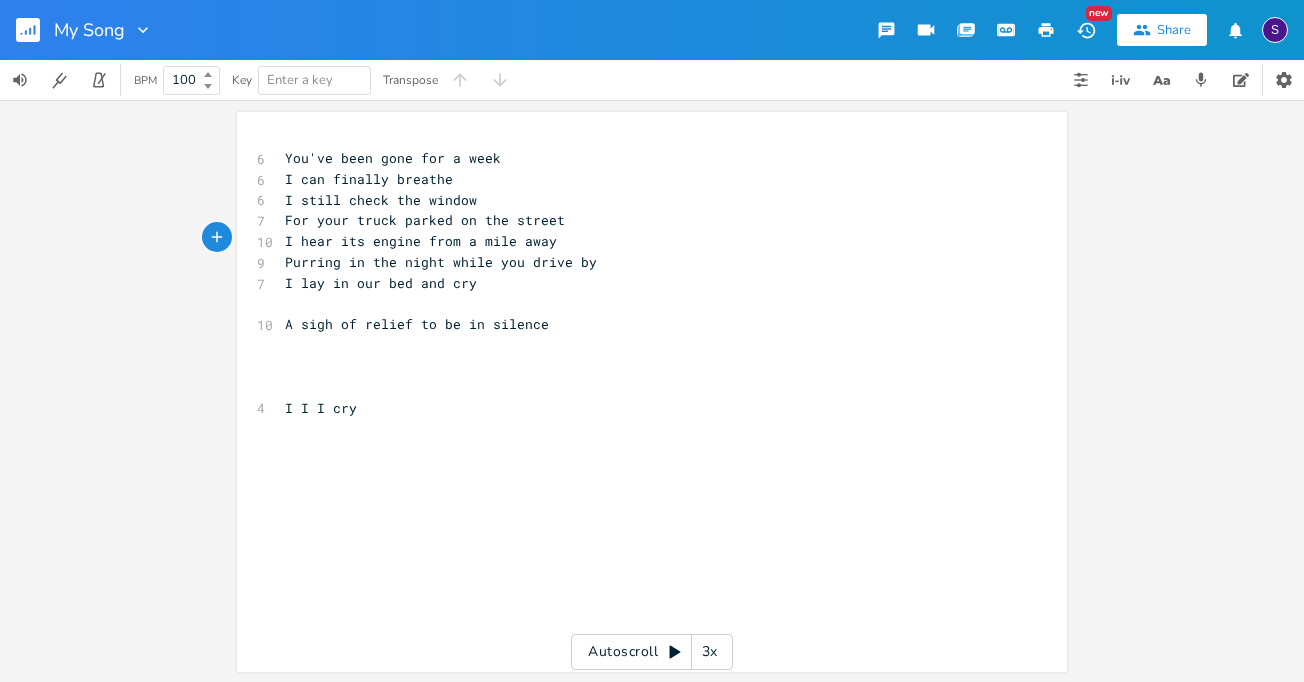 click on "I hear its engine from a mile away" at bounding box center (421, 241) 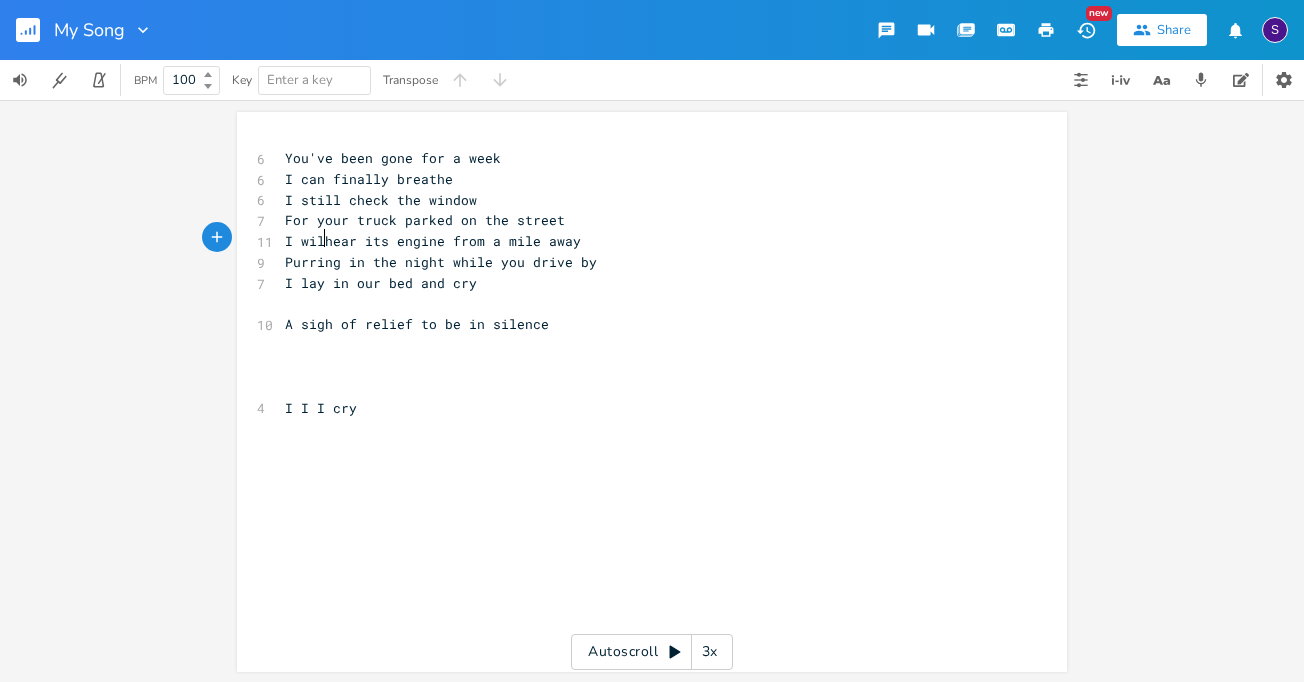 type on "will" 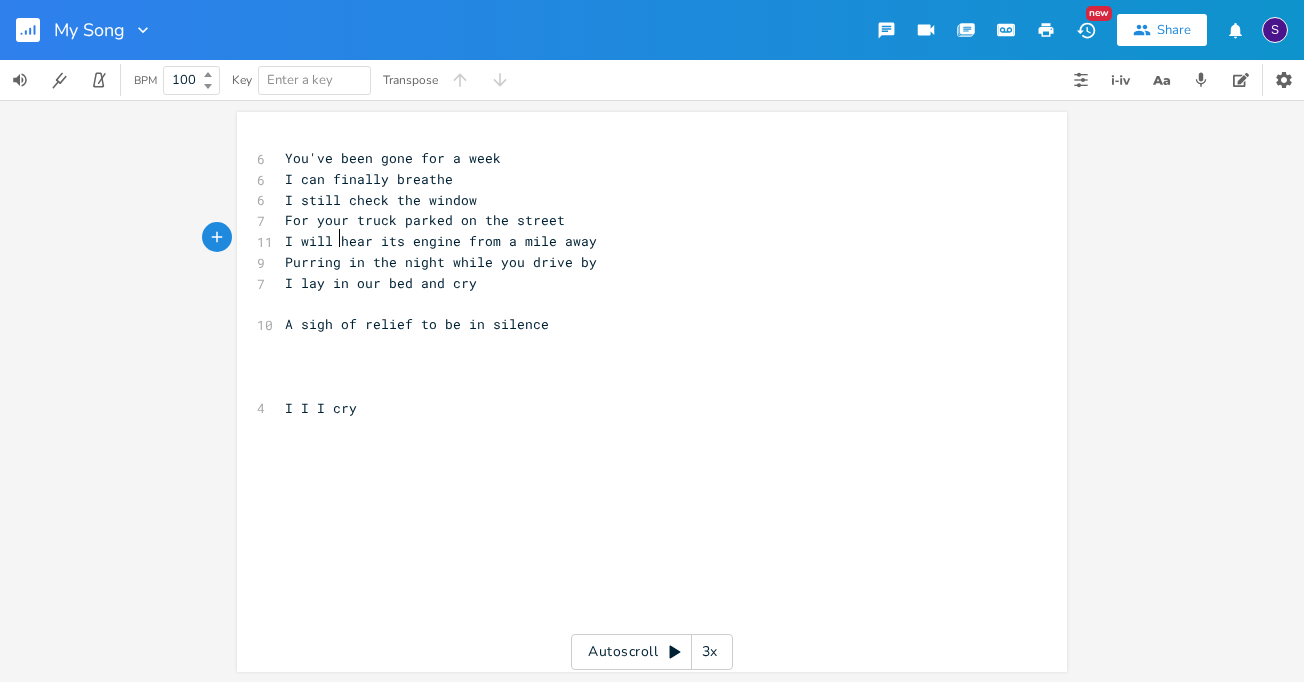 scroll, scrollTop: 0, scrollLeft: 20, axis: horizontal 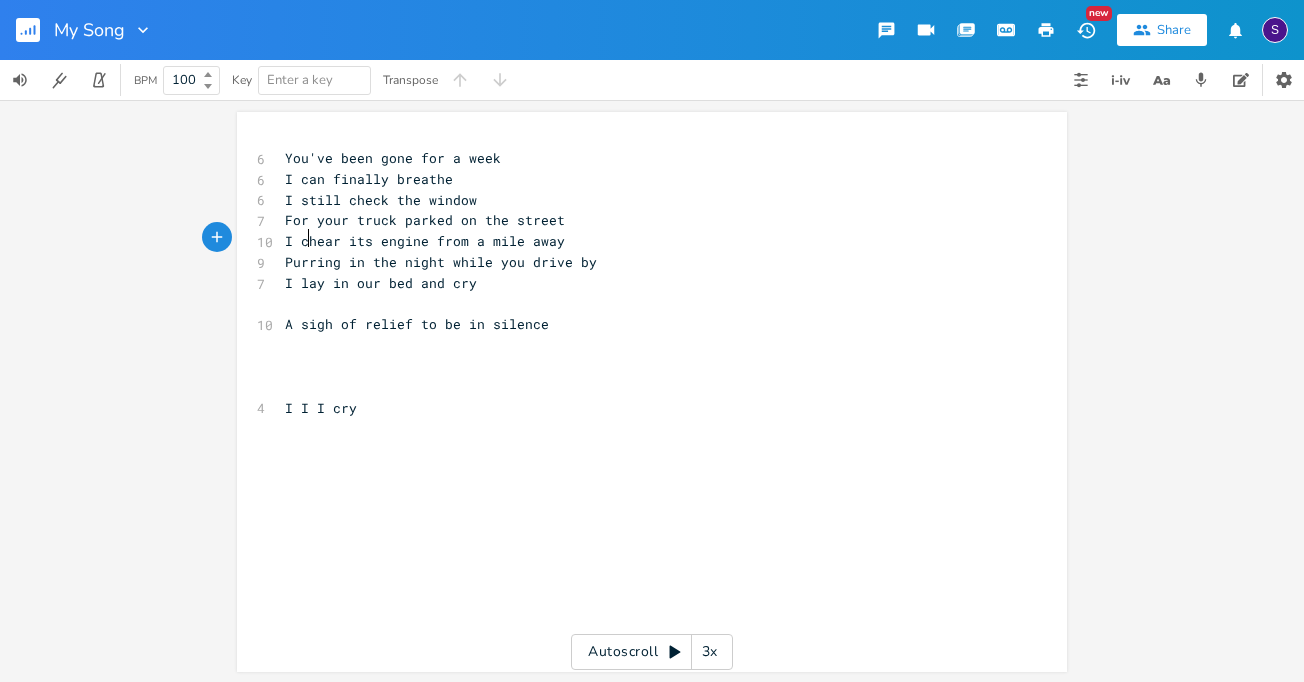type on "can" 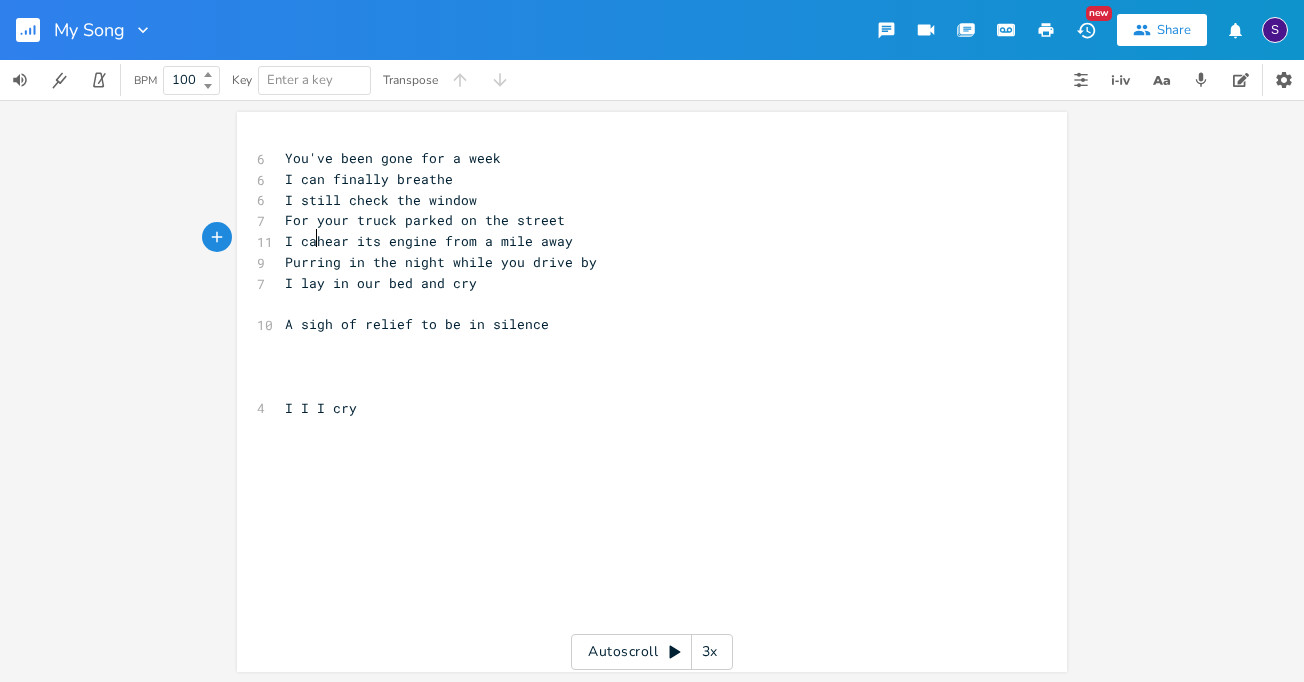 type on "can" 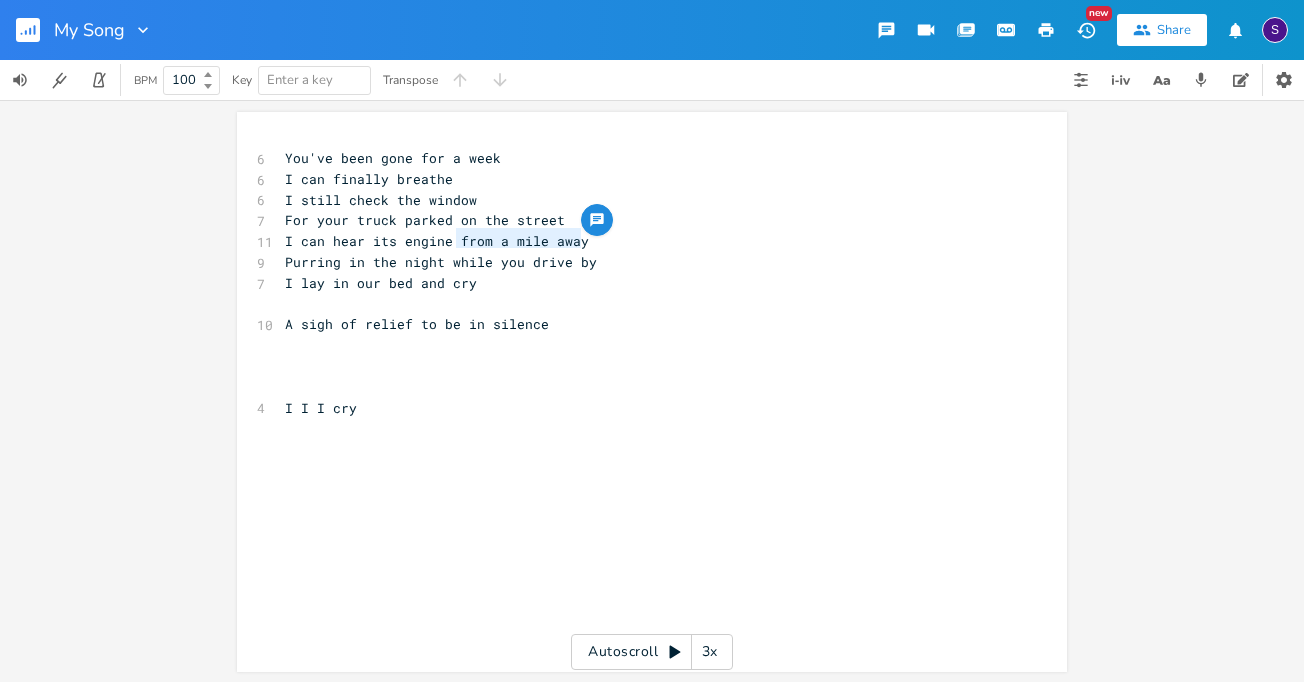 drag, startPoint x: 580, startPoint y: 241, endPoint x: 448, endPoint y: 239, distance: 132.01515 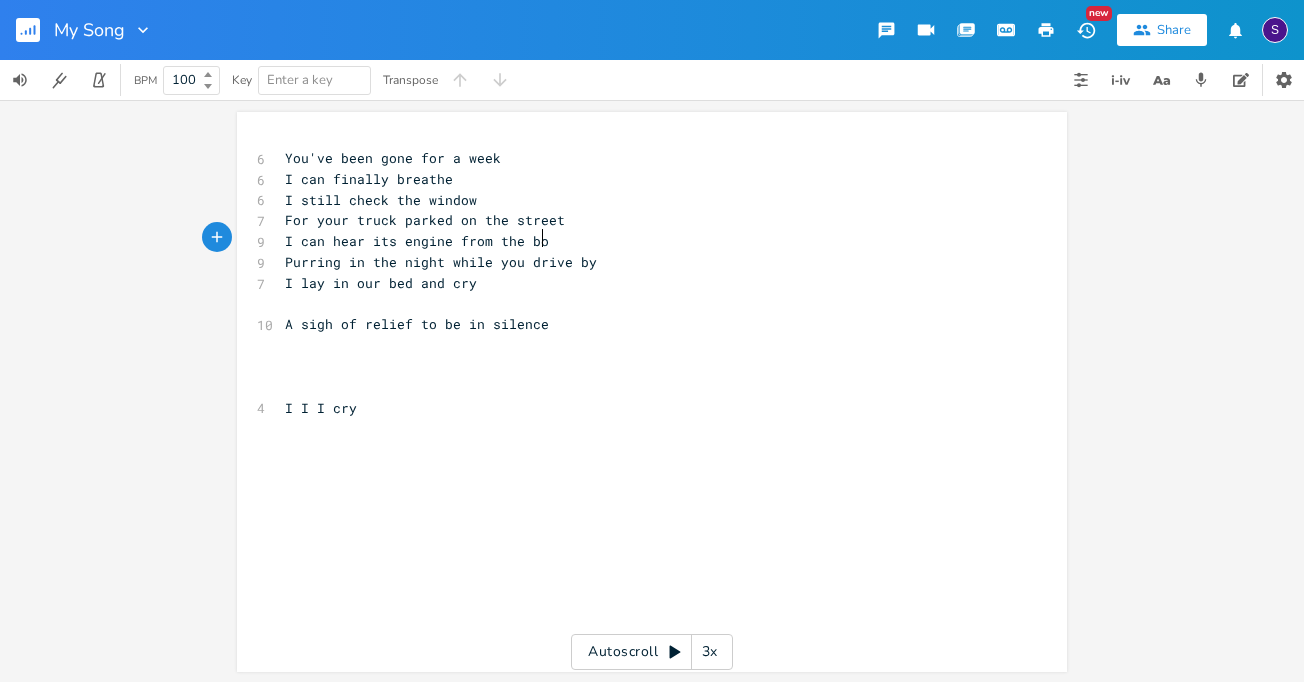 type on "from the boto" 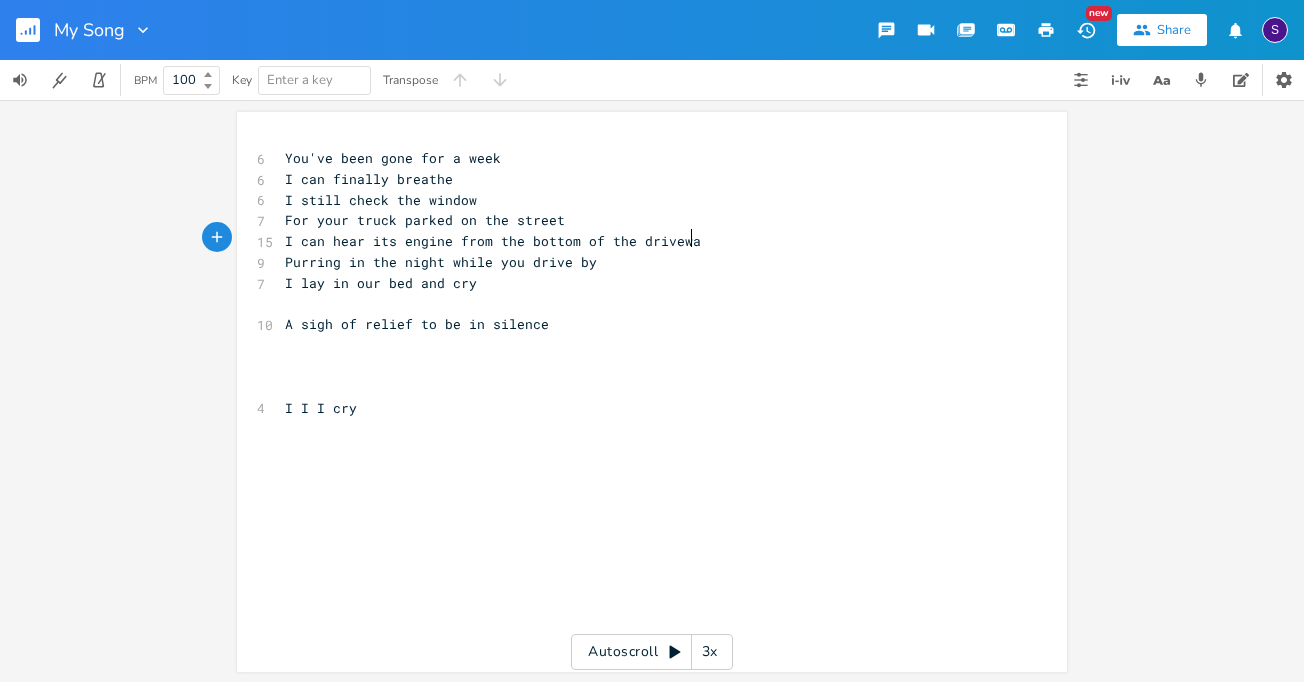type on "[PERSON_NAME] of the drivewat" 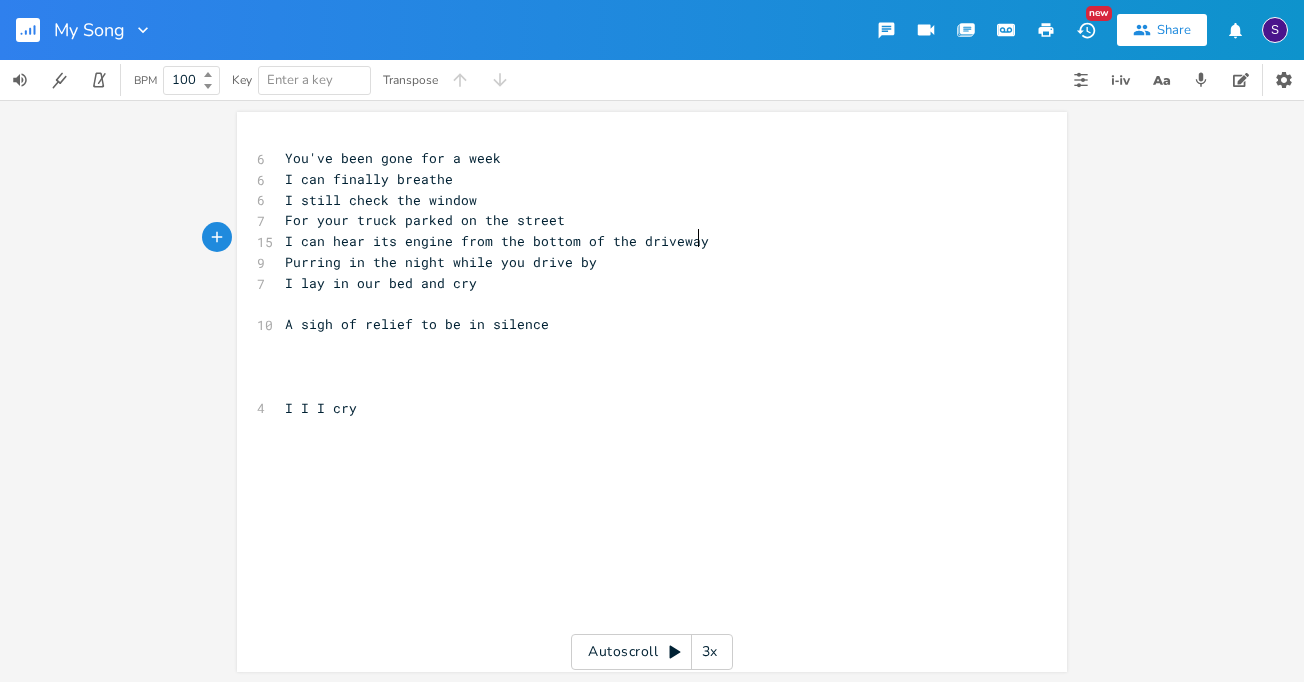type on "y" 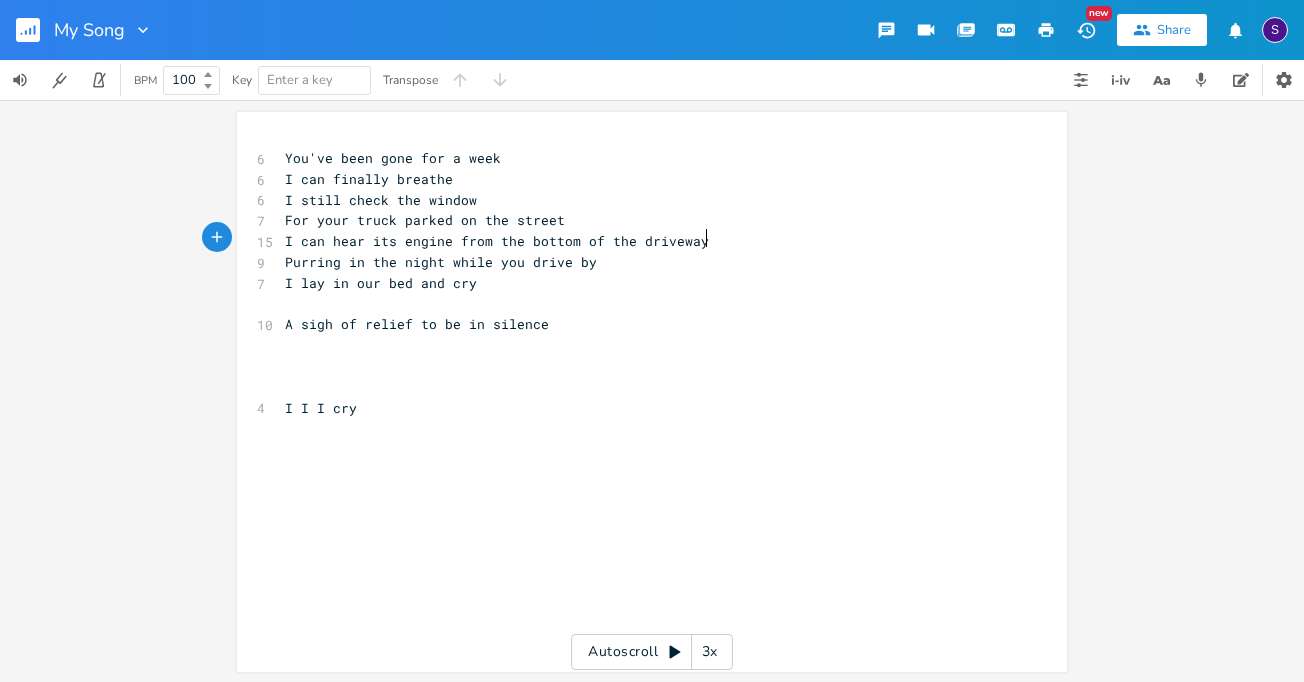 scroll, scrollTop: 0, scrollLeft: 9, axis: horizontal 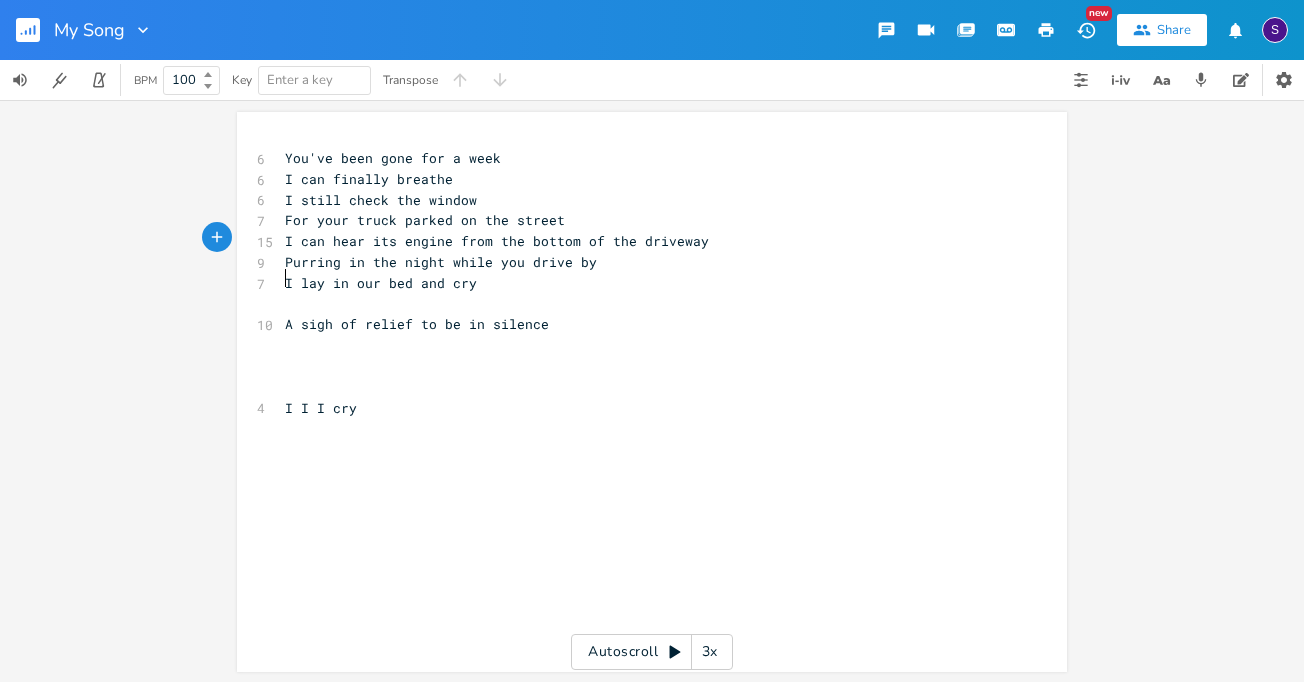 click on "I lay in our bed and cry" at bounding box center [381, 283] 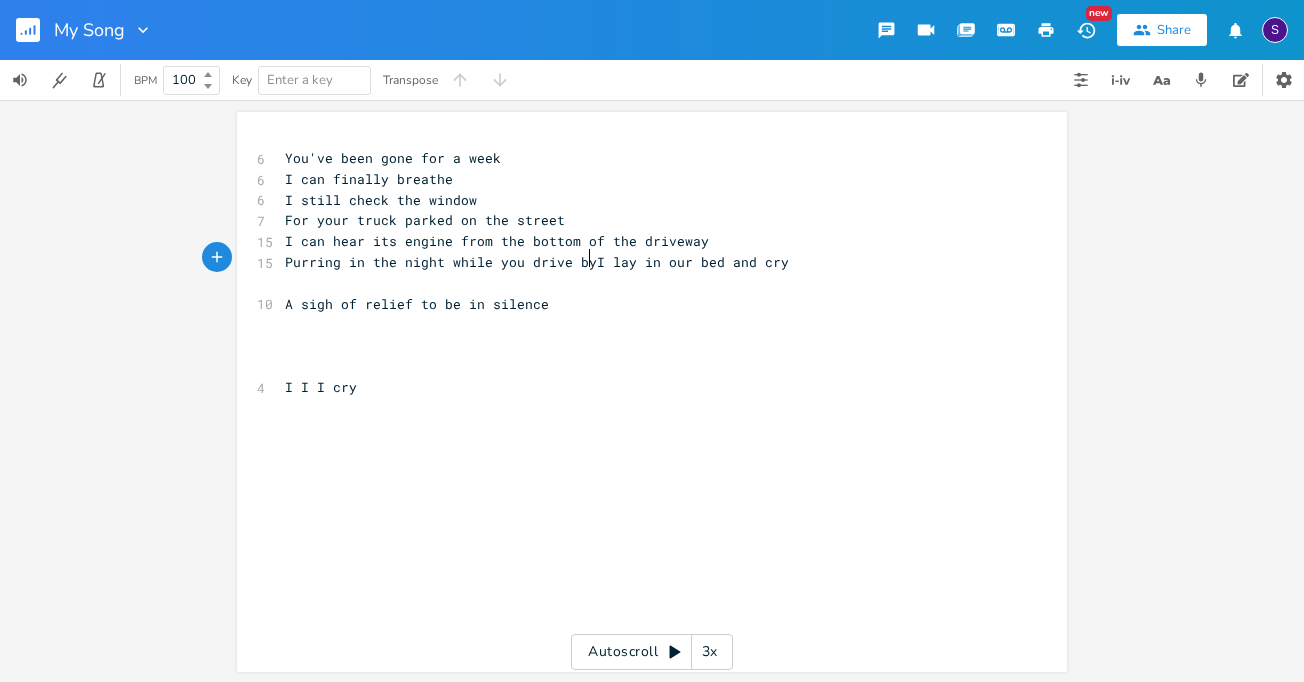 scroll, scrollTop: 0, scrollLeft: 2, axis: horizontal 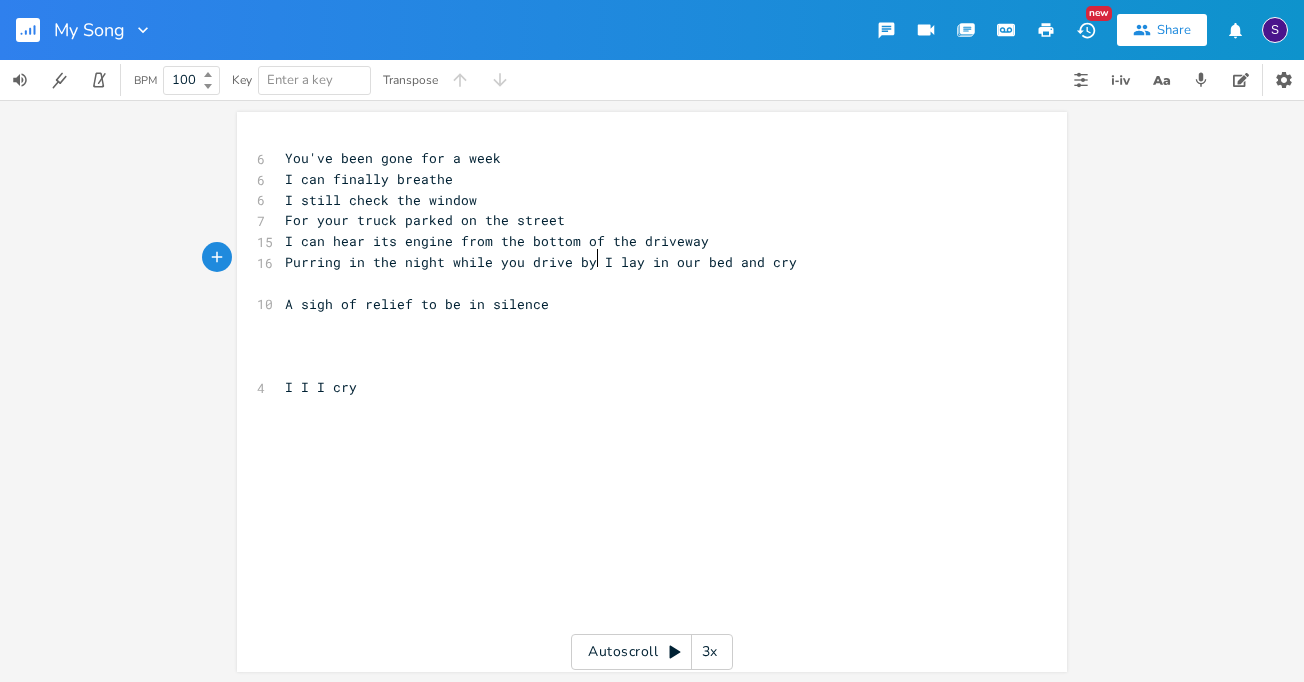click on "I can hear its engine from the bottom of the driveway" at bounding box center [497, 241] 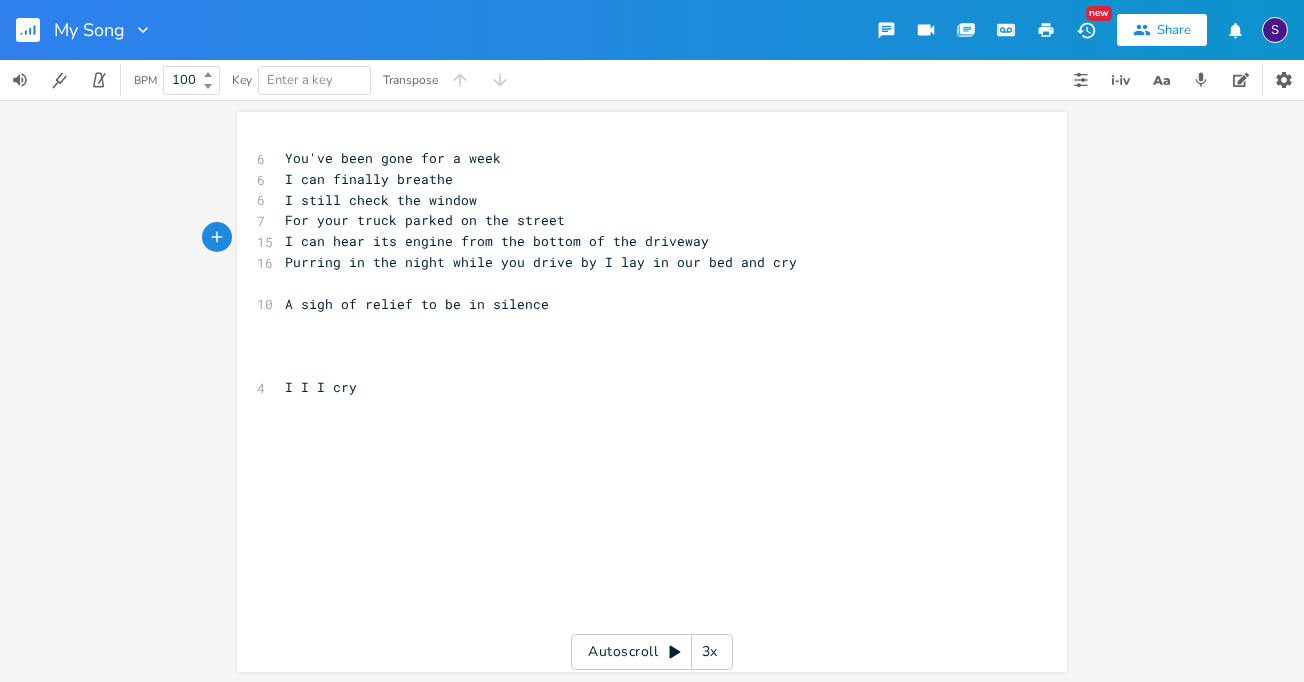 click on "Purring in the night while you drive by I lay in our bed and cry" at bounding box center (541, 262) 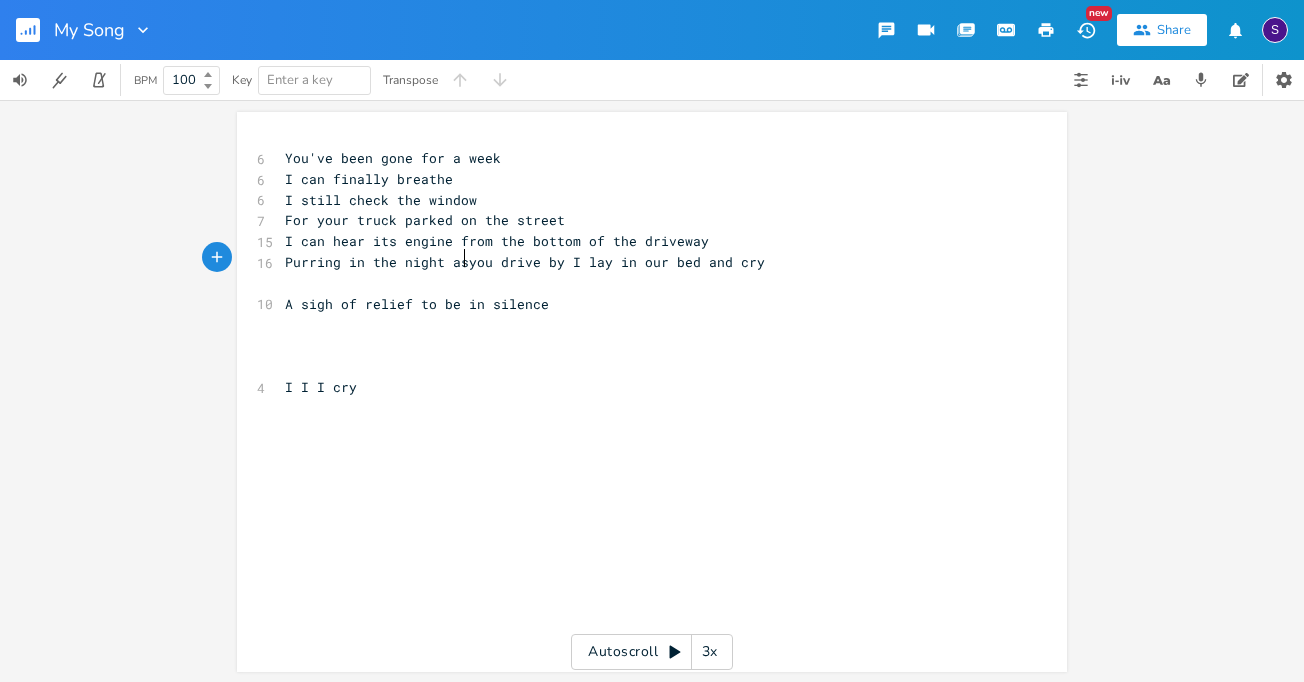 type on "as" 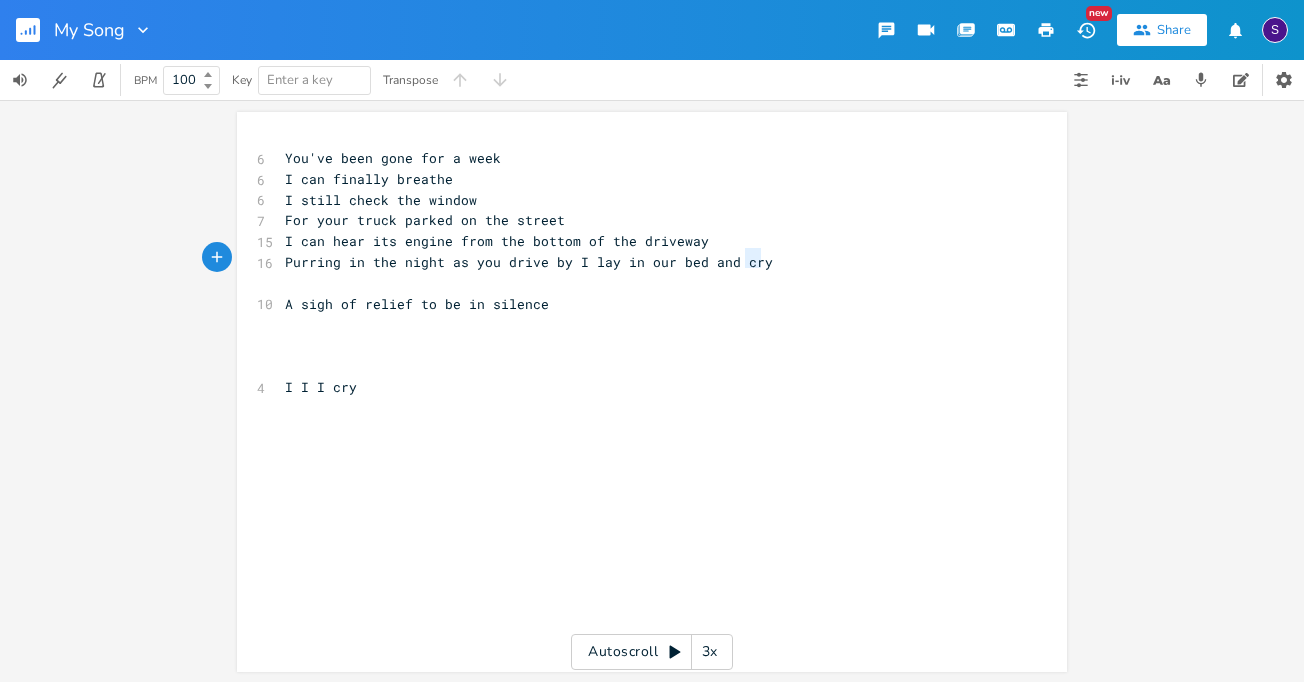 type on "cry" 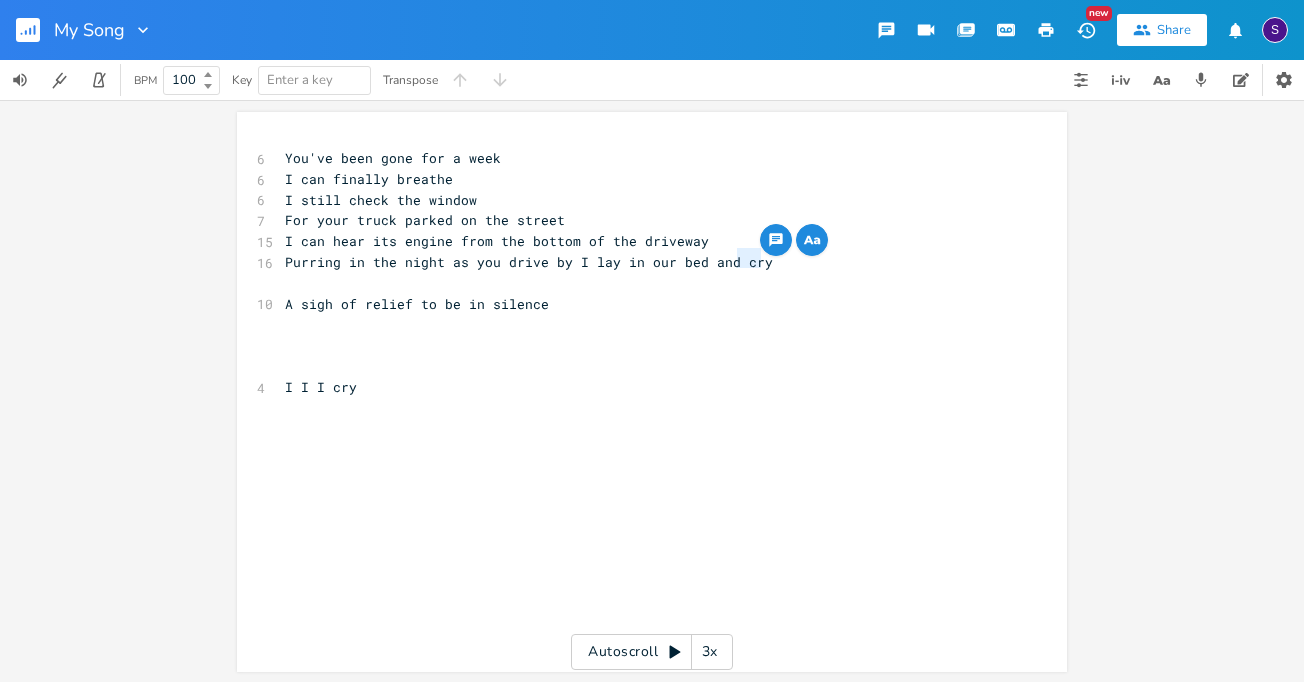 drag, startPoint x: 758, startPoint y: 258, endPoint x: 733, endPoint y: 256, distance: 25.079872 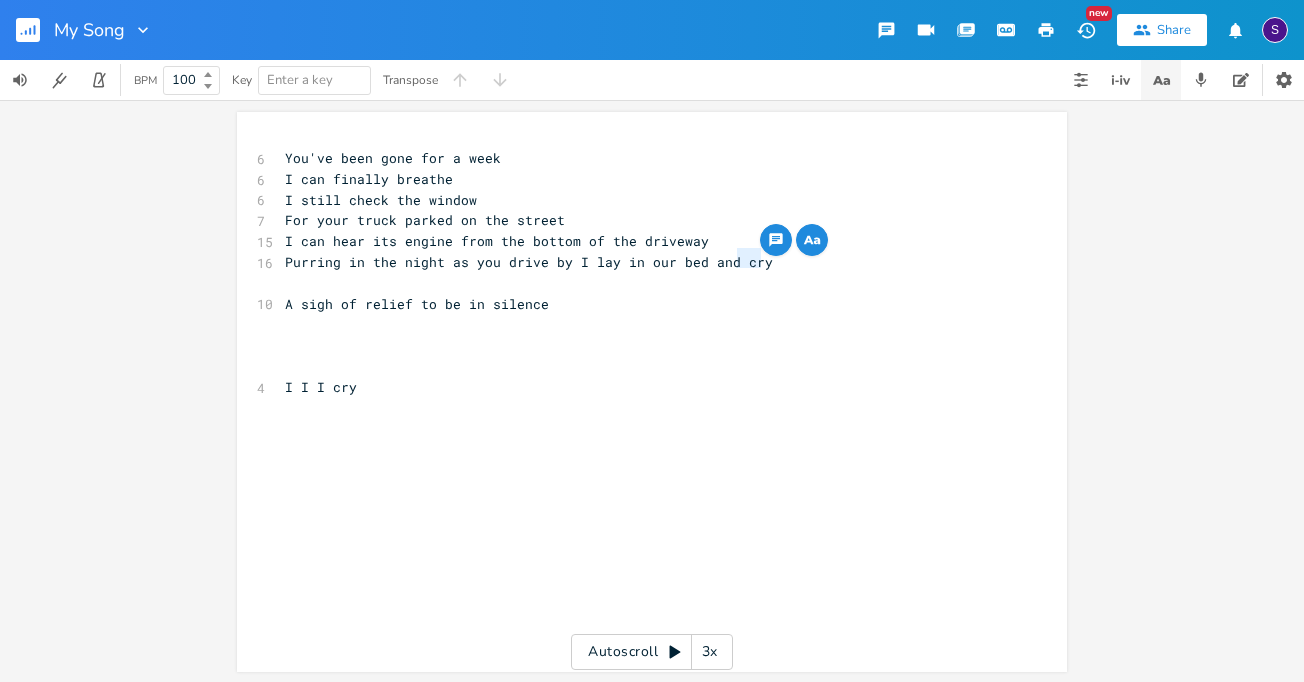 click 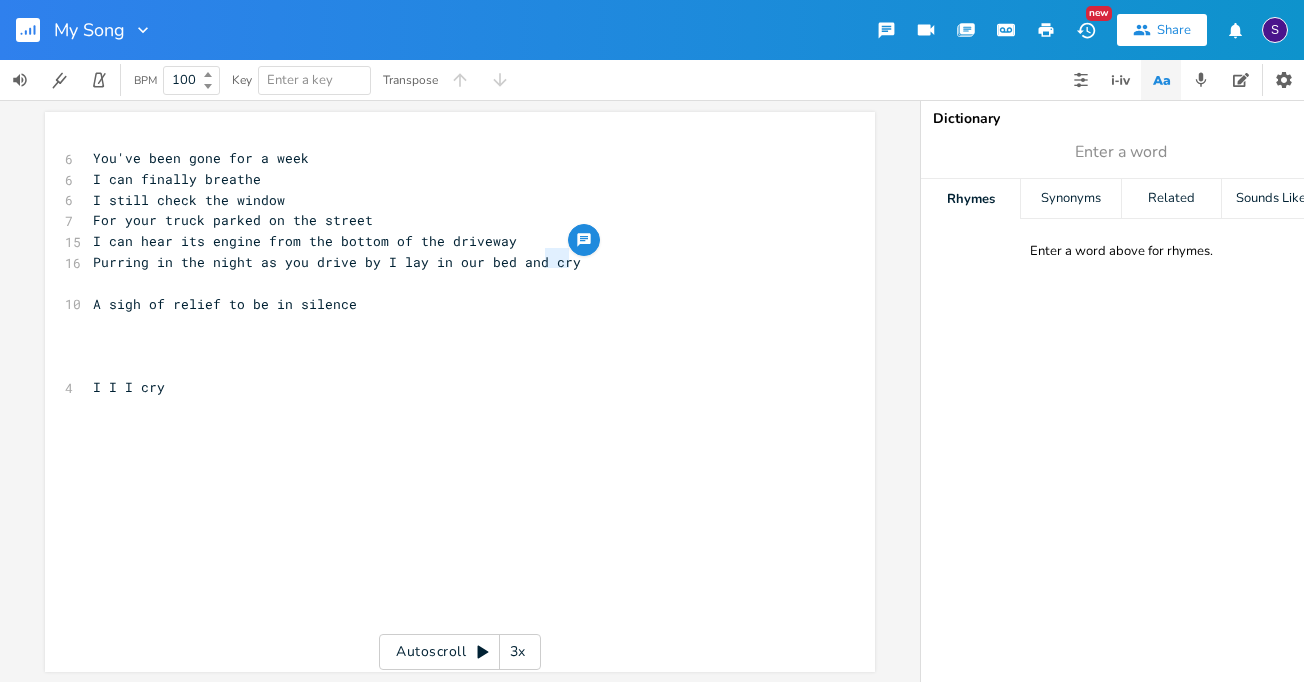 click on "Enter a word above for rhymes." at bounding box center (1121, 251) 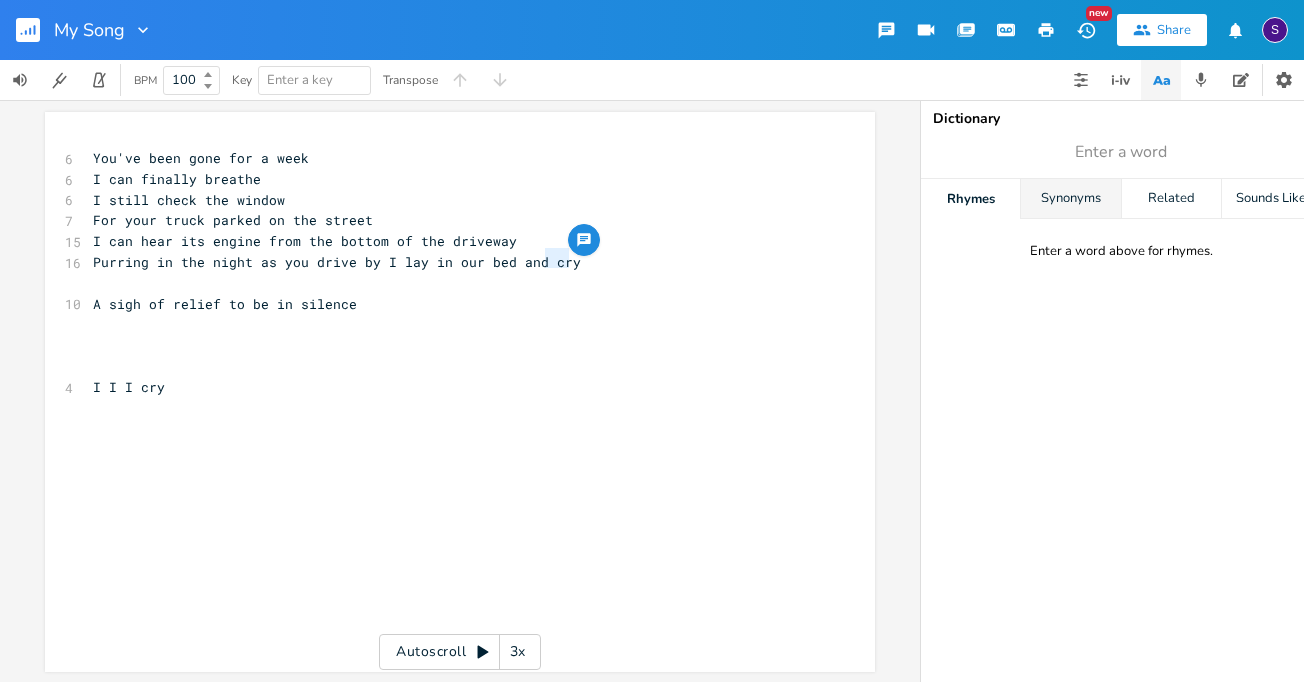 click on "Synonyms" at bounding box center (1070, 199) 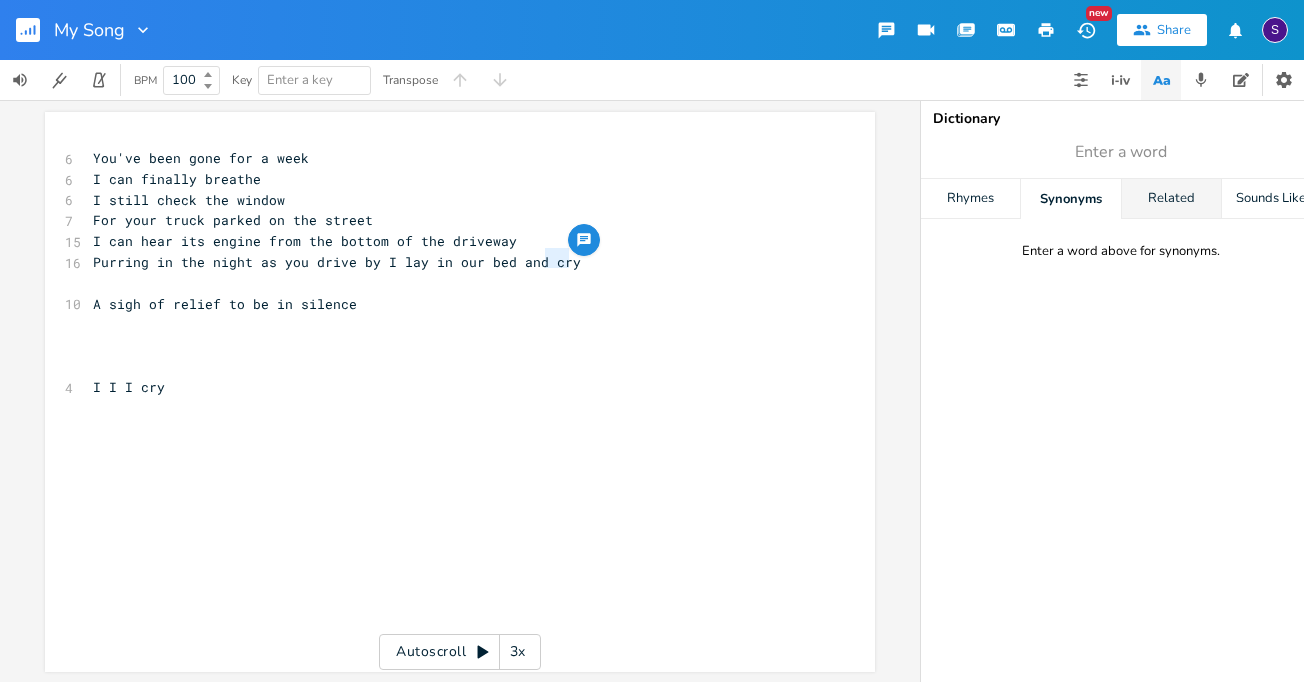 click on "Related" at bounding box center [1171, 199] 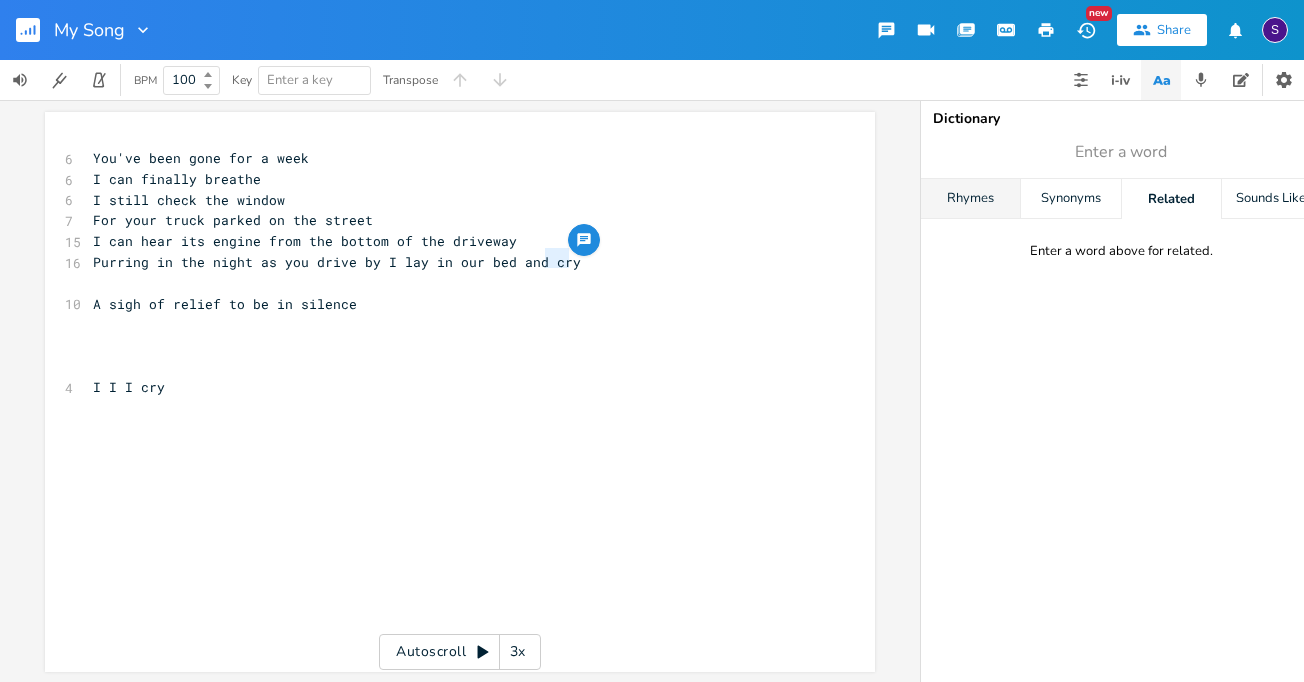 click on "Rhymes" at bounding box center (970, 199) 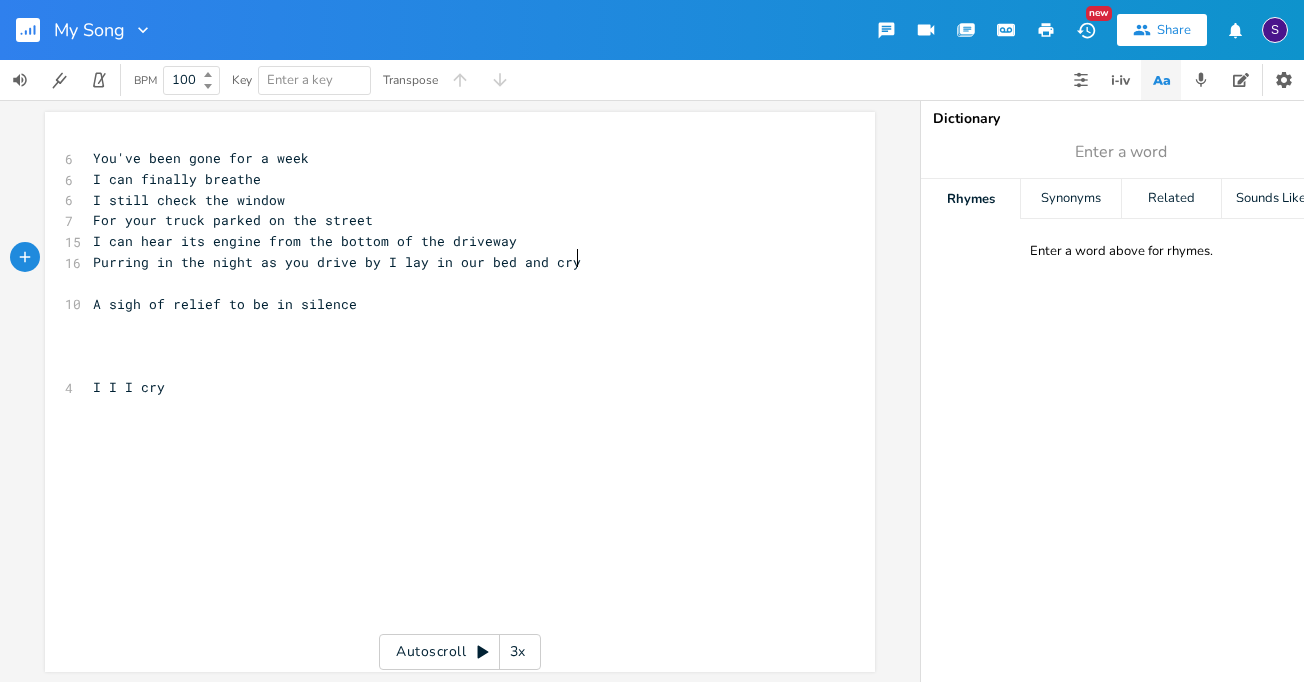 click on "Purring in the night as you drive by I lay in our bed and cry" at bounding box center [450, 262] 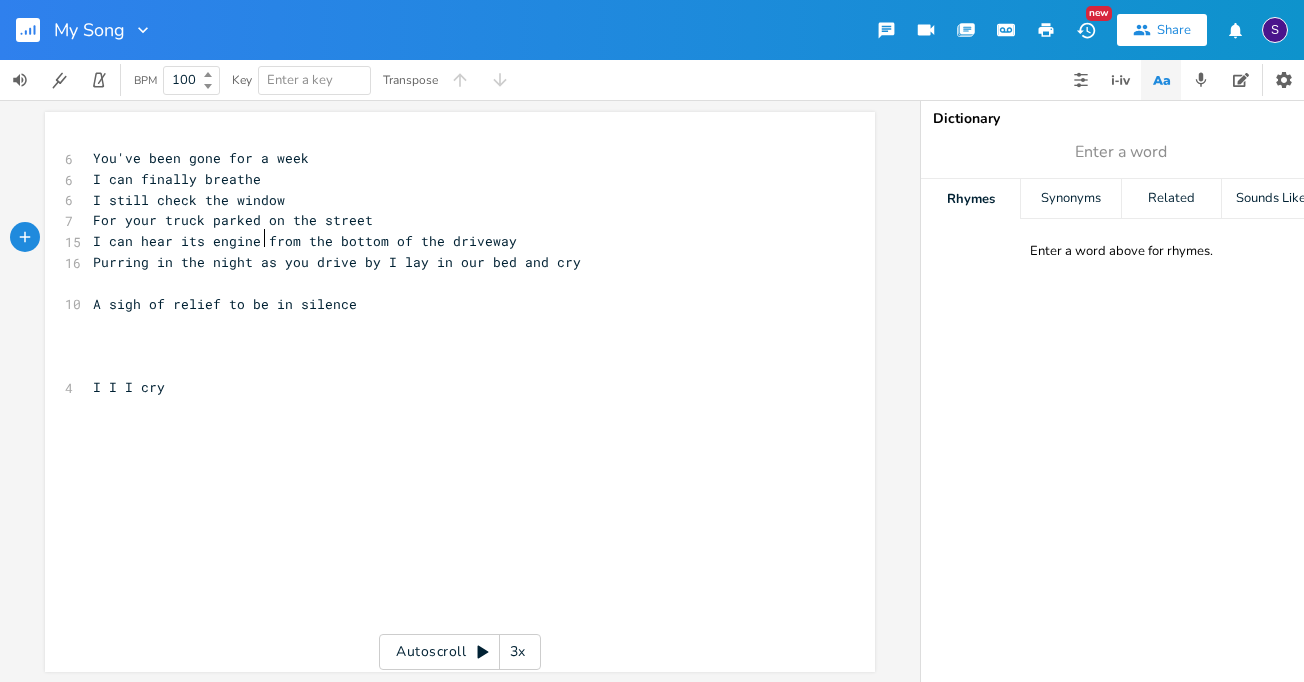 click on "I can hear its engine from the bottom of the driveway" at bounding box center [305, 241] 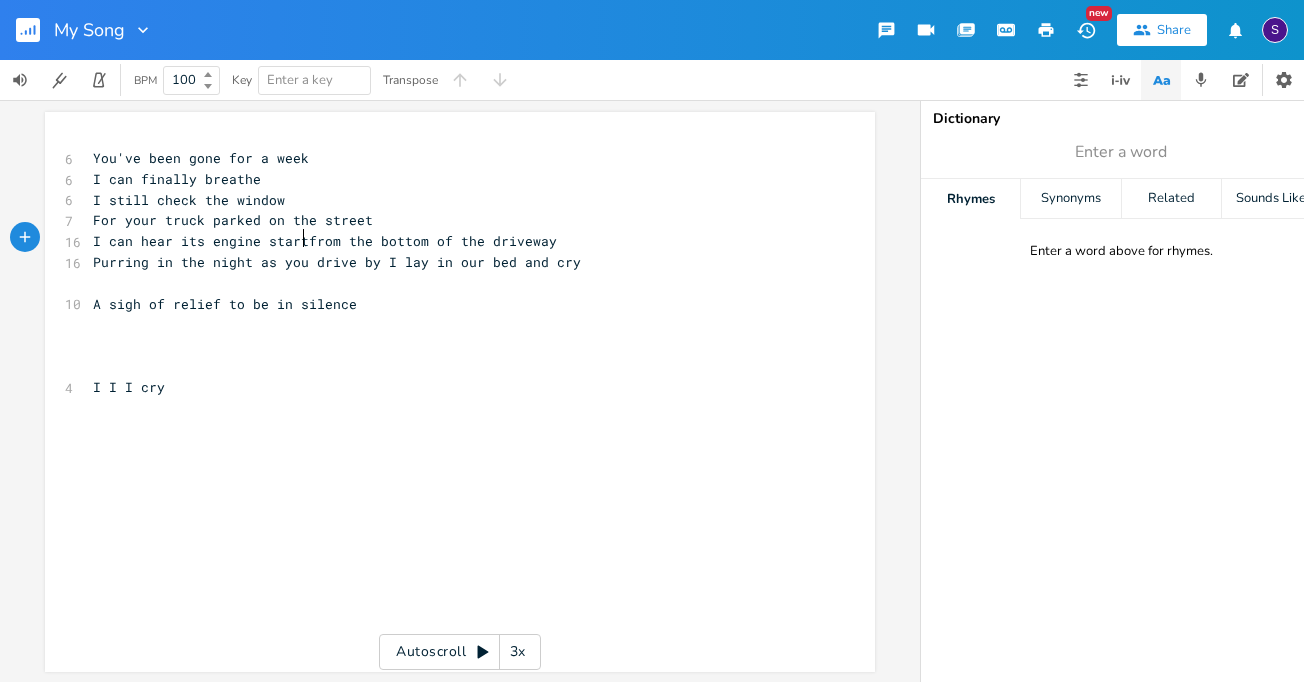 type on "start" 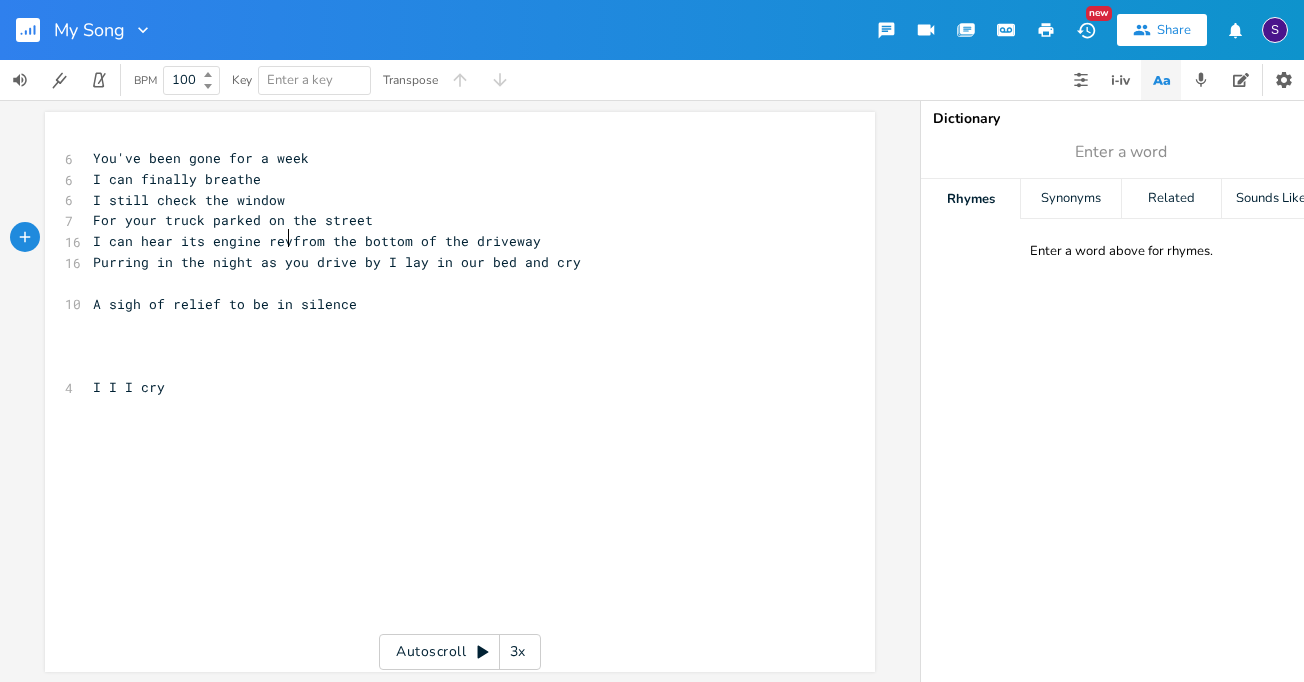 scroll, scrollTop: 0, scrollLeft: 17, axis: horizontal 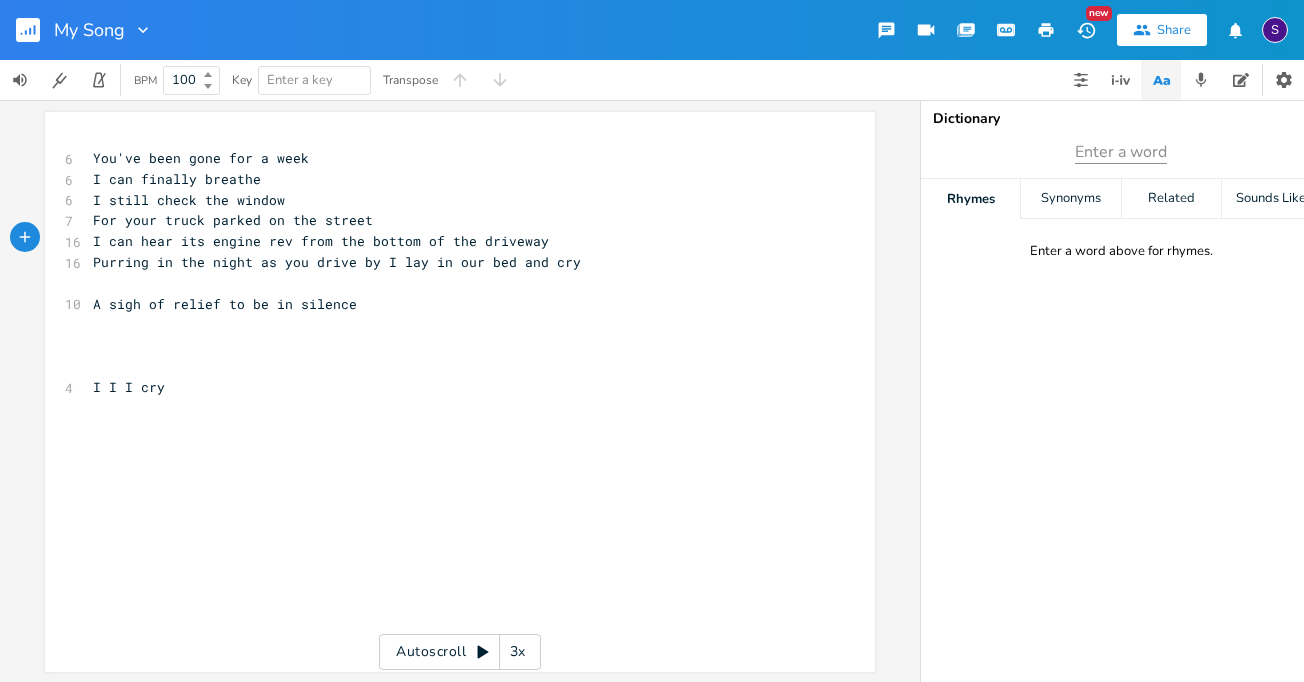 type on "rev" 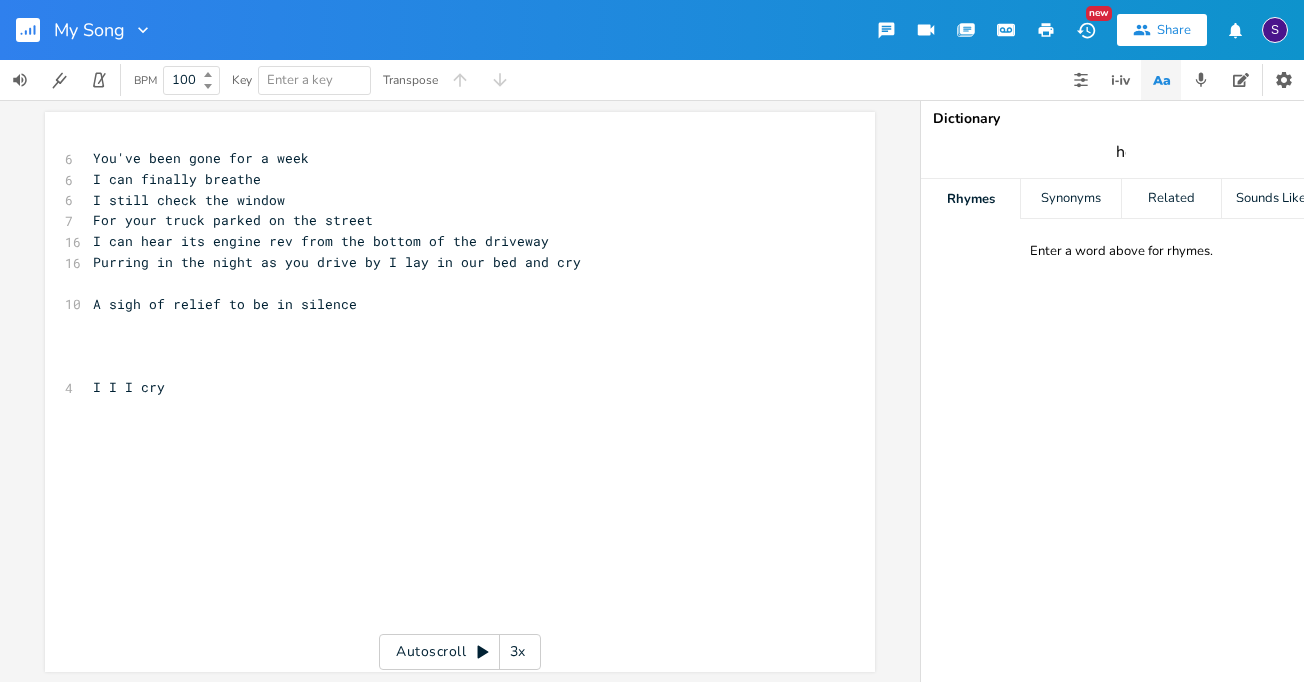 type on "hear" 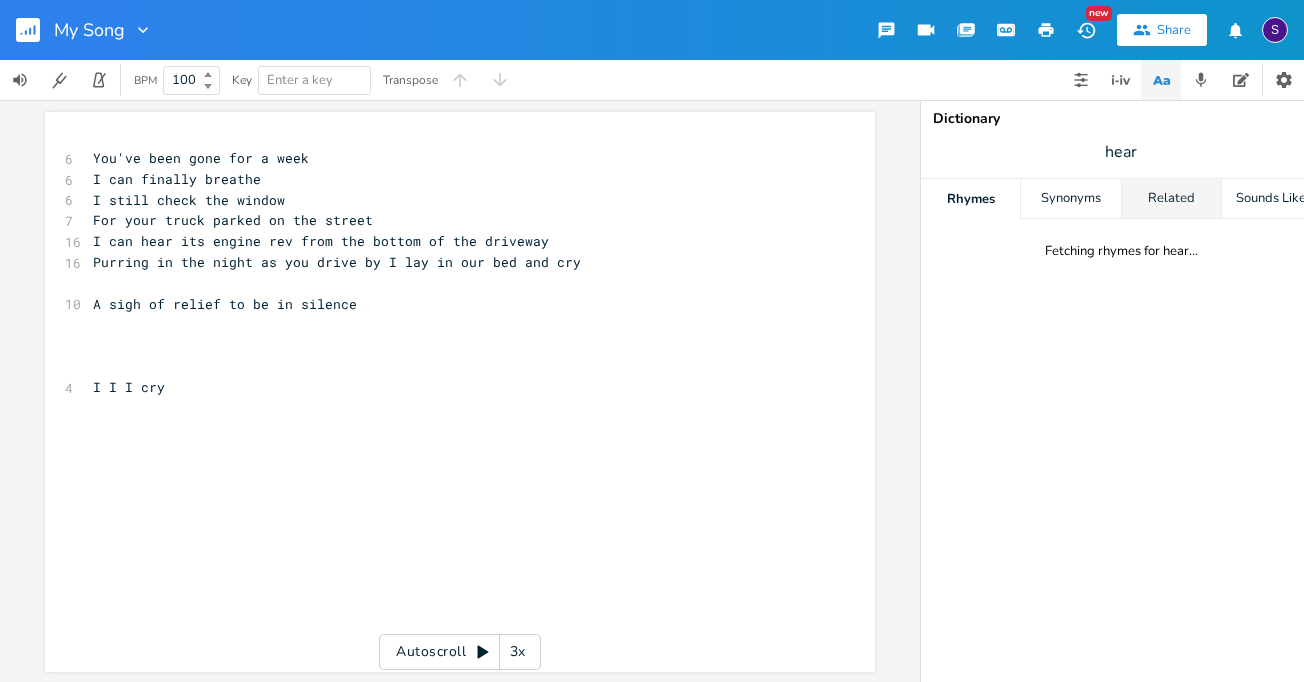 click on "Related" at bounding box center [1171, 199] 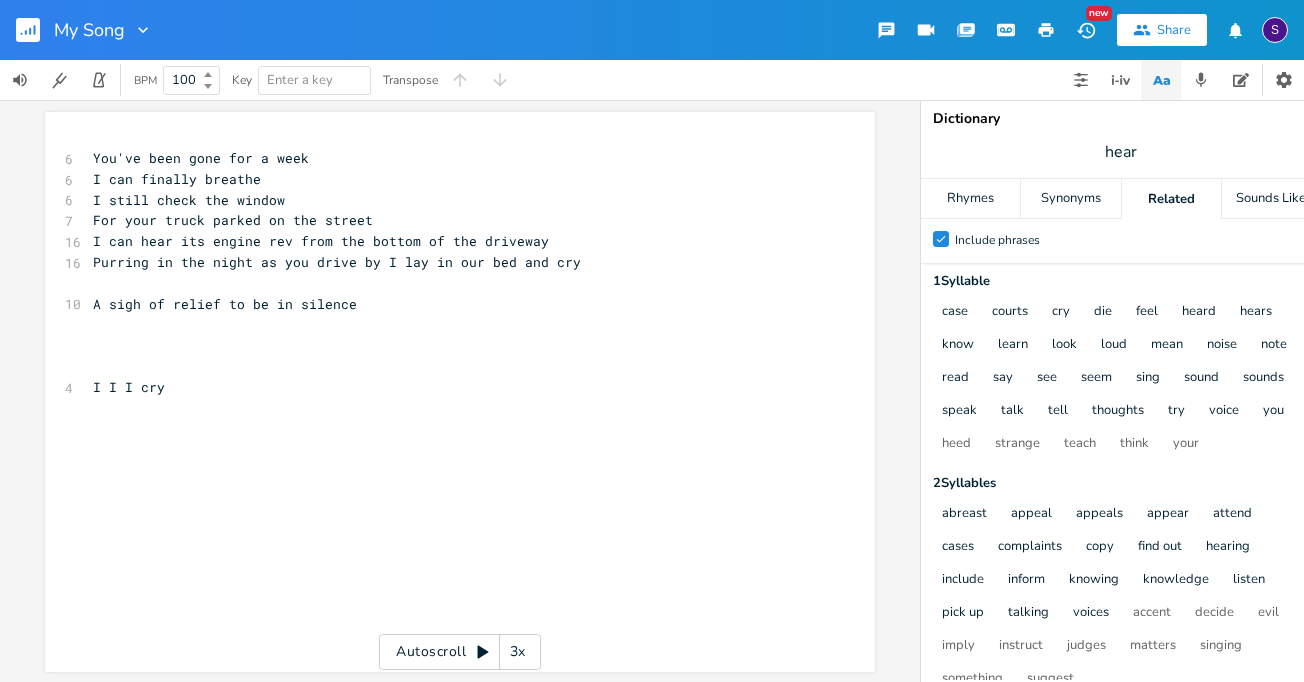 scroll, scrollTop: 0, scrollLeft: 0, axis: both 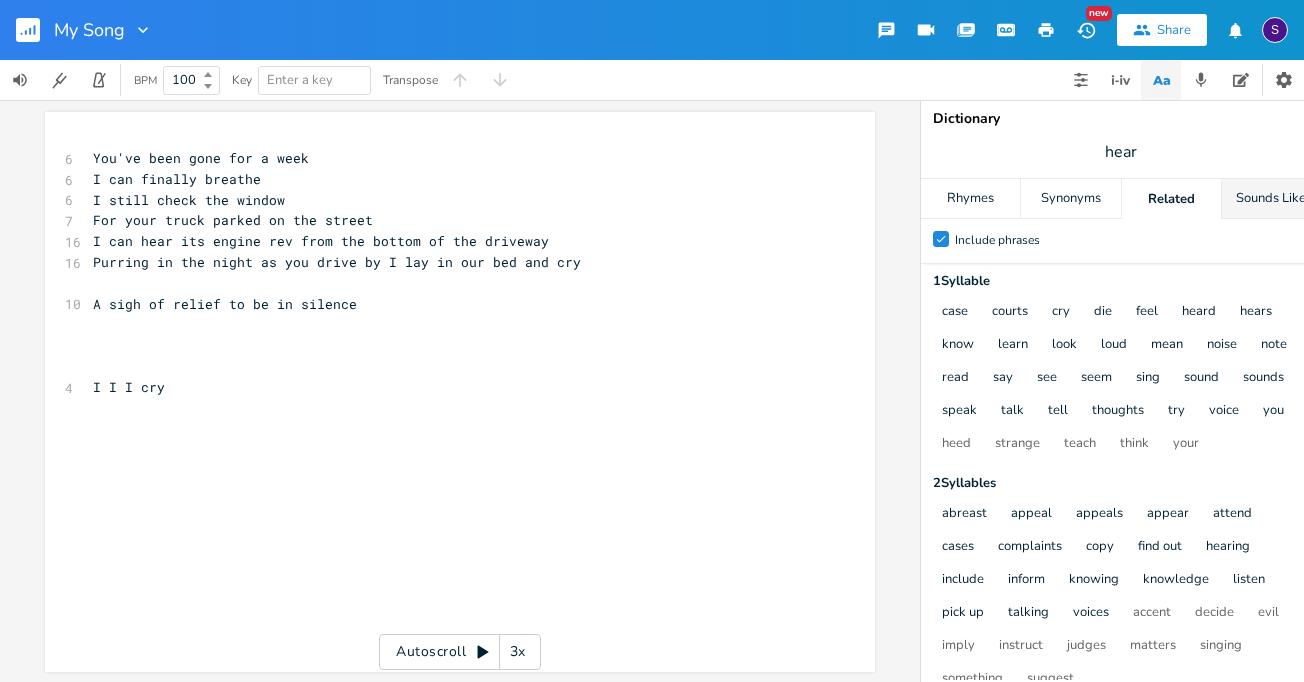 click on "Sounds Like" at bounding box center (1271, 199) 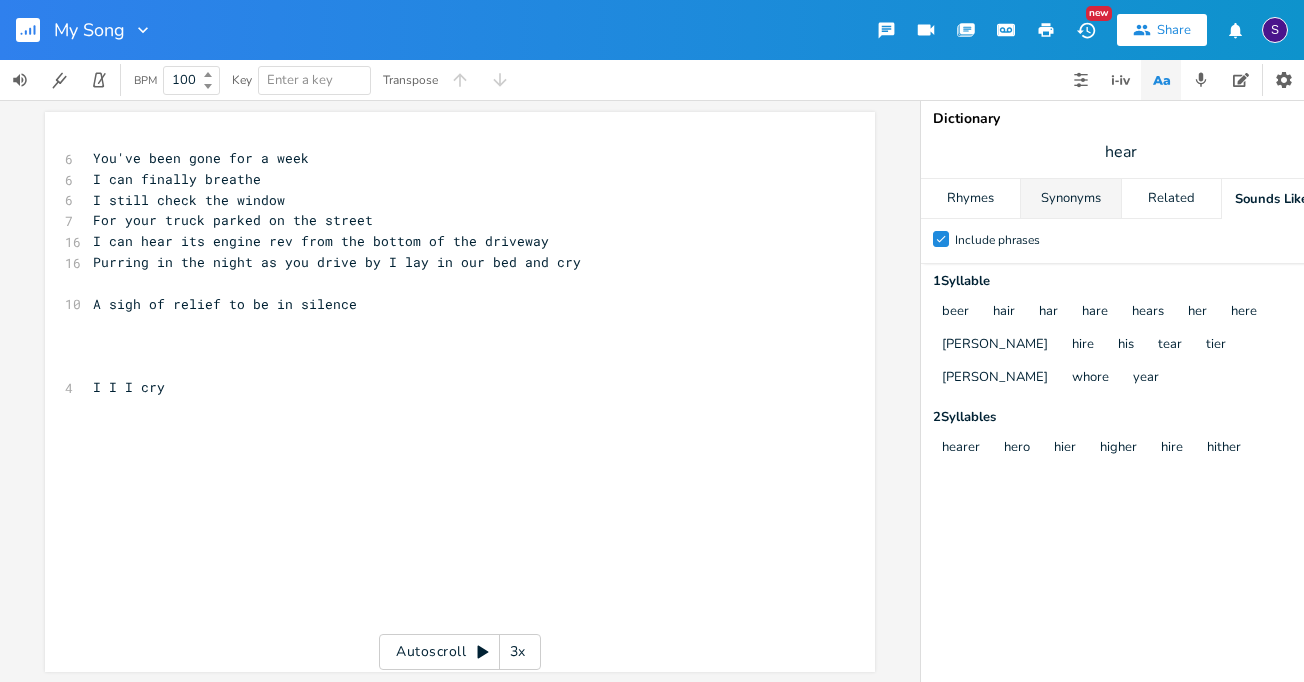 click on "Synonyms" at bounding box center (1070, 199) 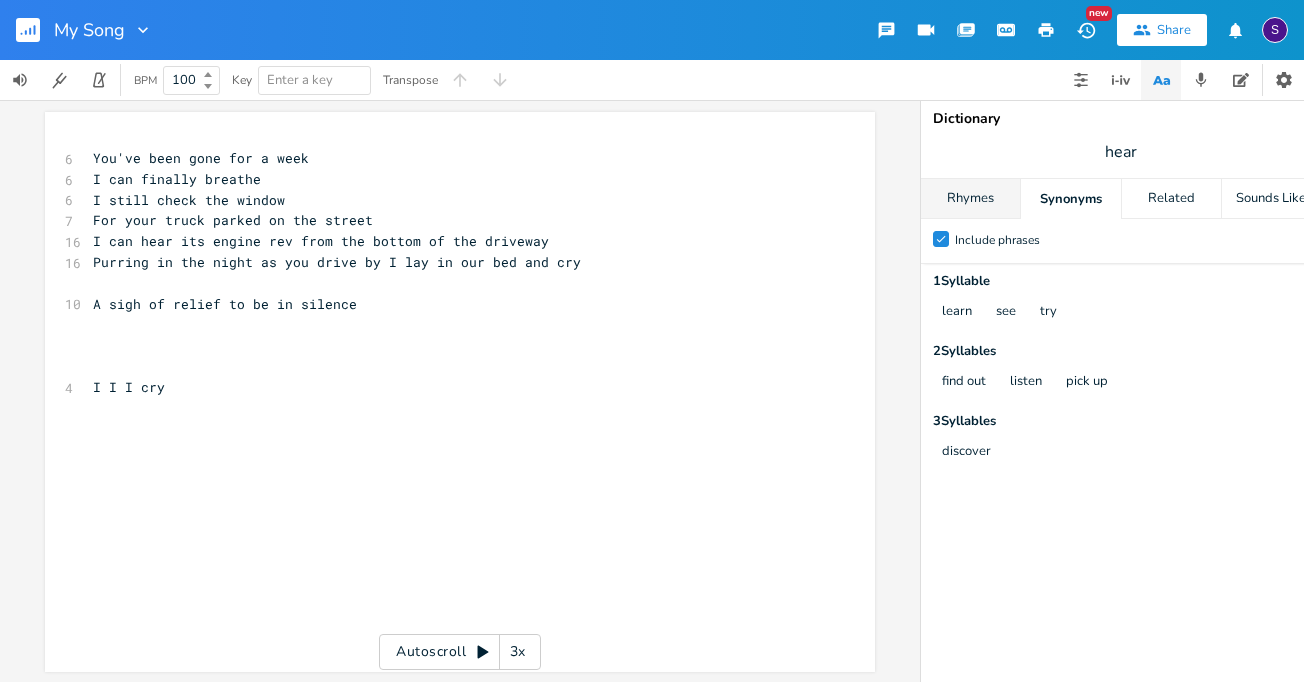 click on "Rhymes" at bounding box center [970, 199] 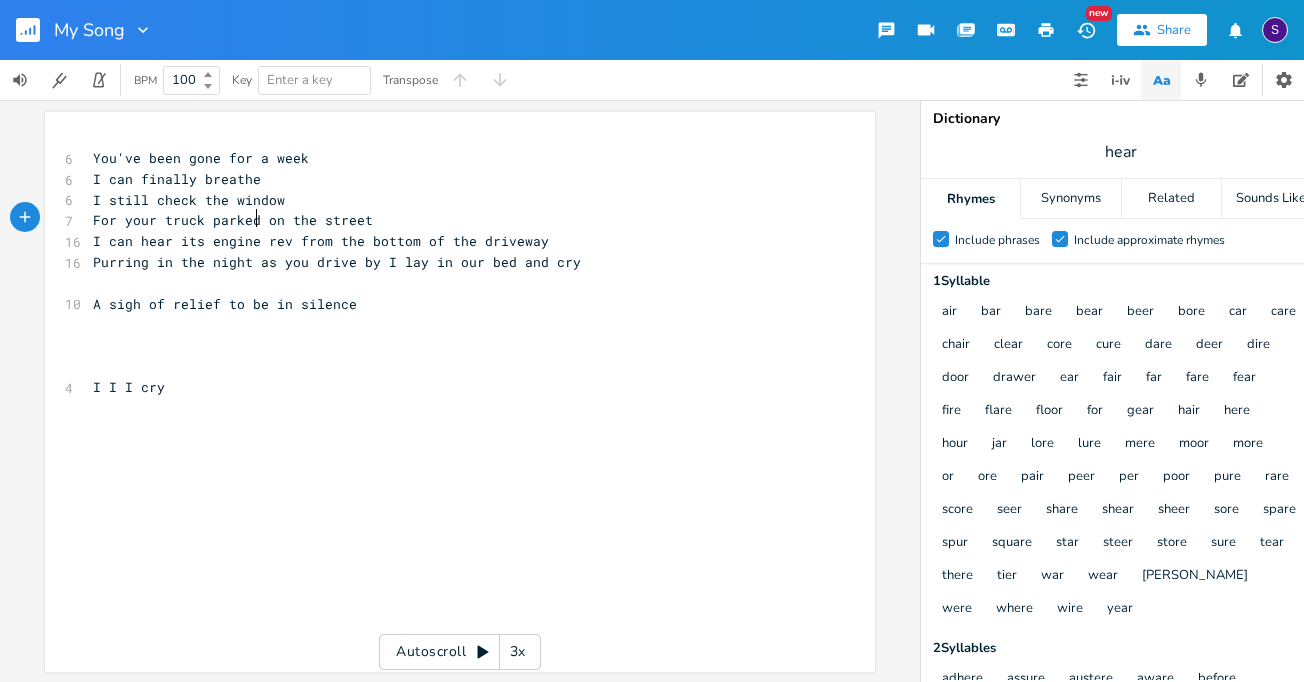 click on "For your truck parked on the street" at bounding box center [233, 220] 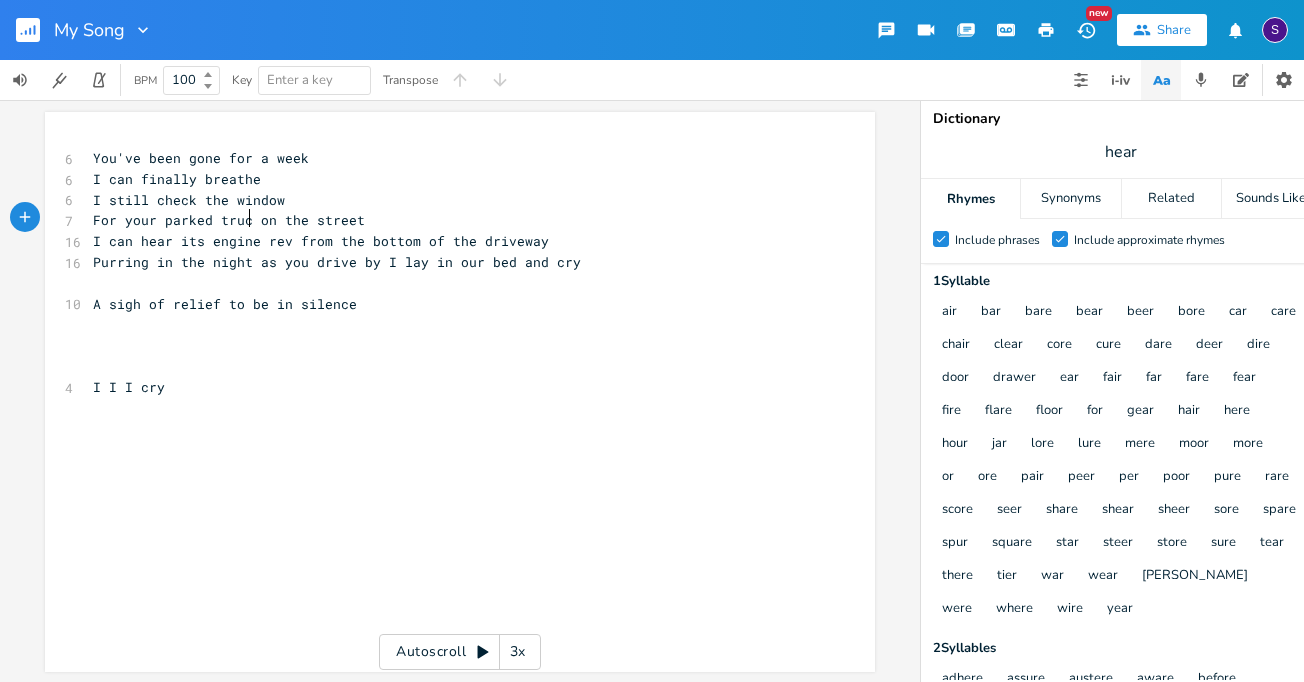 type on "parked truck" 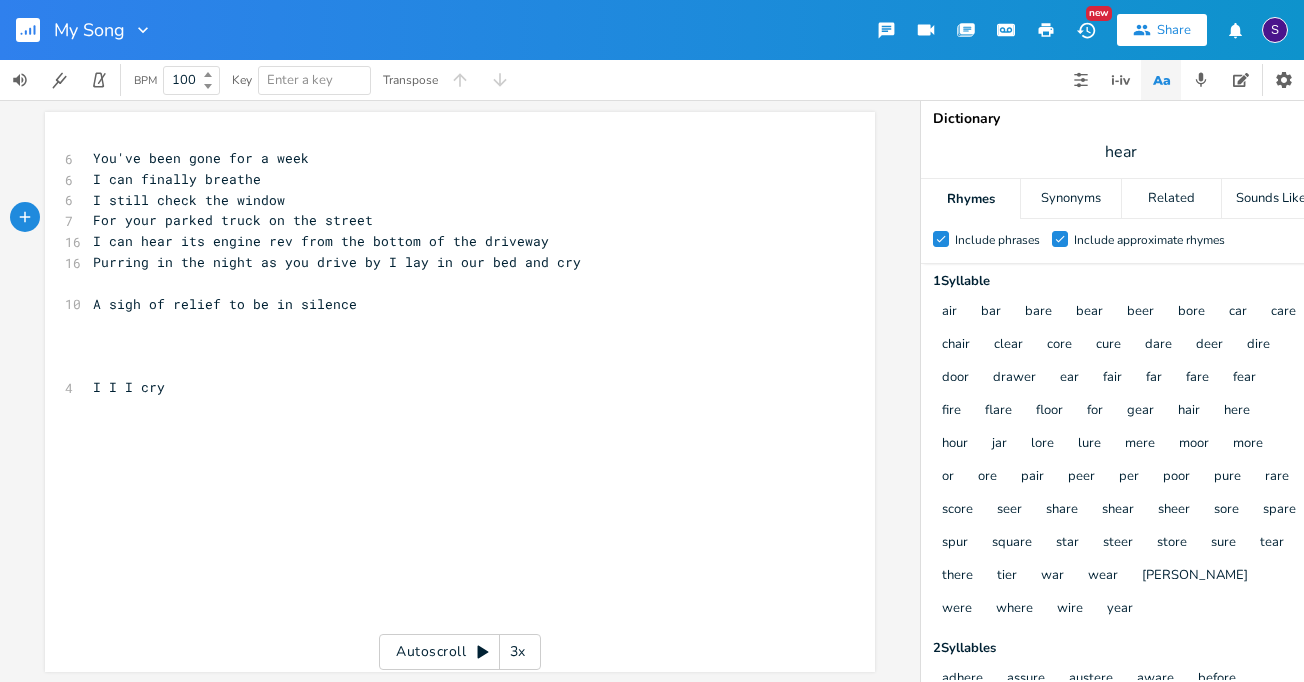 click on "For your parked truck on the street" at bounding box center (233, 220) 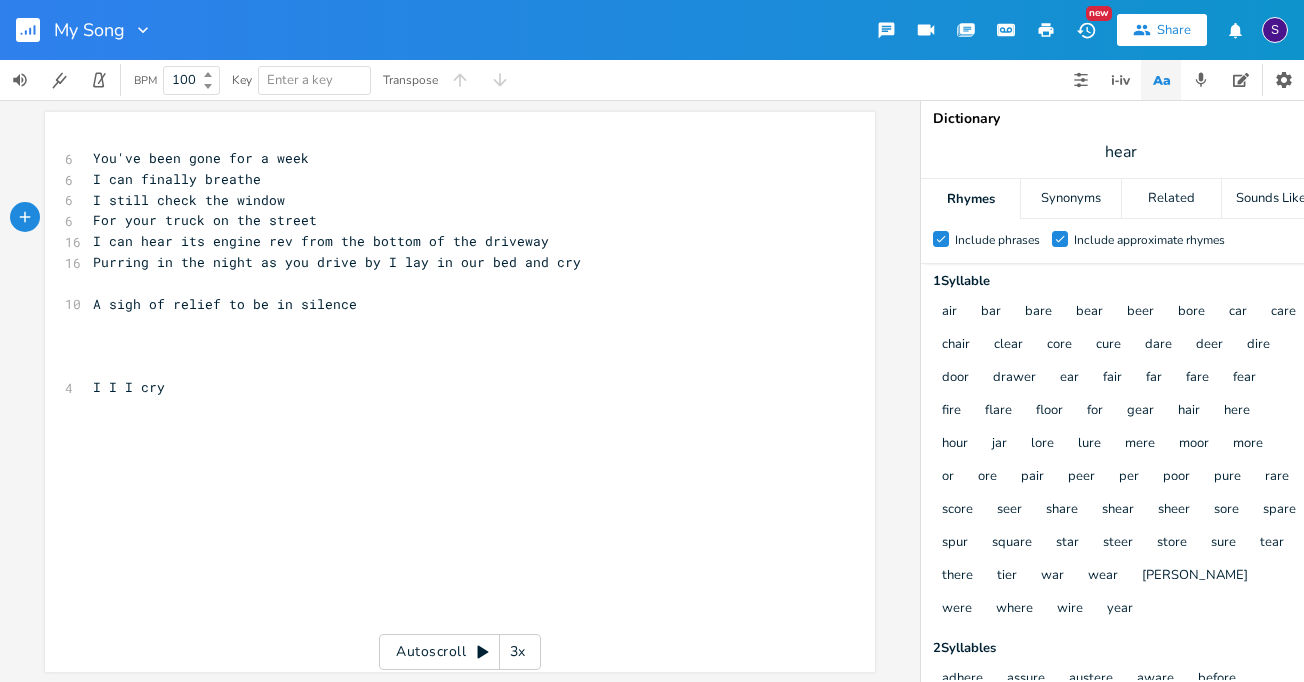 click on "I can hear its engine rev from the bottom of the driveway" at bounding box center [321, 241] 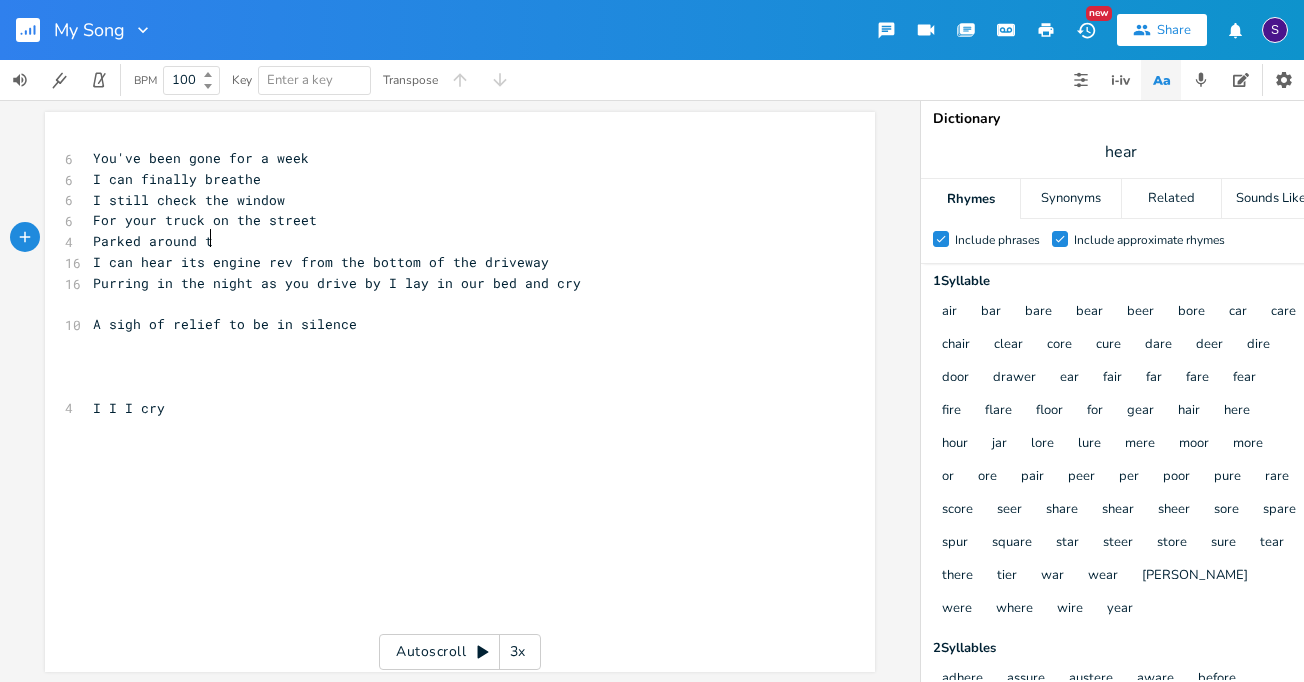 type on "Parked around tge" 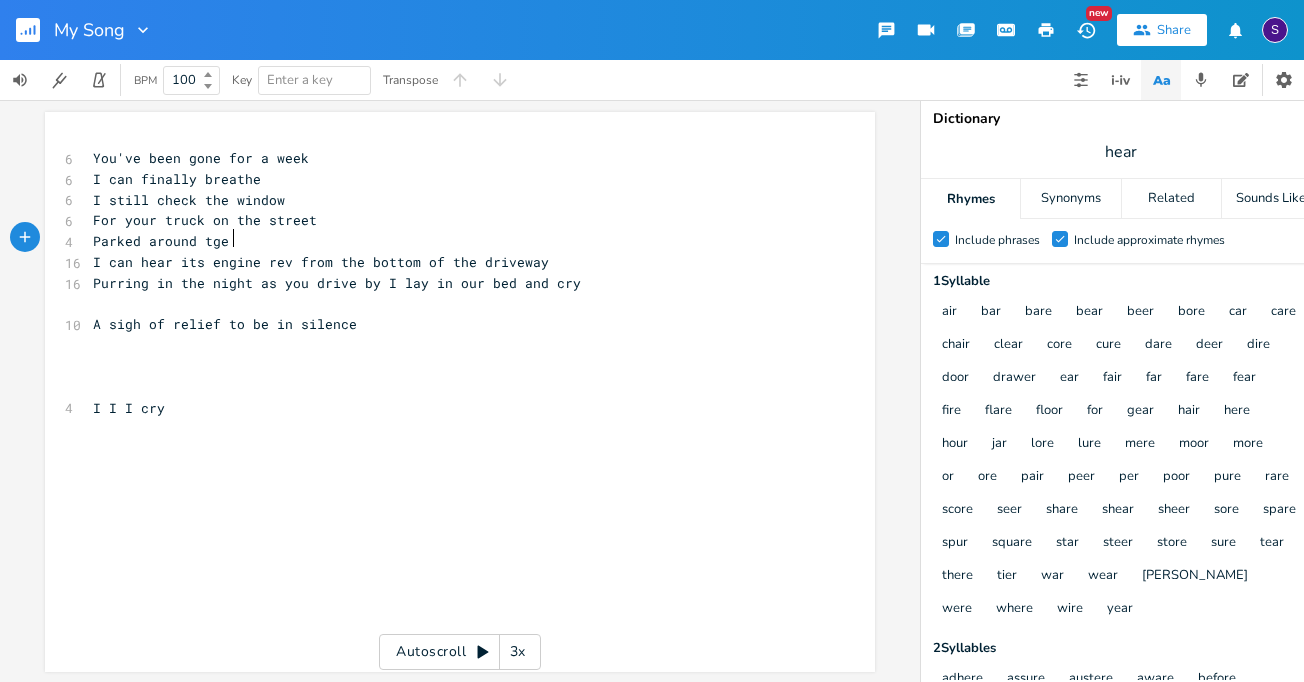 scroll, scrollTop: 0, scrollLeft: 94, axis: horizontal 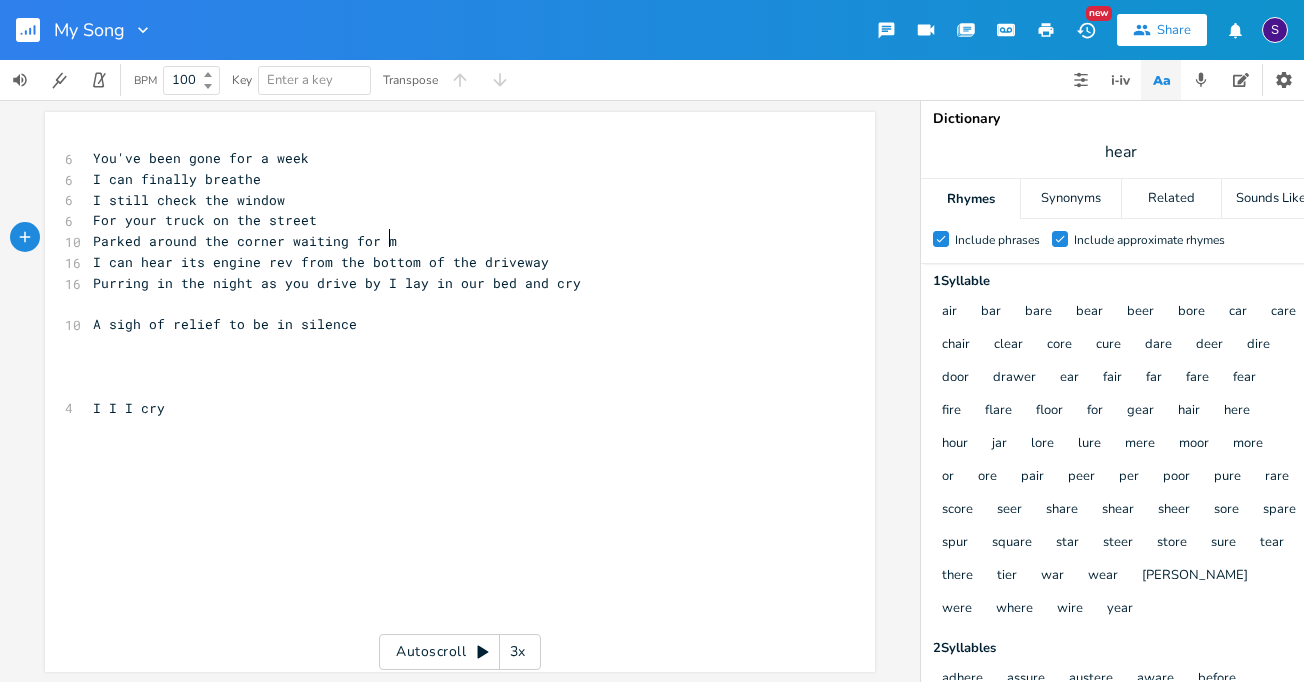 type on "und the corner waiting for me" 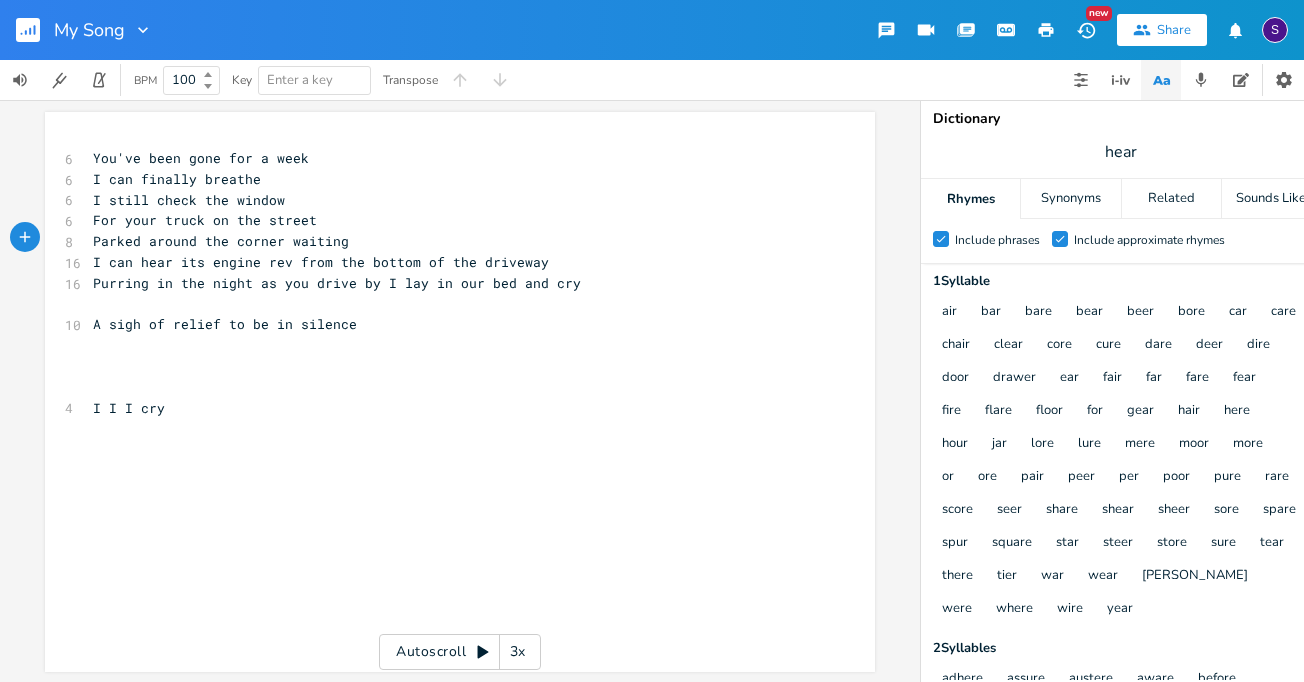 click on "Parked around the corner waiting" at bounding box center [221, 241] 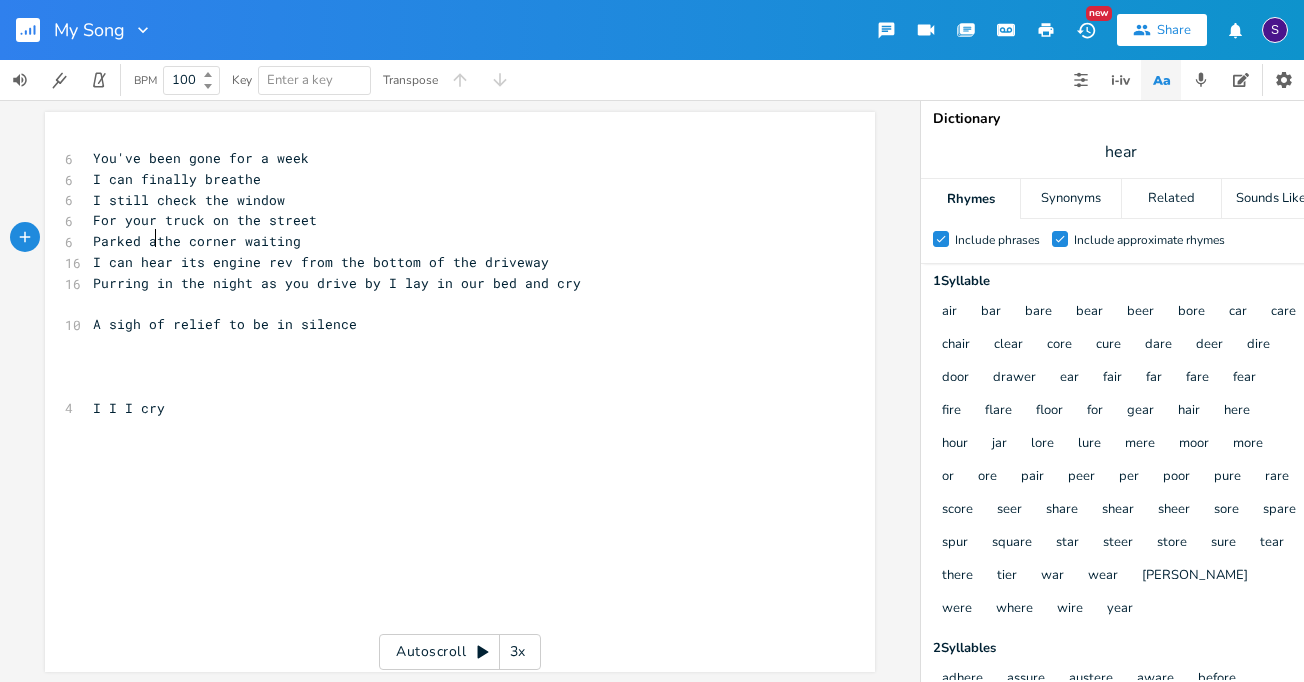 type on "t" 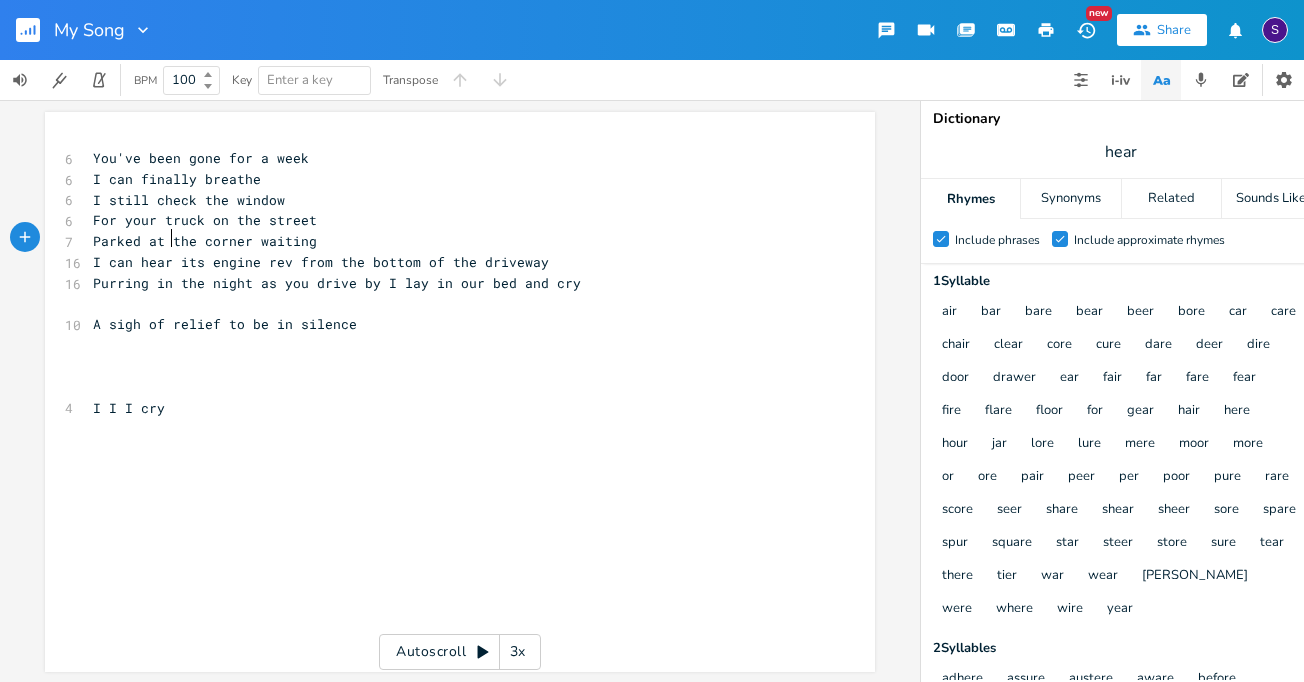 scroll, scrollTop: 0, scrollLeft: 7, axis: horizontal 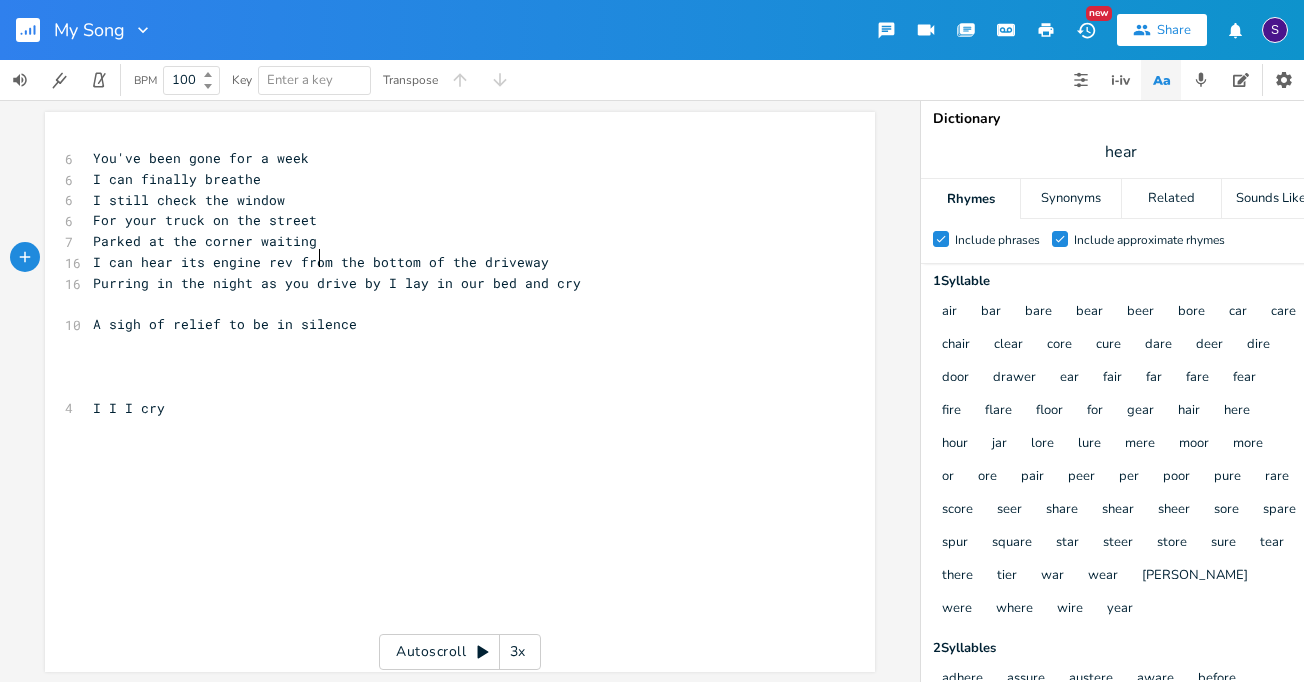 click on "I can hear its engine rev from the bottom of the driveway" at bounding box center [321, 262] 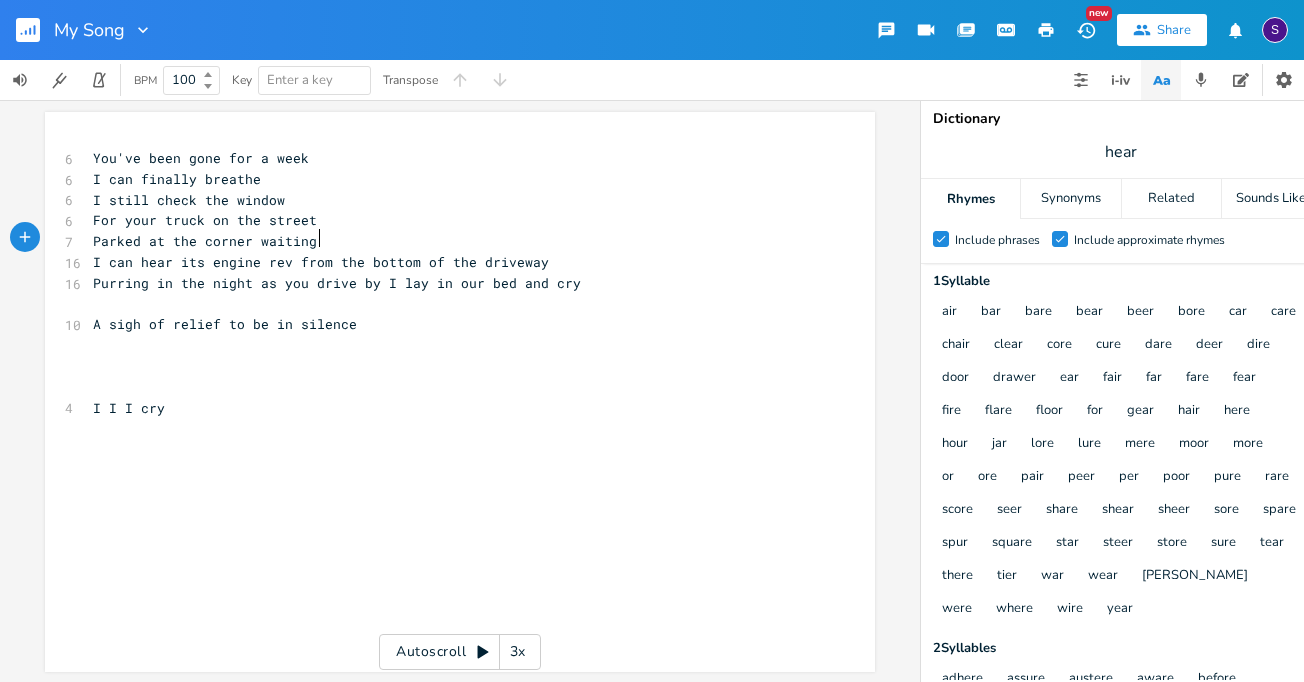 click on "Parked at the corner waiting" at bounding box center [450, 241] 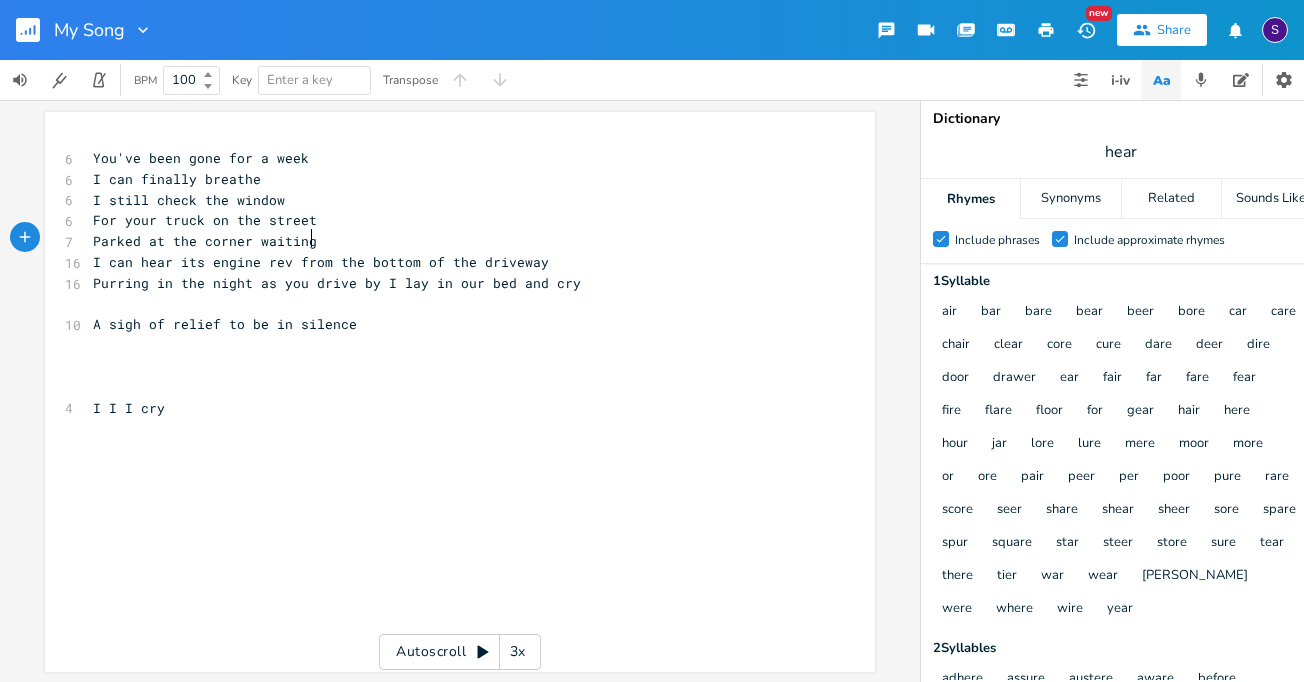 scroll, scrollTop: 0, scrollLeft: 3, axis: horizontal 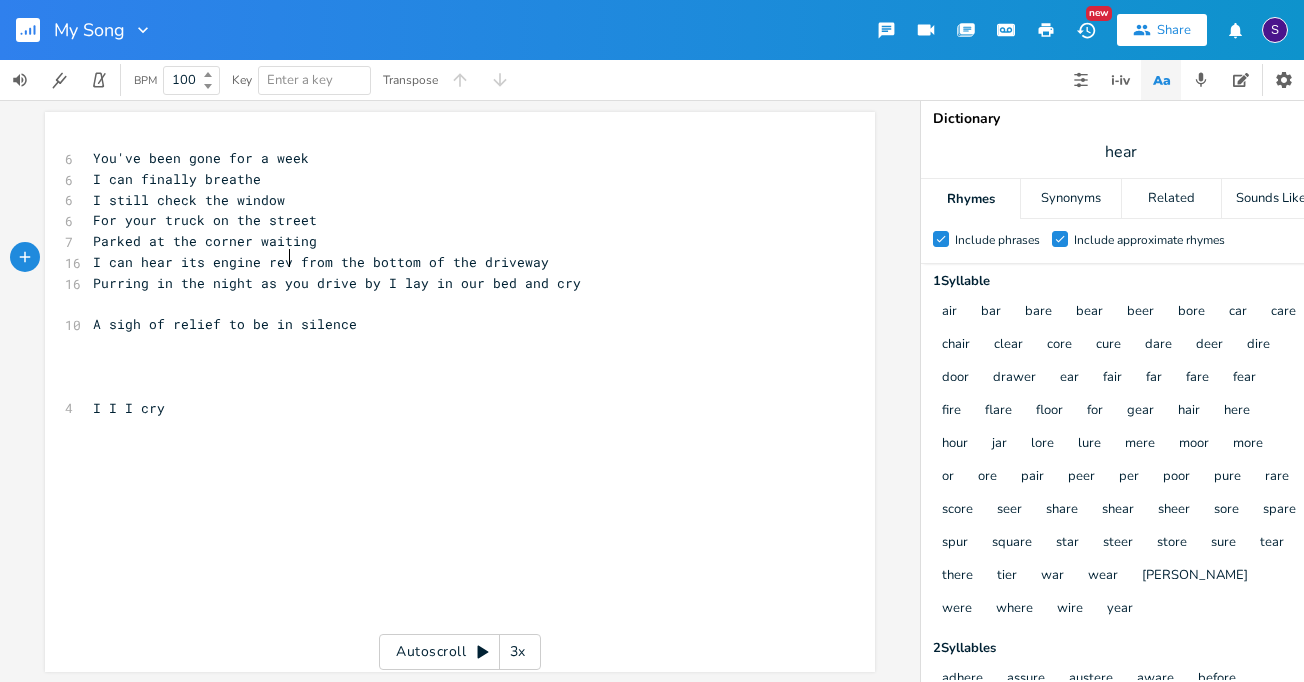 click on "I can hear its engine rev from the bottom of the driveway" at bounding box center [321, 262] 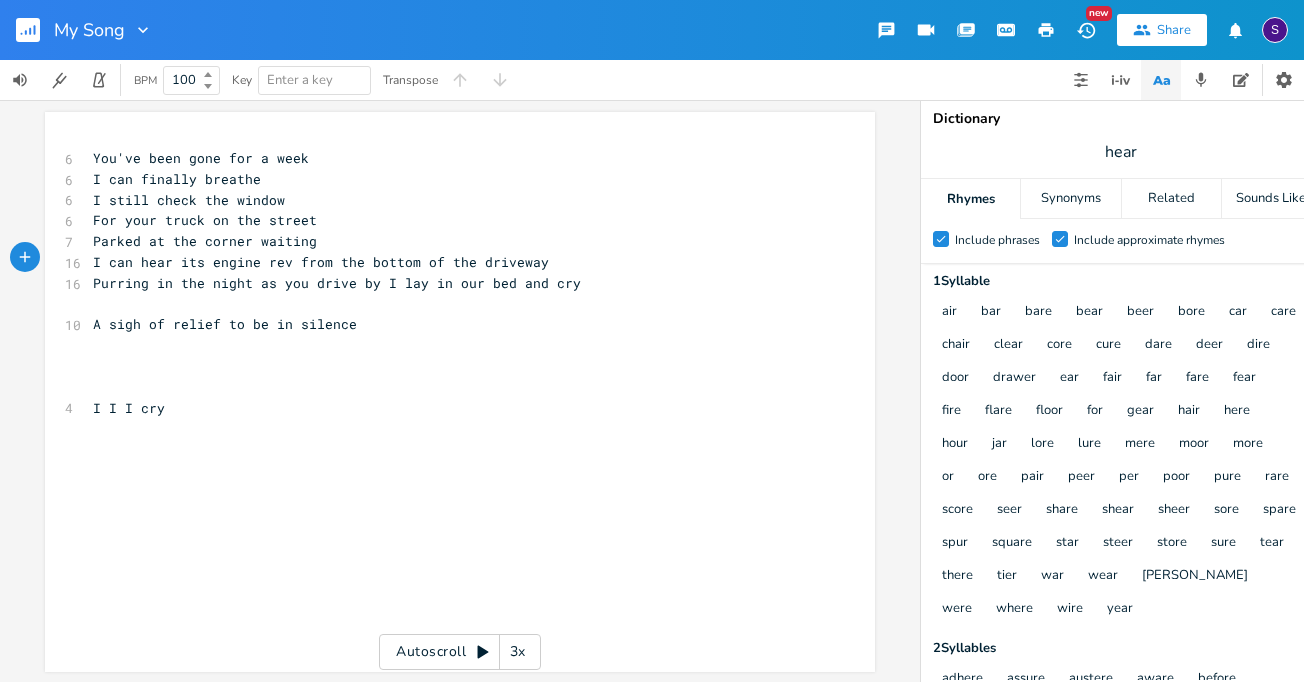 type on "n" 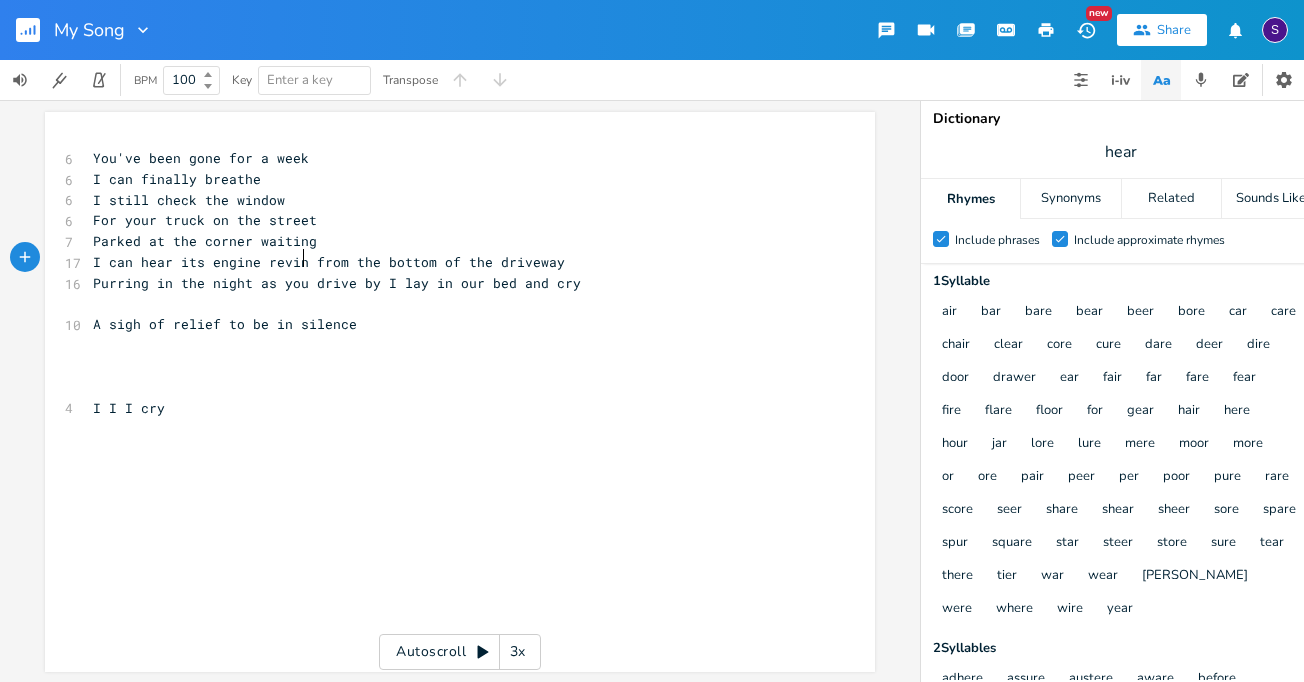 type on "ing" 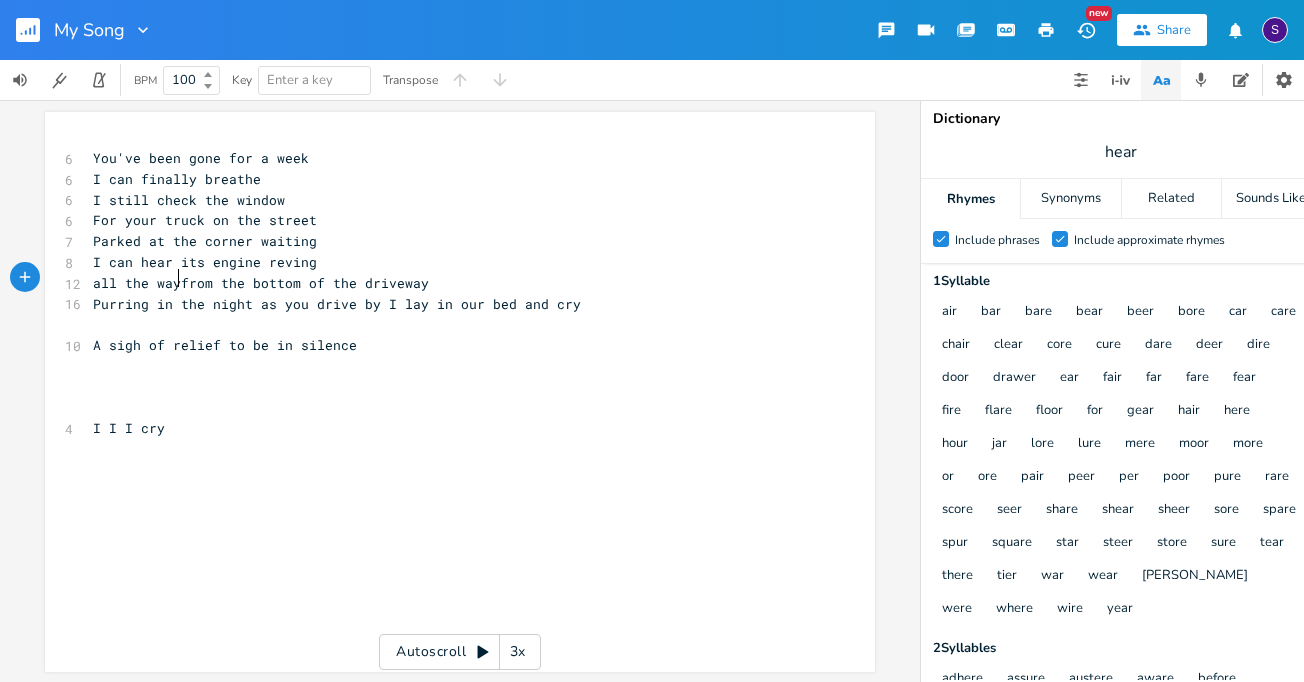 type on "all the way" 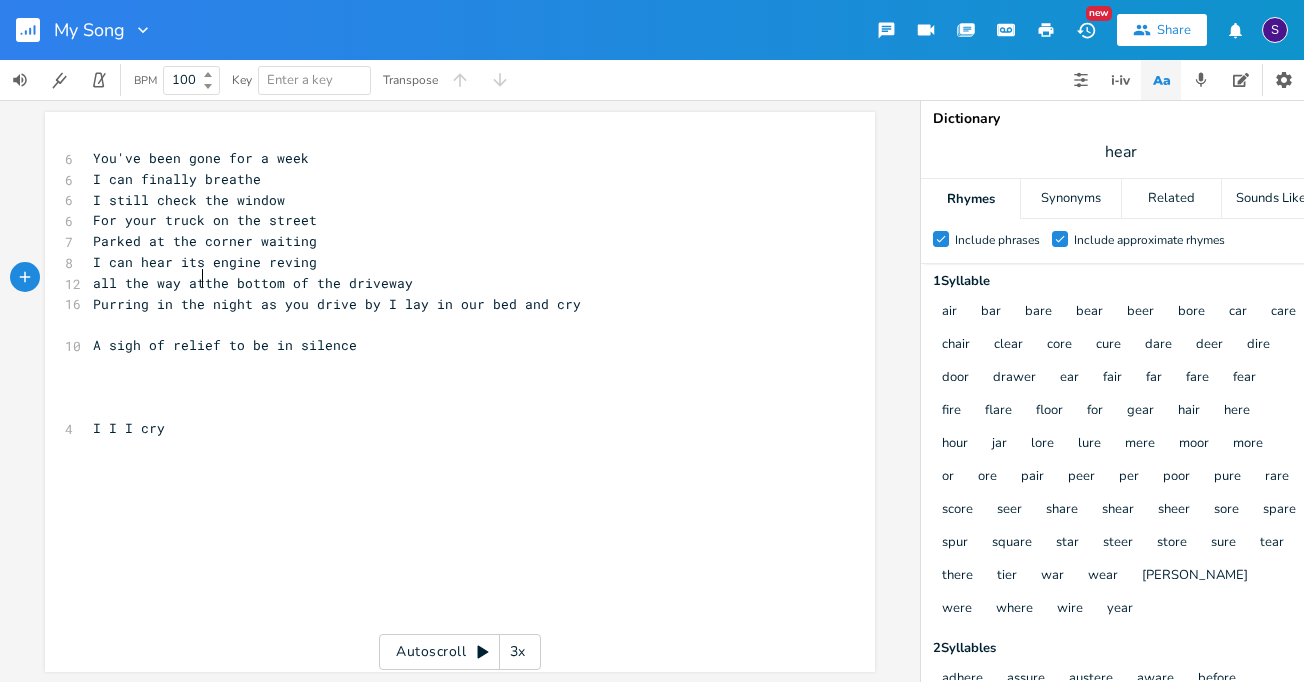 type on "at" 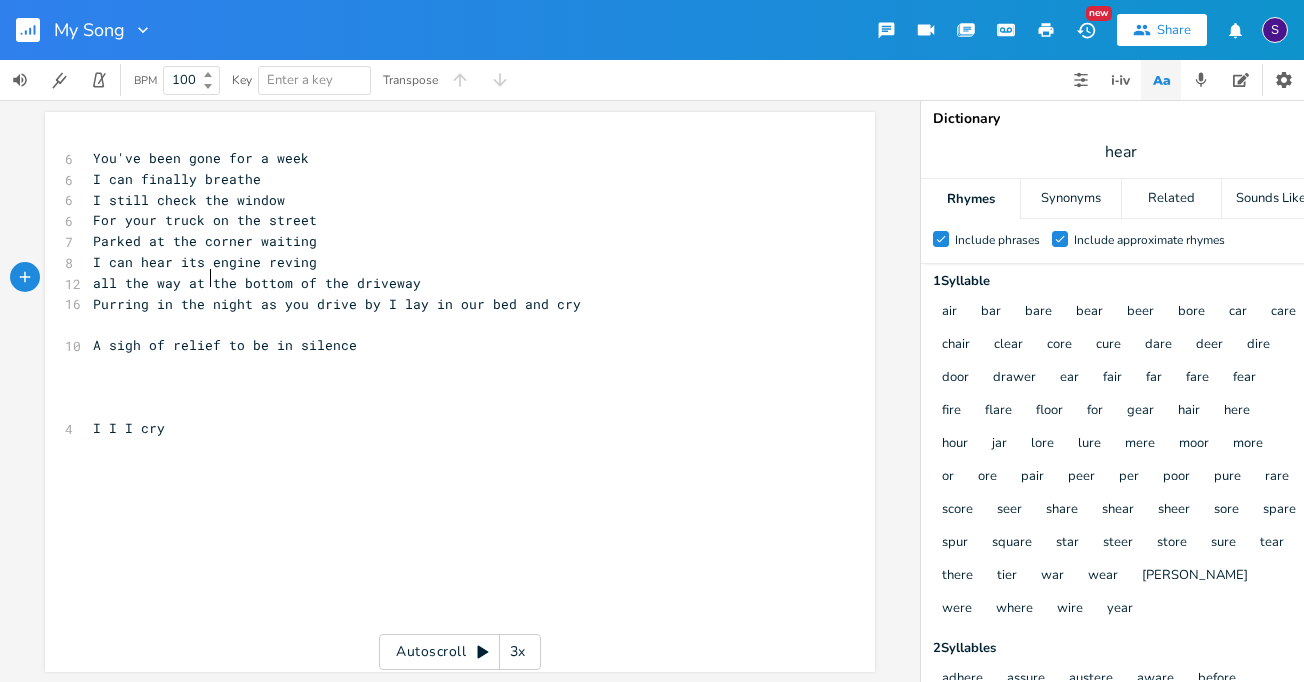 click on "all the way at the bottom of the driveway" at bounding box center (257, 283) 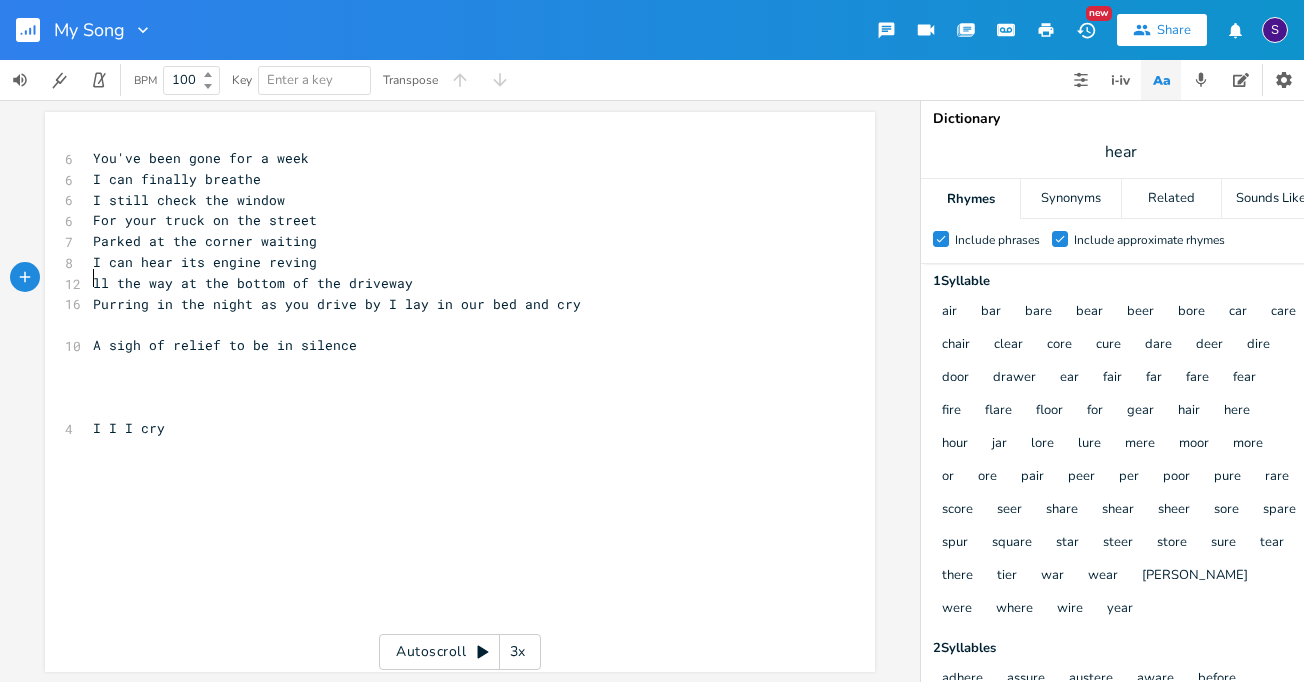 type on "A" 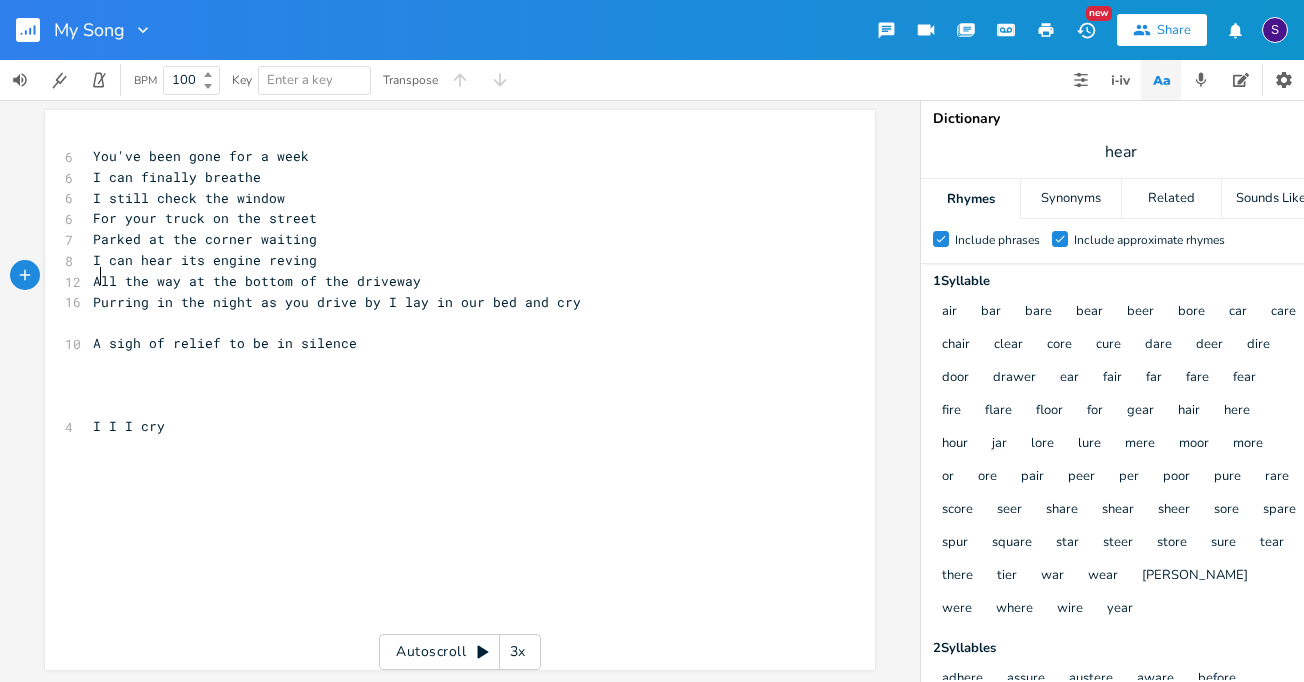 scroll, scrollTop: 14, scrollLeft: 0, axis: vertical 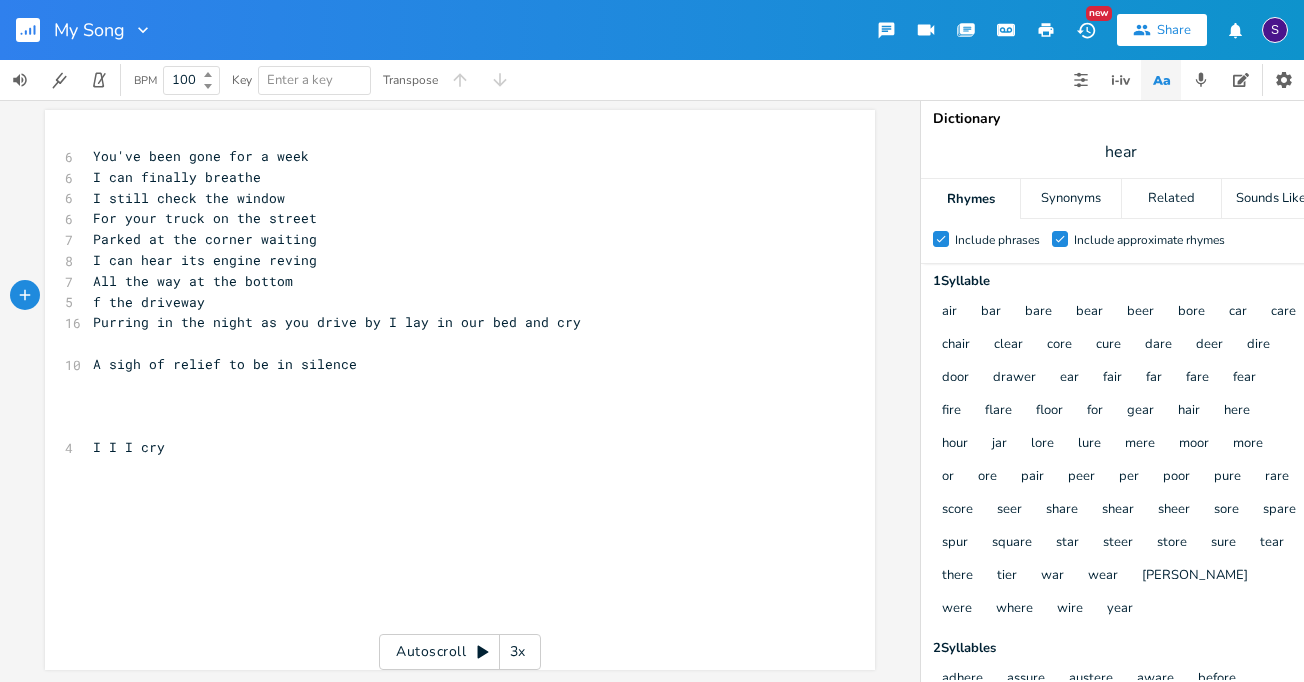 type on "O" 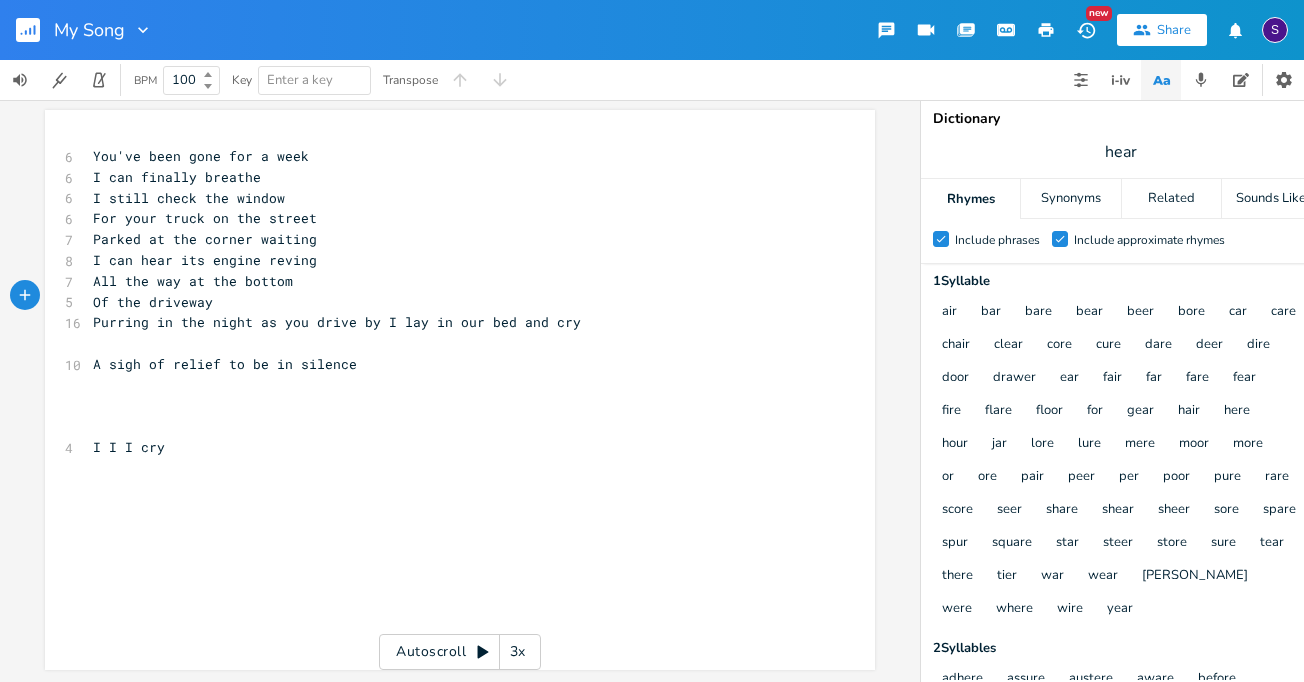 click on "Of the driveway" at bounding box center [153, 302] 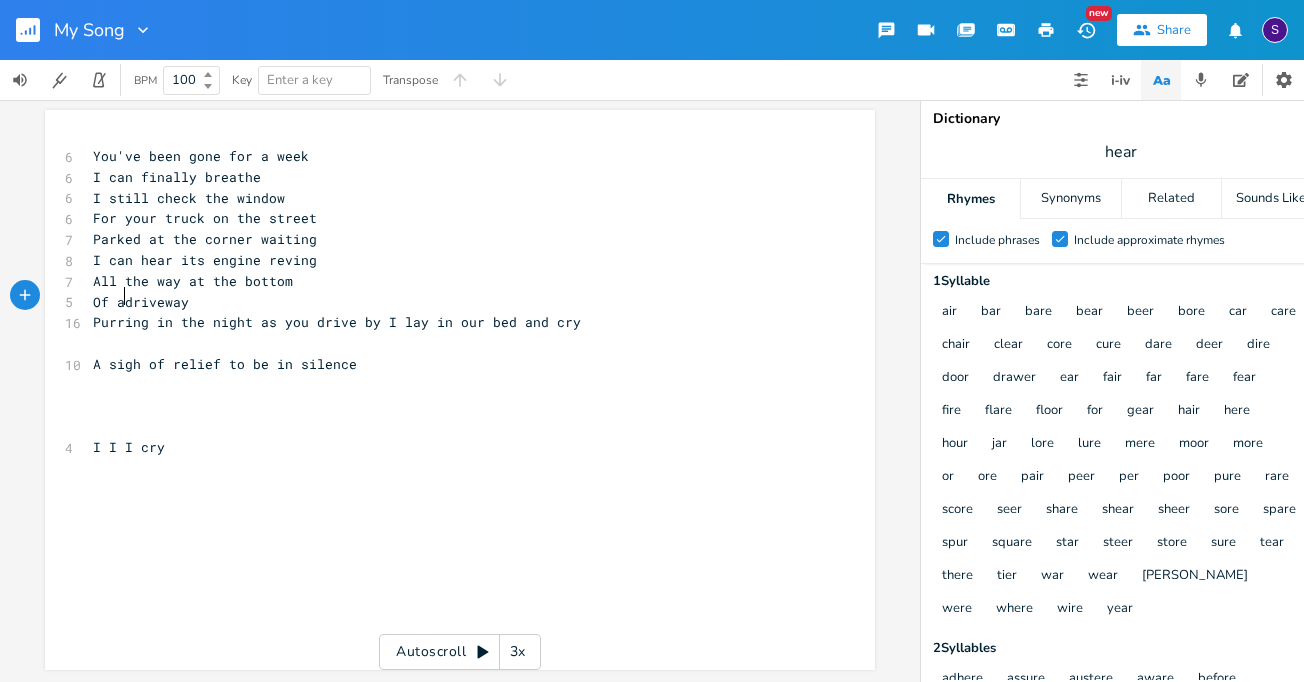 type on "a" 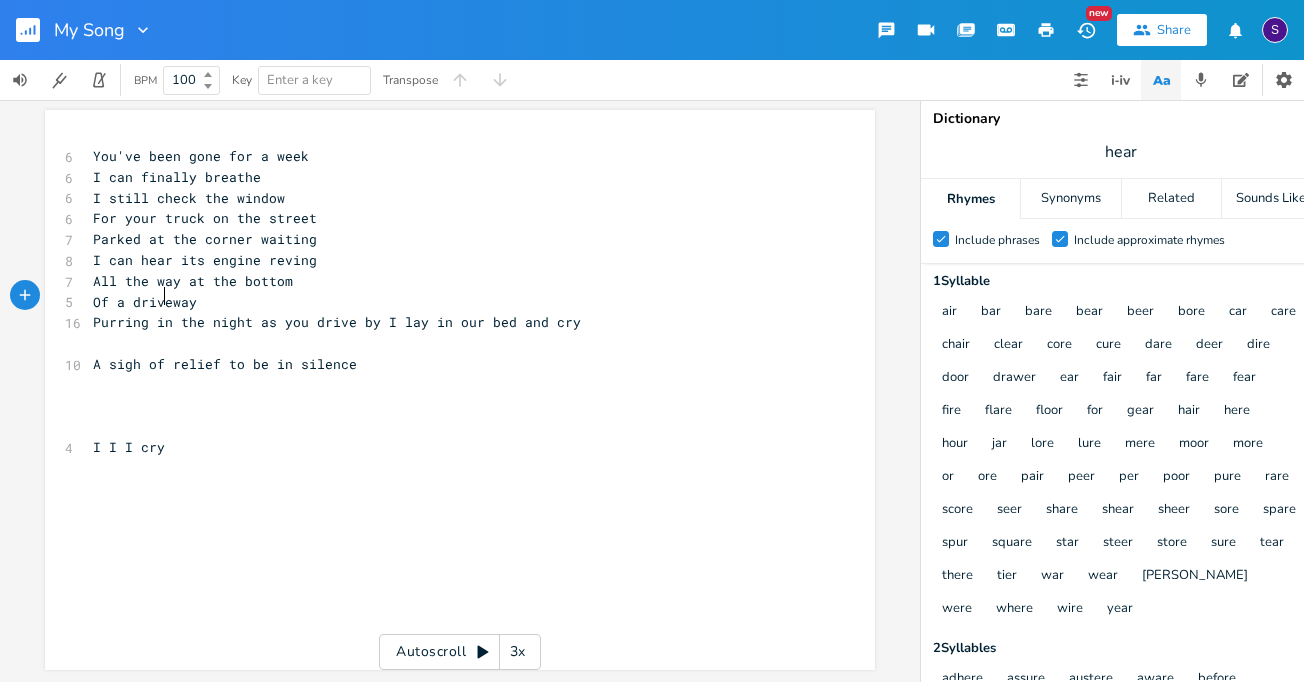 click on "Purring in the night as you drive by I lay in our bed and cry" at bounding box center (337, 322) 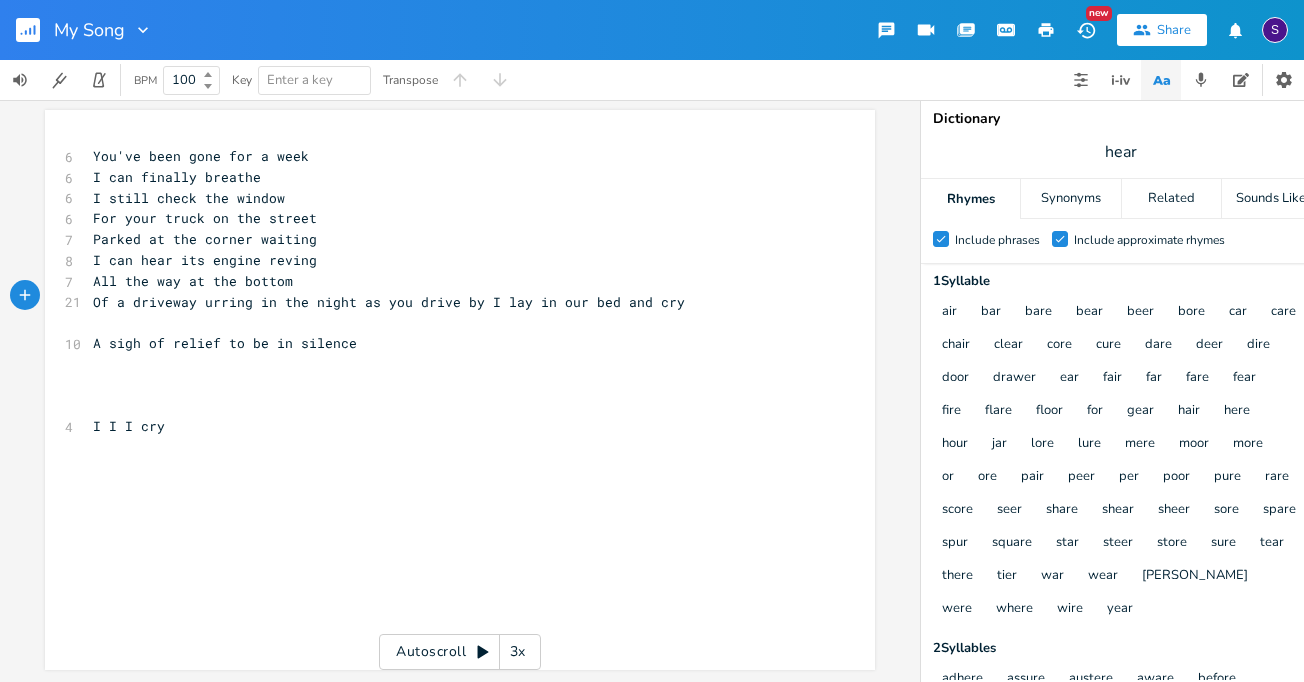 type on "p" 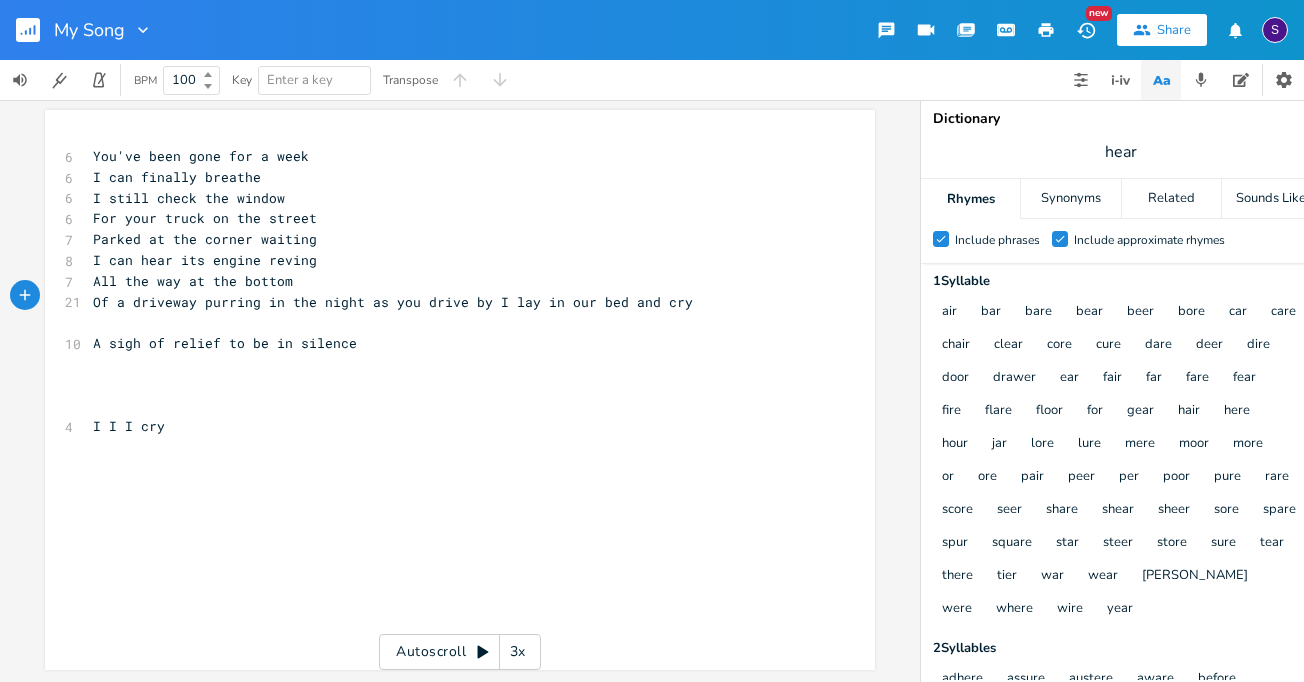 click on "Of a driveway purring in the night as you drive by I lay in our bed and cry" at bounding box center [393, 302] 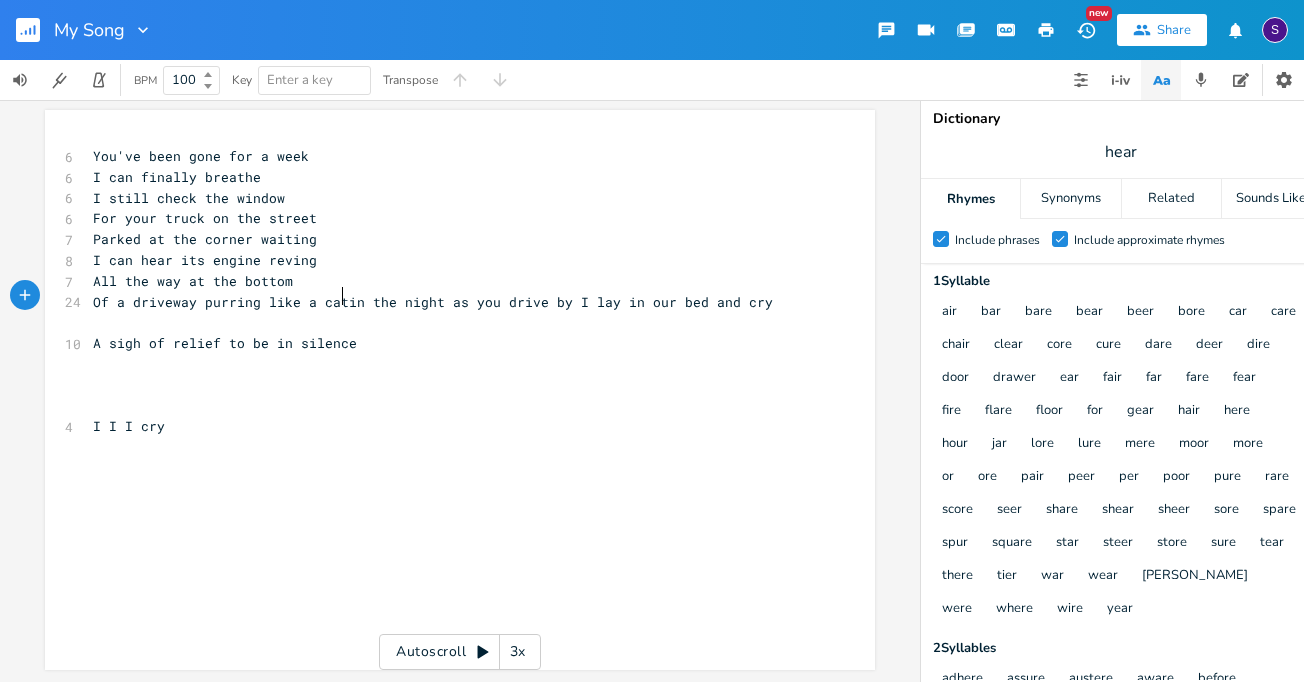type on "like a cat" 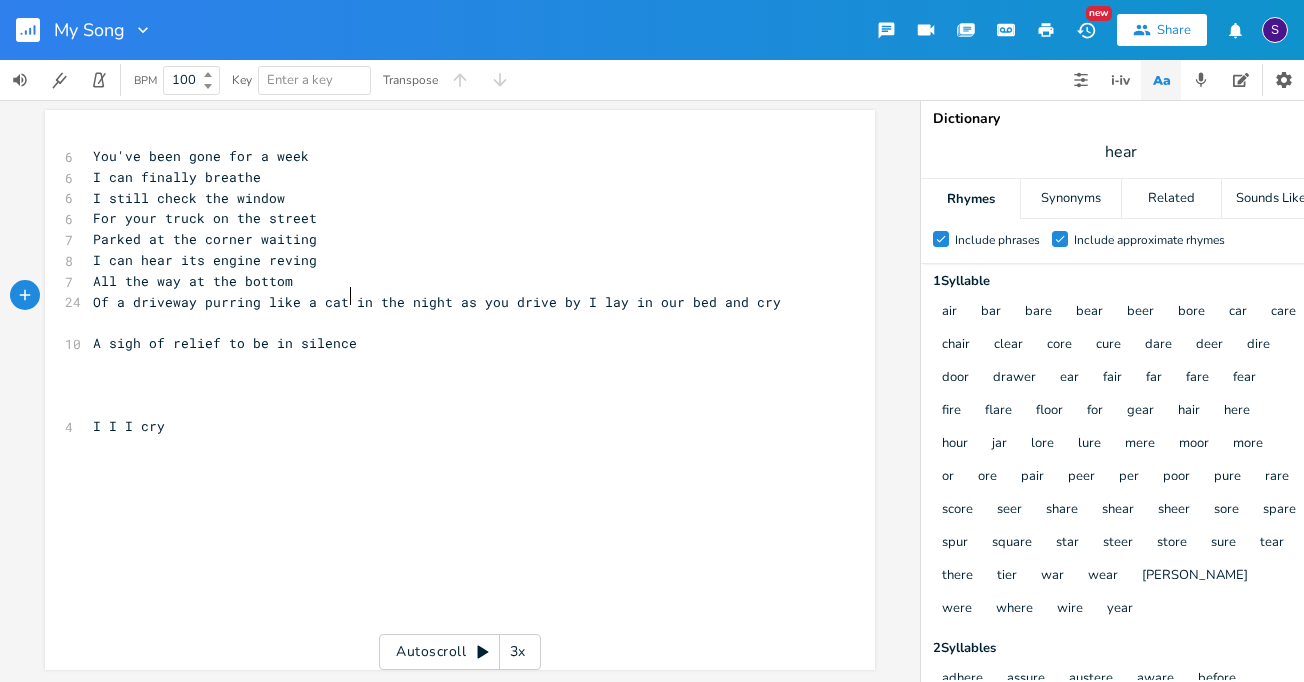 scroll, scrollTop: 0, scrollLeft: 45, axis: horizontal 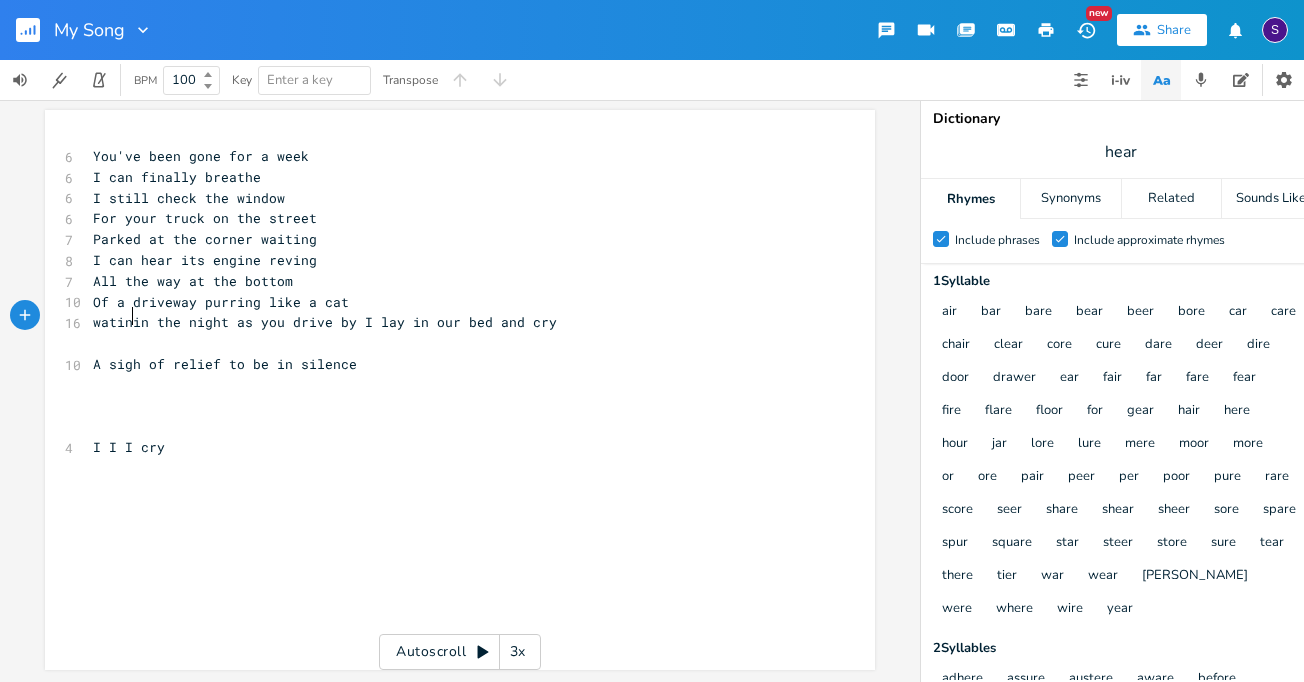 type on "watin" 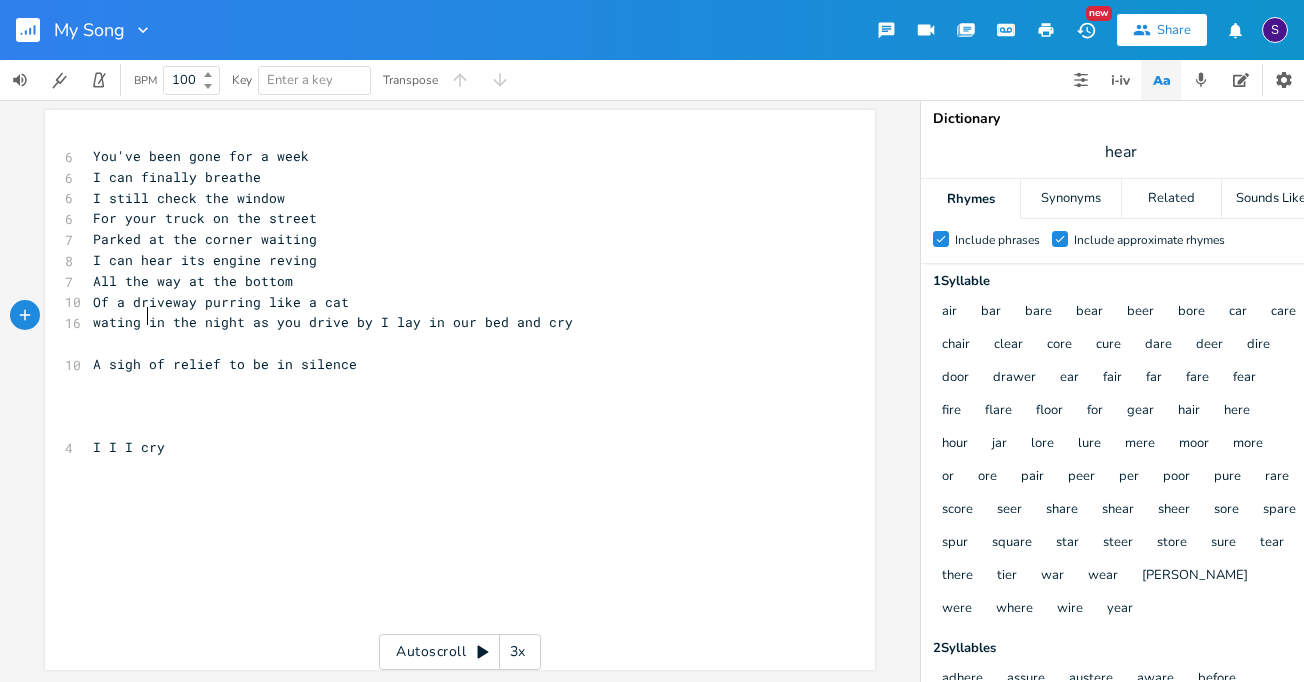 scroll, scrollTop: 0, scrollLeft: 37, axis: horizontal 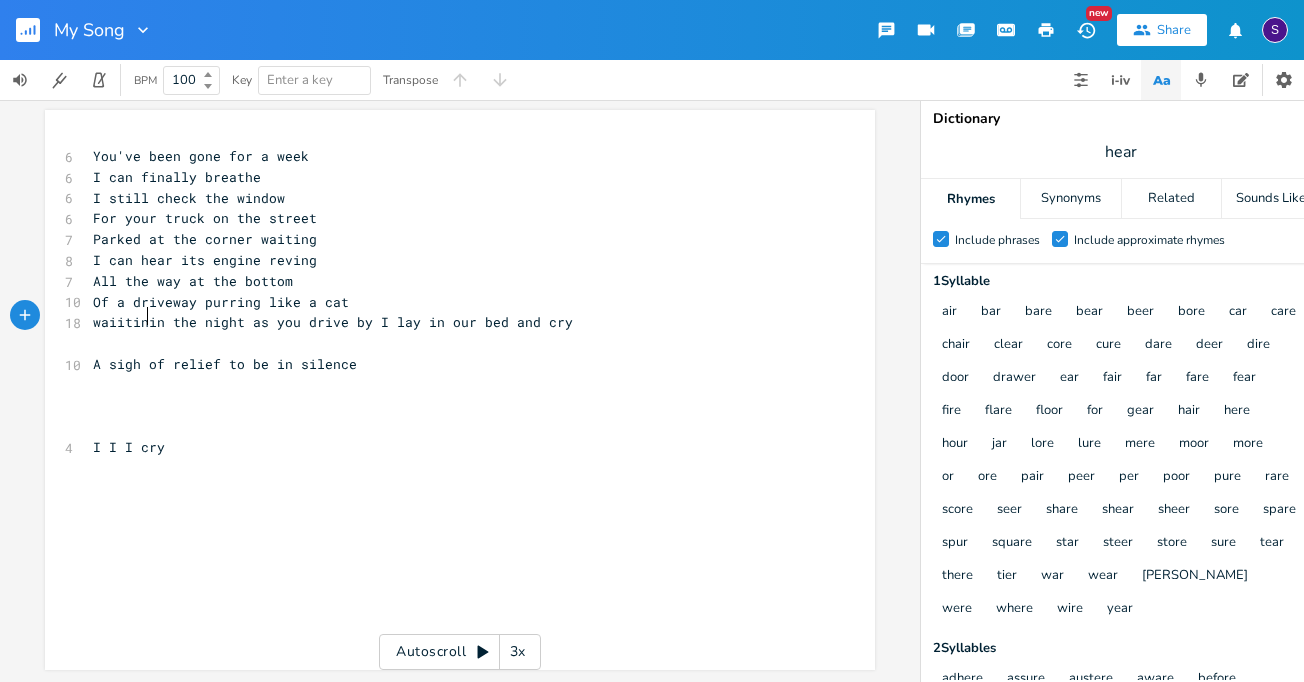 type on "iiting" 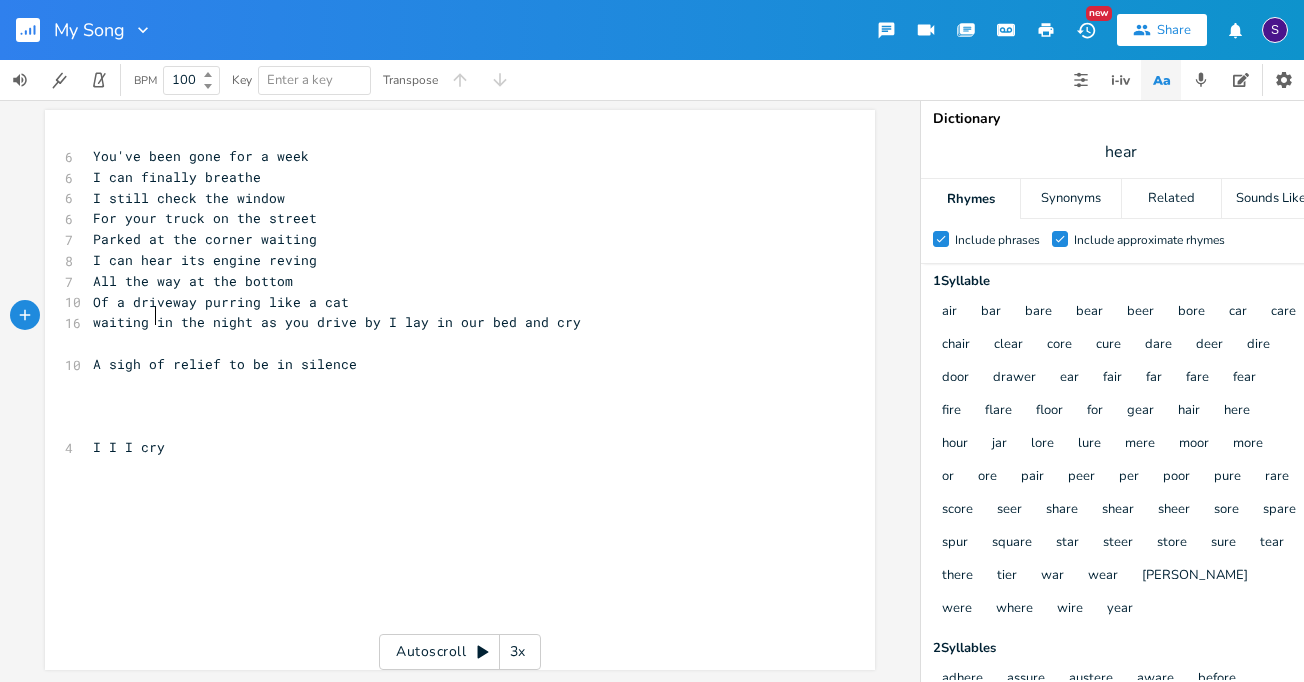 type on "ting f" 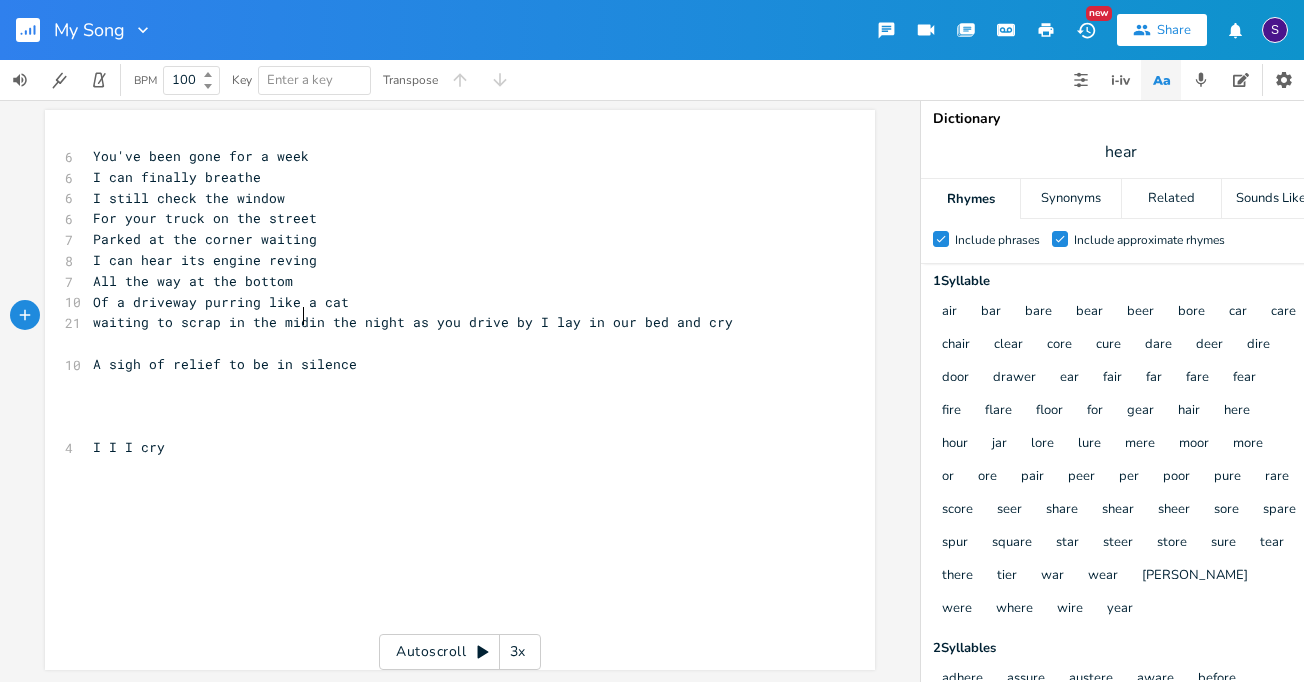 type on "to scrap in the midl" 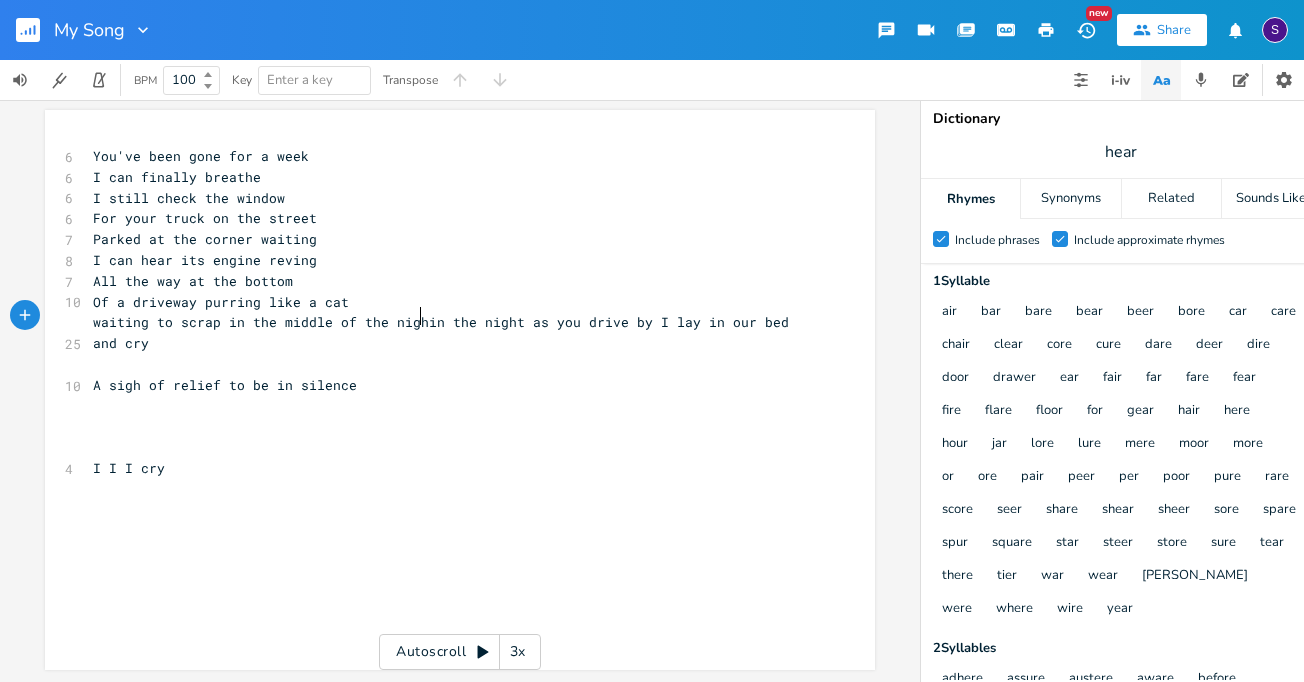 scroll, scrollTop: 0, scrollLeft: 78, axis: horizontal 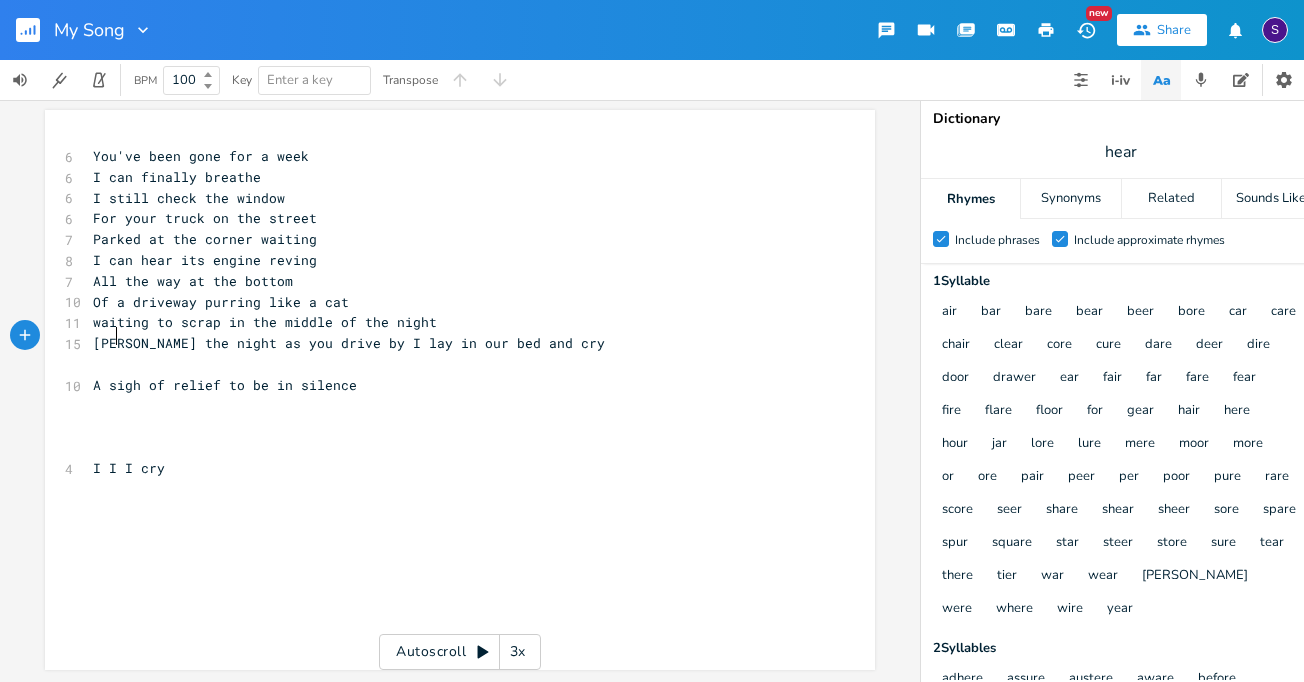 type on "Cap" 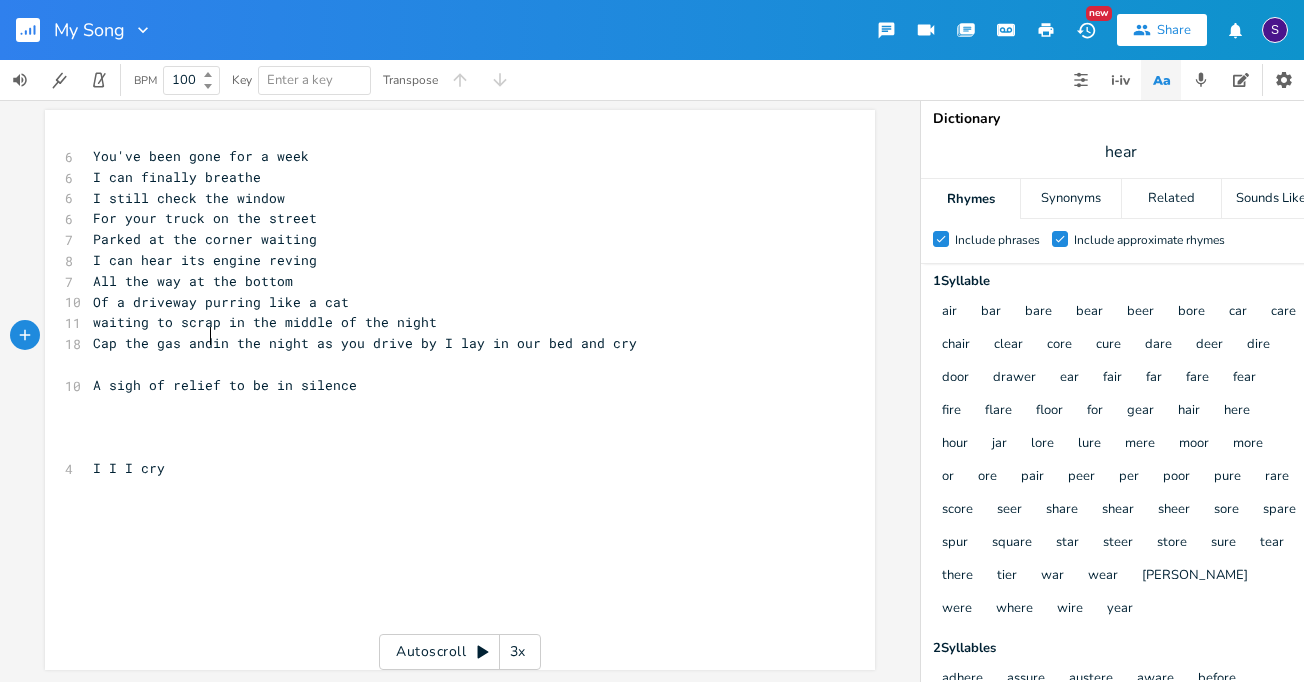 scroll, scrollTop: 0, scrollLeft: 64, axis: horizontal 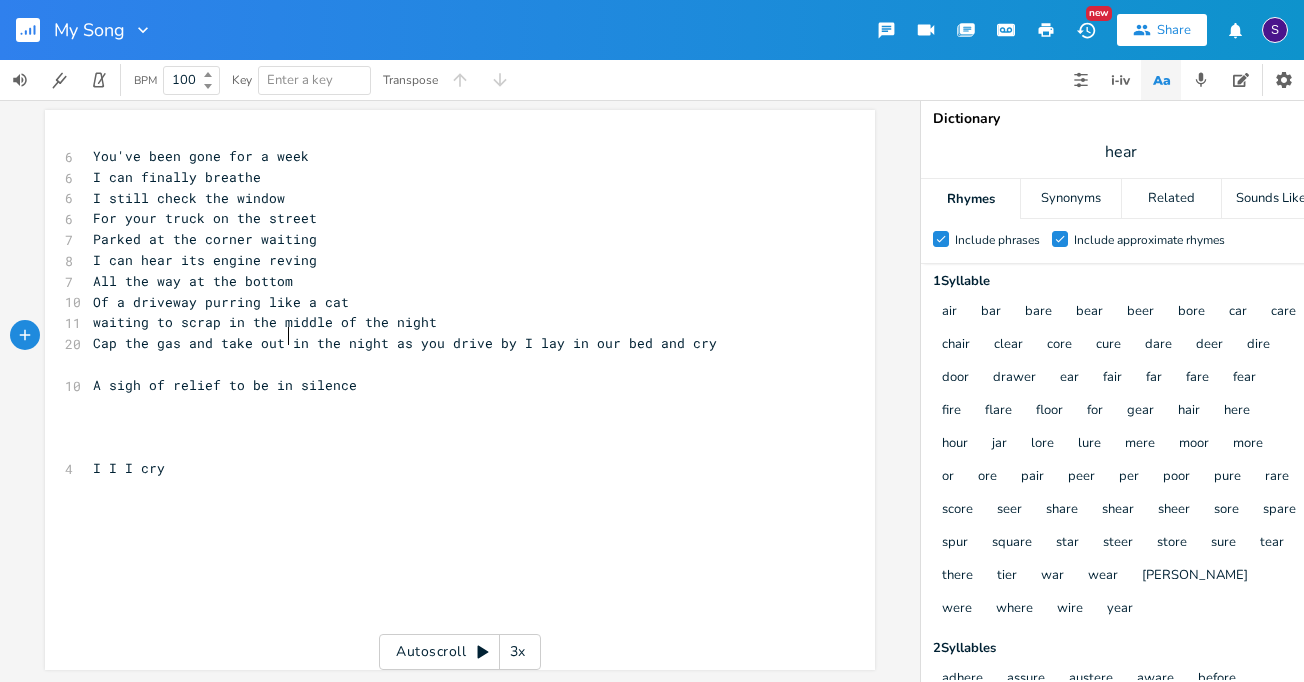 type on "the gas and take out the" 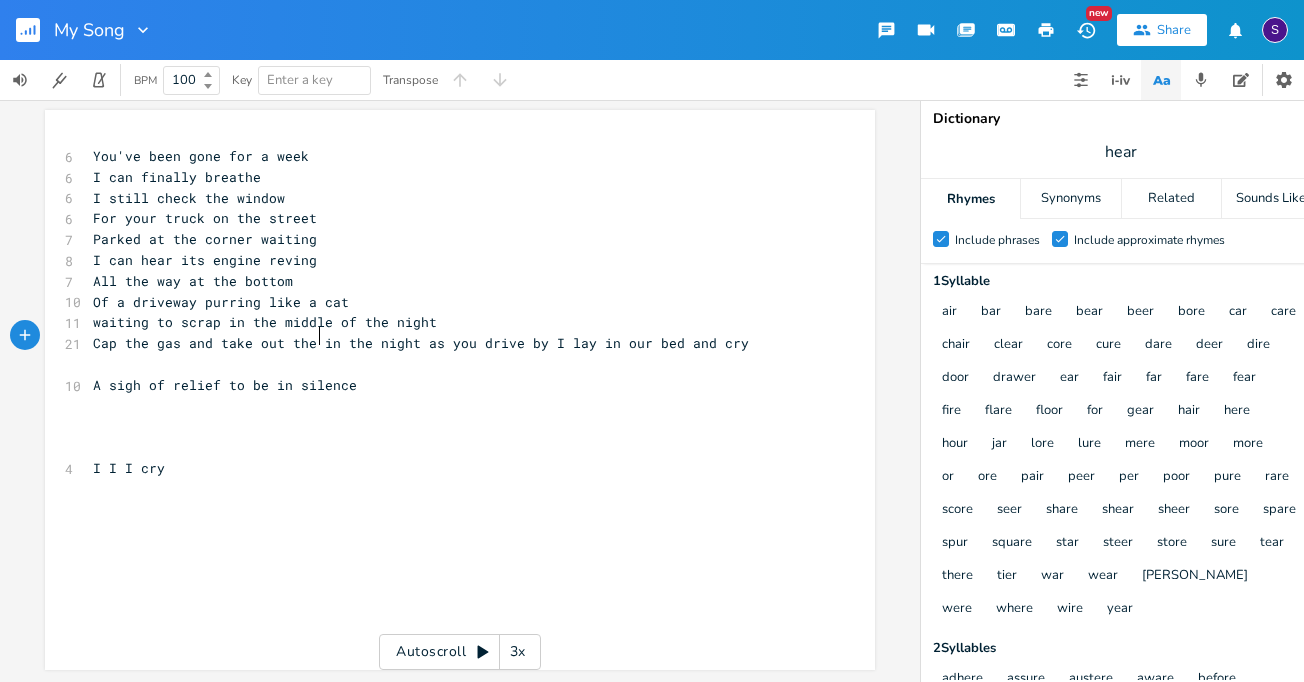 scroll, scrollTop: 0, scrollLeft: 125, axis: horizontal 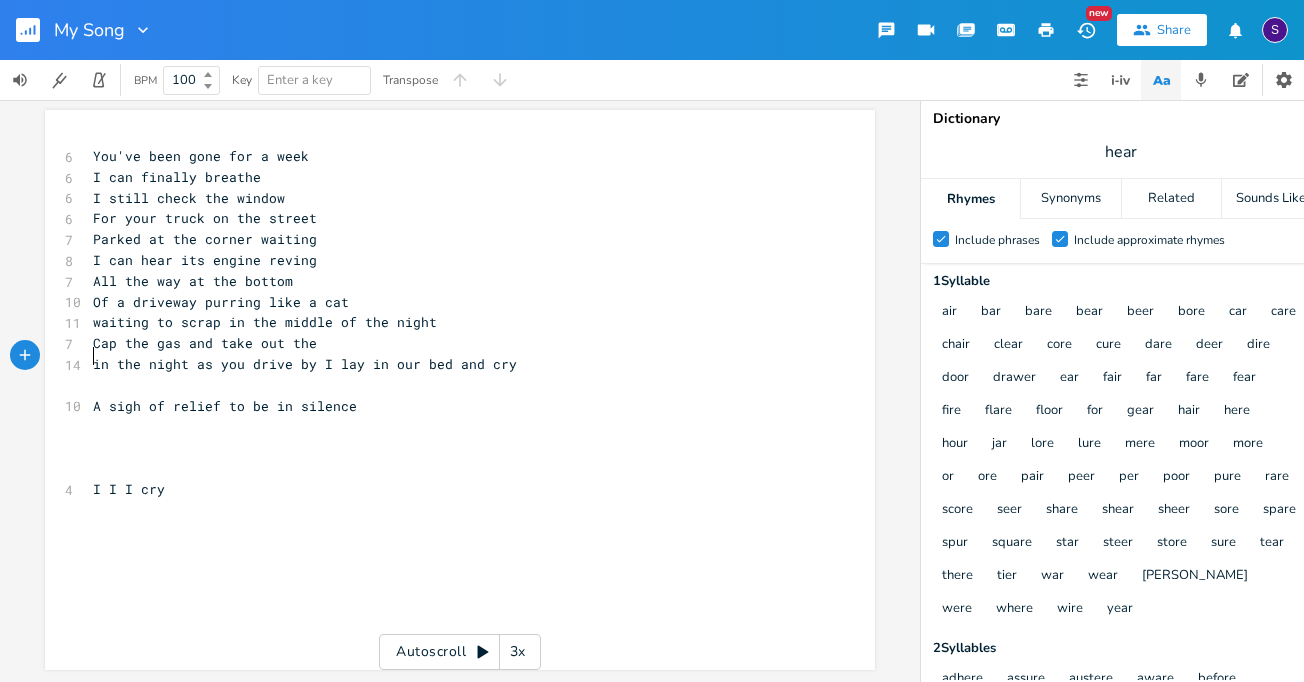 click on "Cap the gas and take out the" at bounding box center (450, 343) 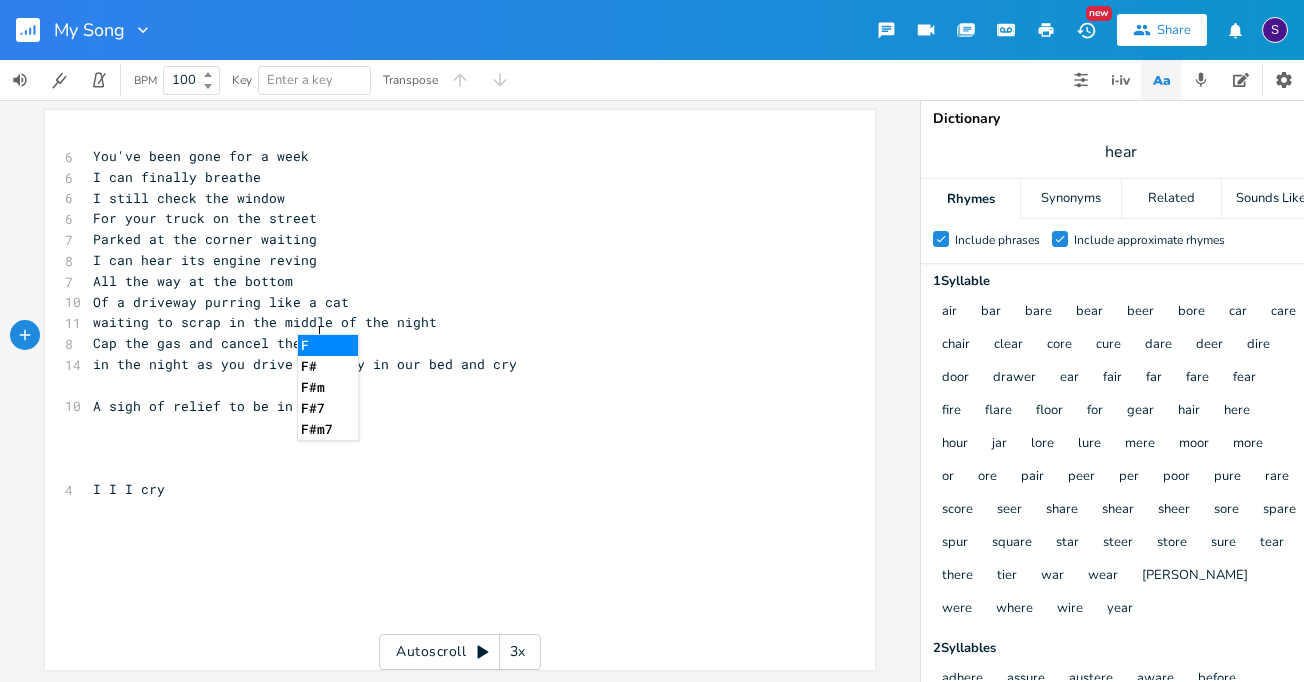type on "cancel the fih" 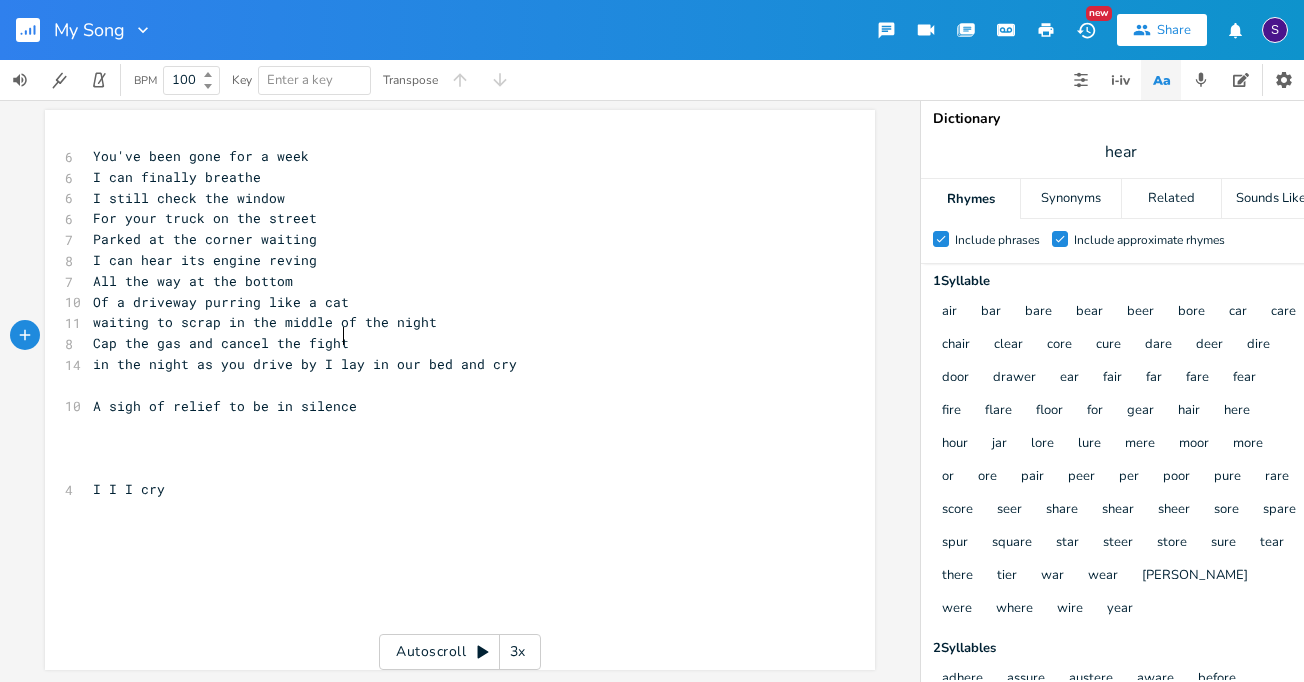 type on "ght" 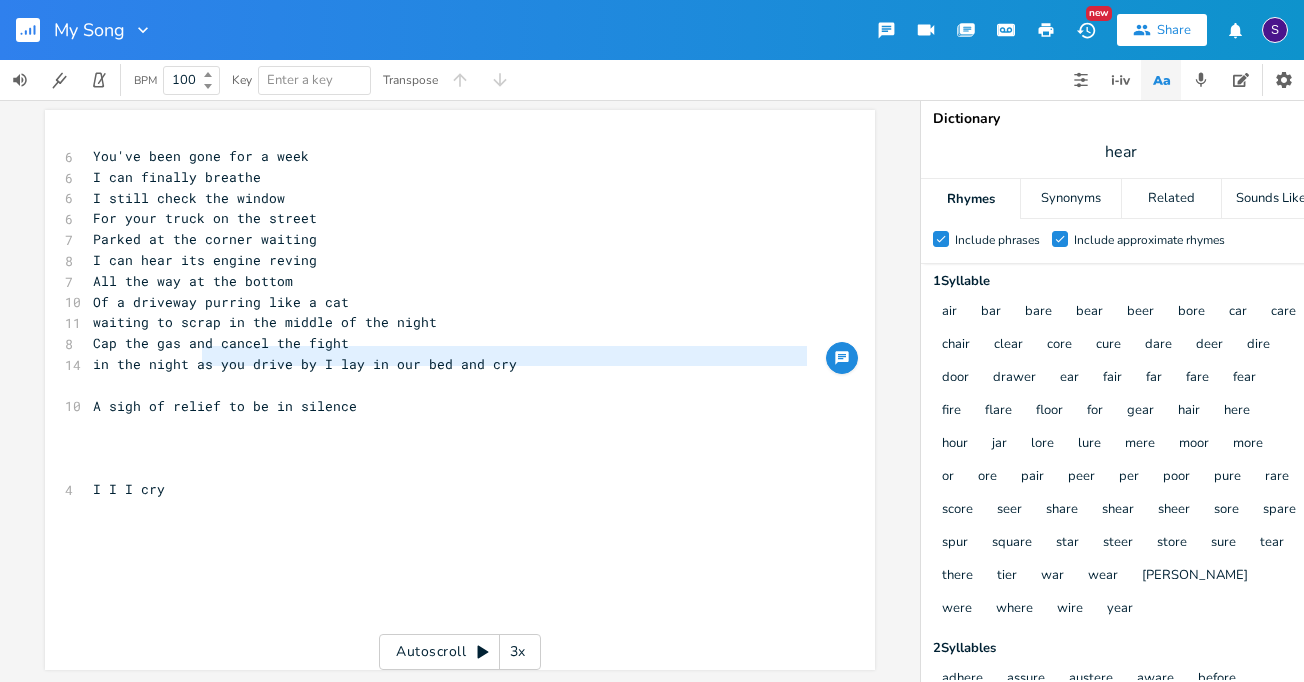 type on "in the night a" 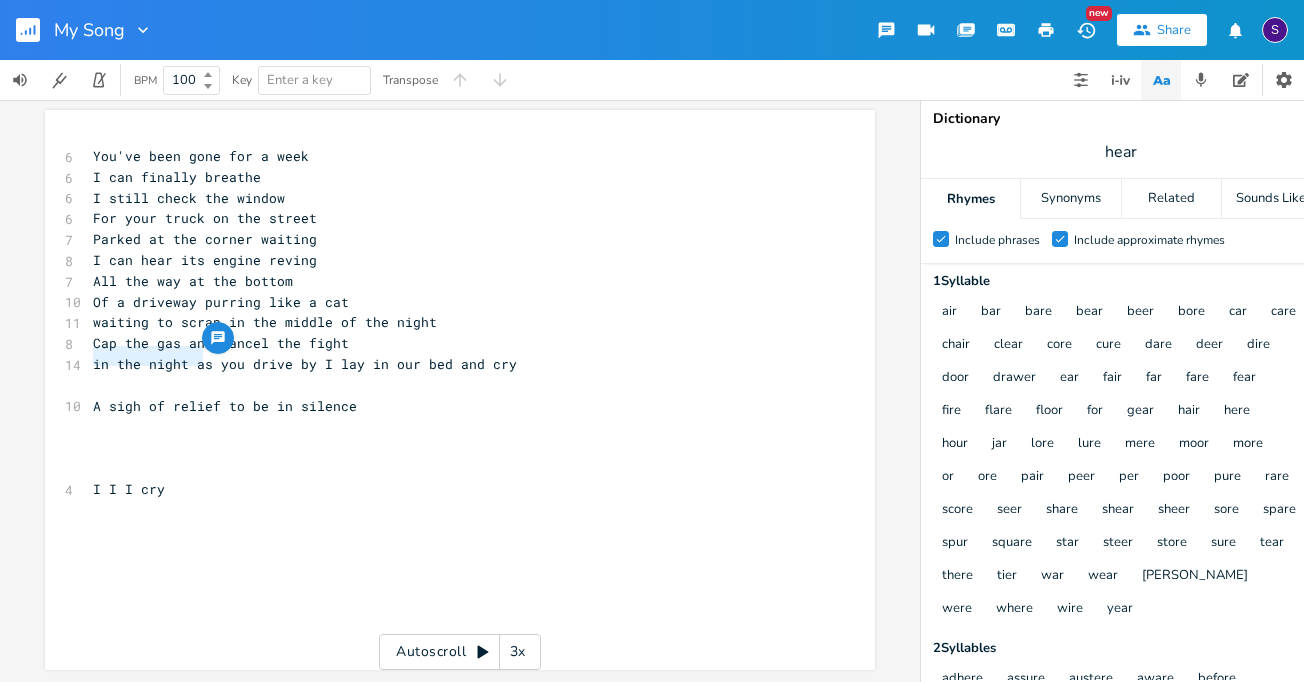 drag, startPoint x: 194, startPoint y: 346, endPoint x: 64, endPoint y: 337, distance: 130.31117 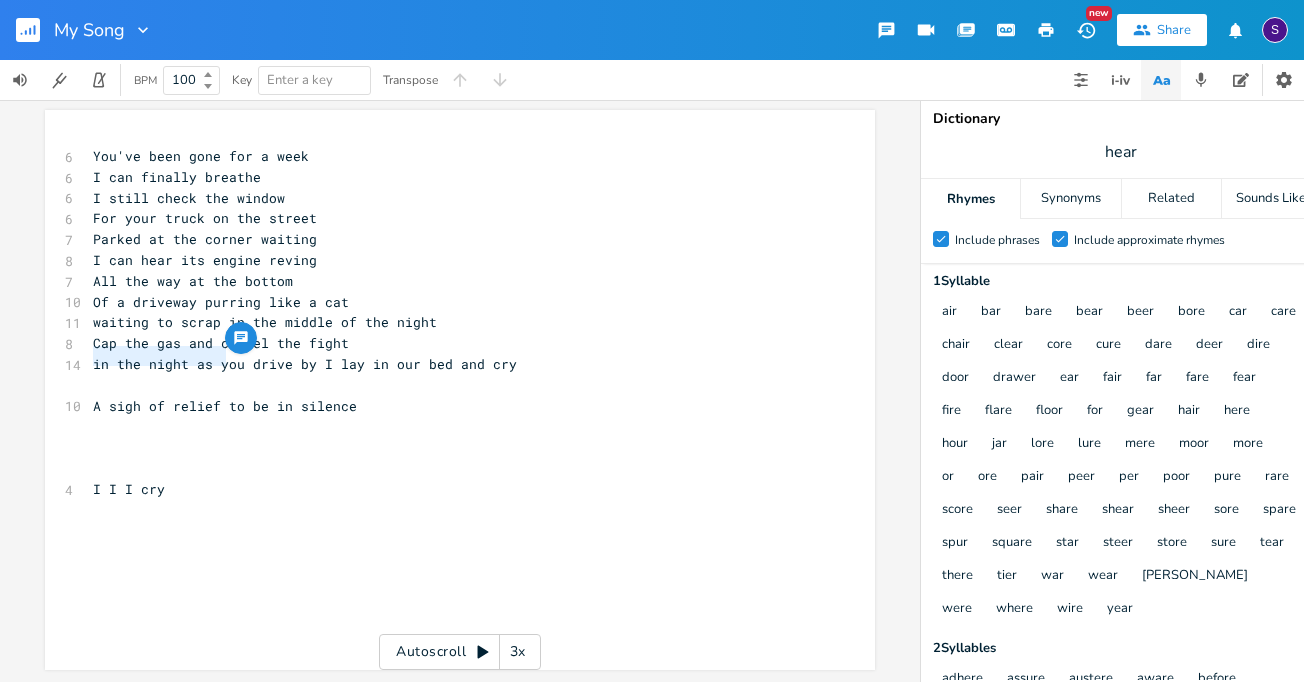 drag, startPoint x: 218, startPoint y: 348, endPoint x: 83, endPoint y: 343, distance: 135.09256 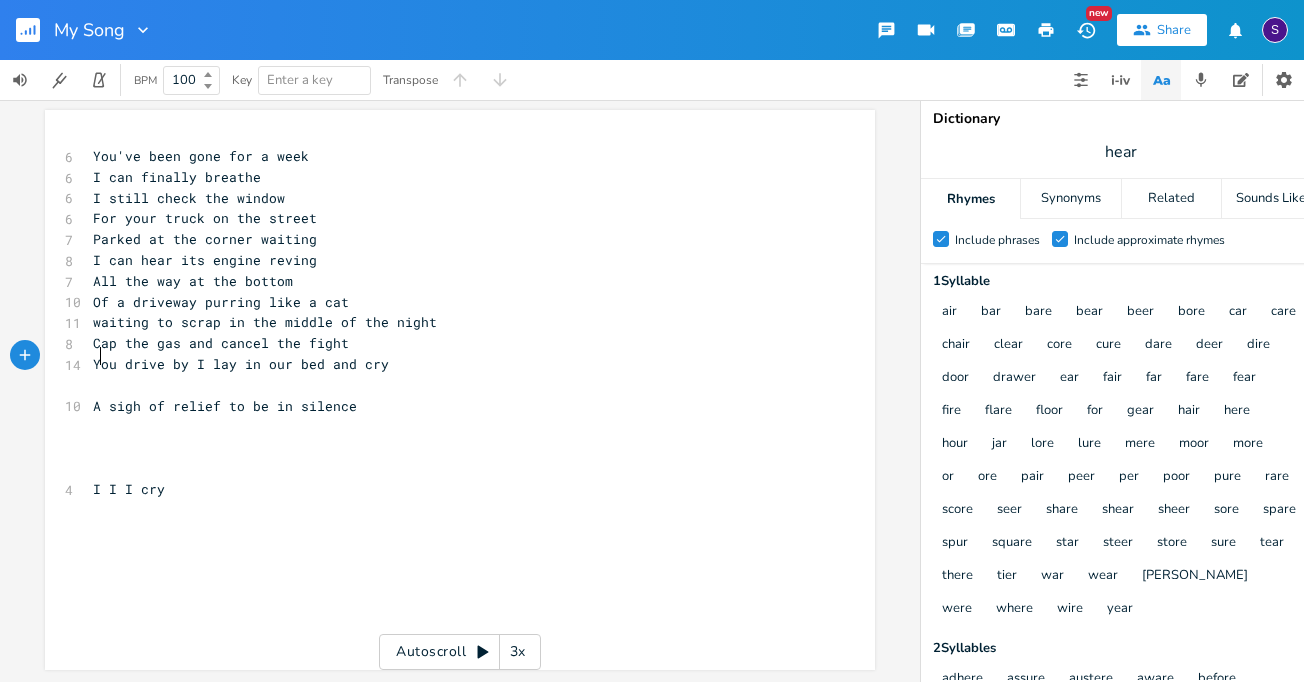 type on "Y" 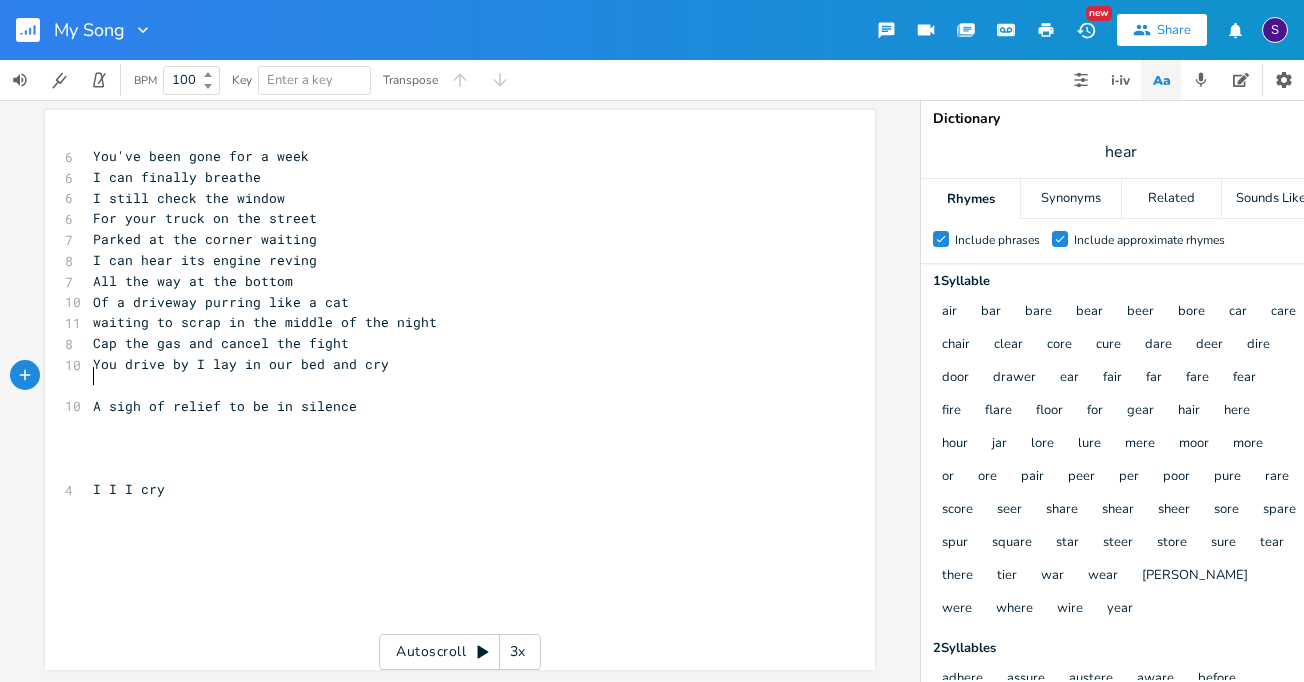 click on "​" at bounding box center [450, 385] 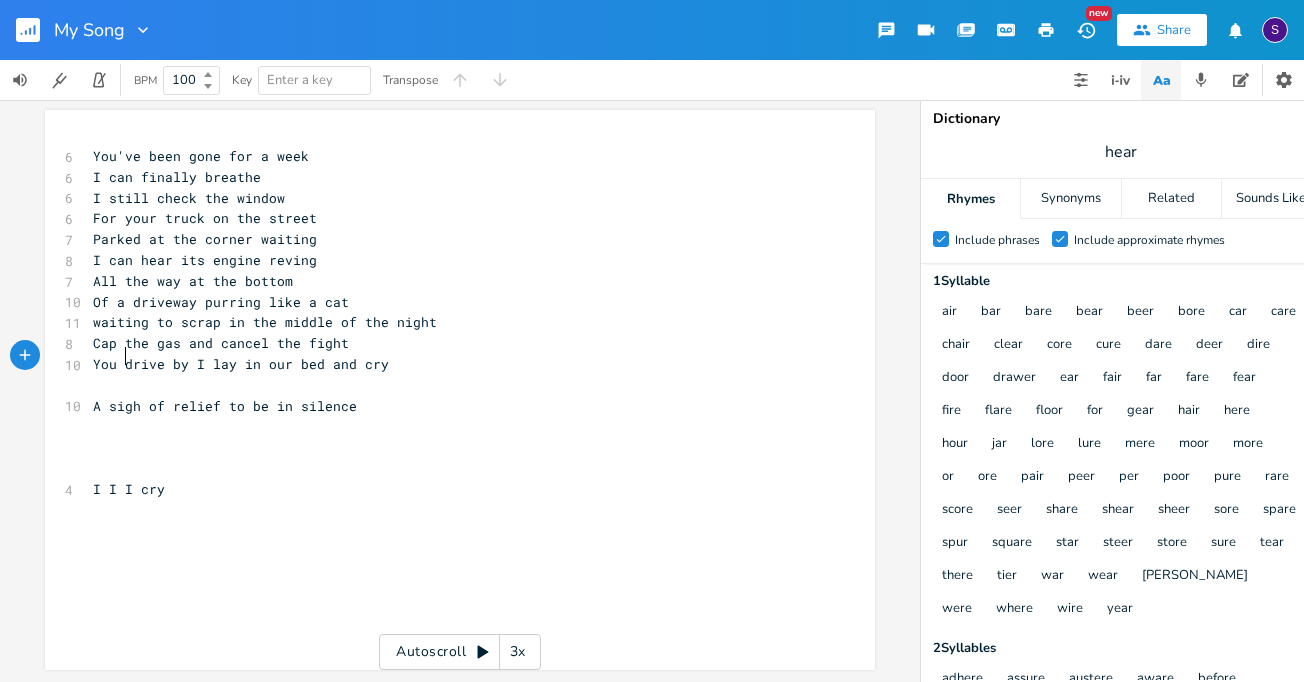 click on "You drive by I lay in our bed and cry" at bounding box center (241, 364) 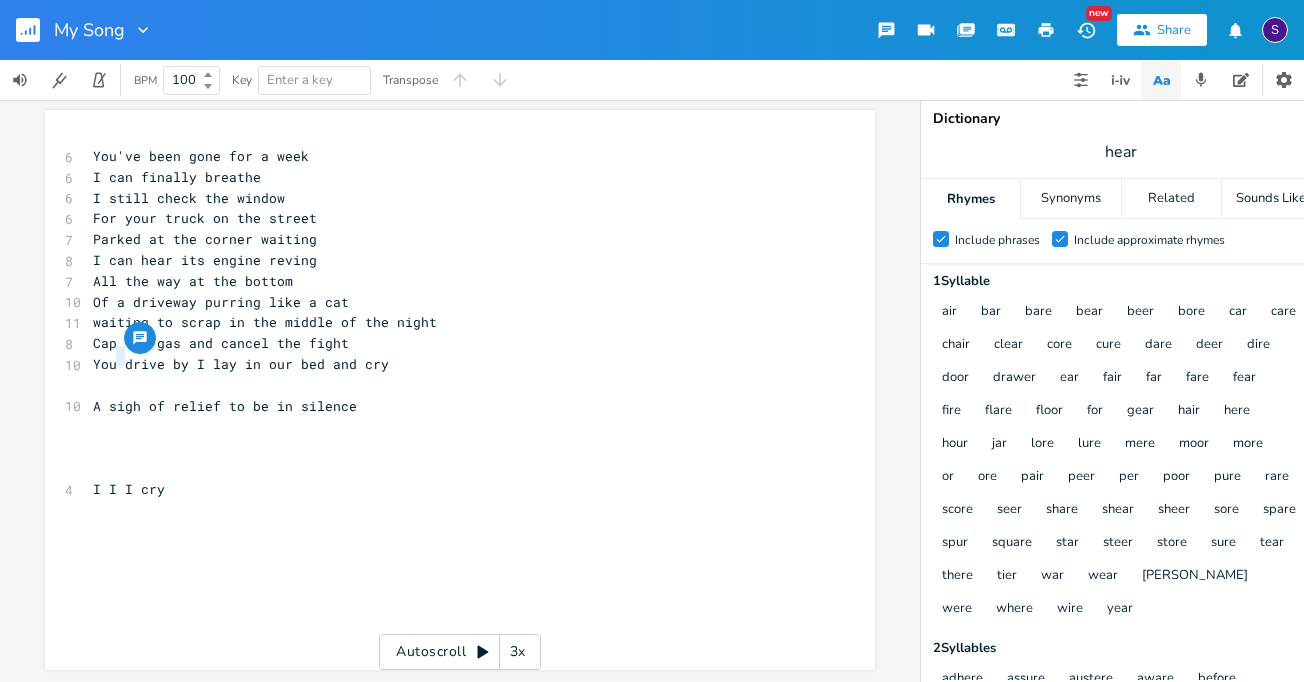 click on "You drive by I lay in our bed and cry" at bounding box center (241, 364) 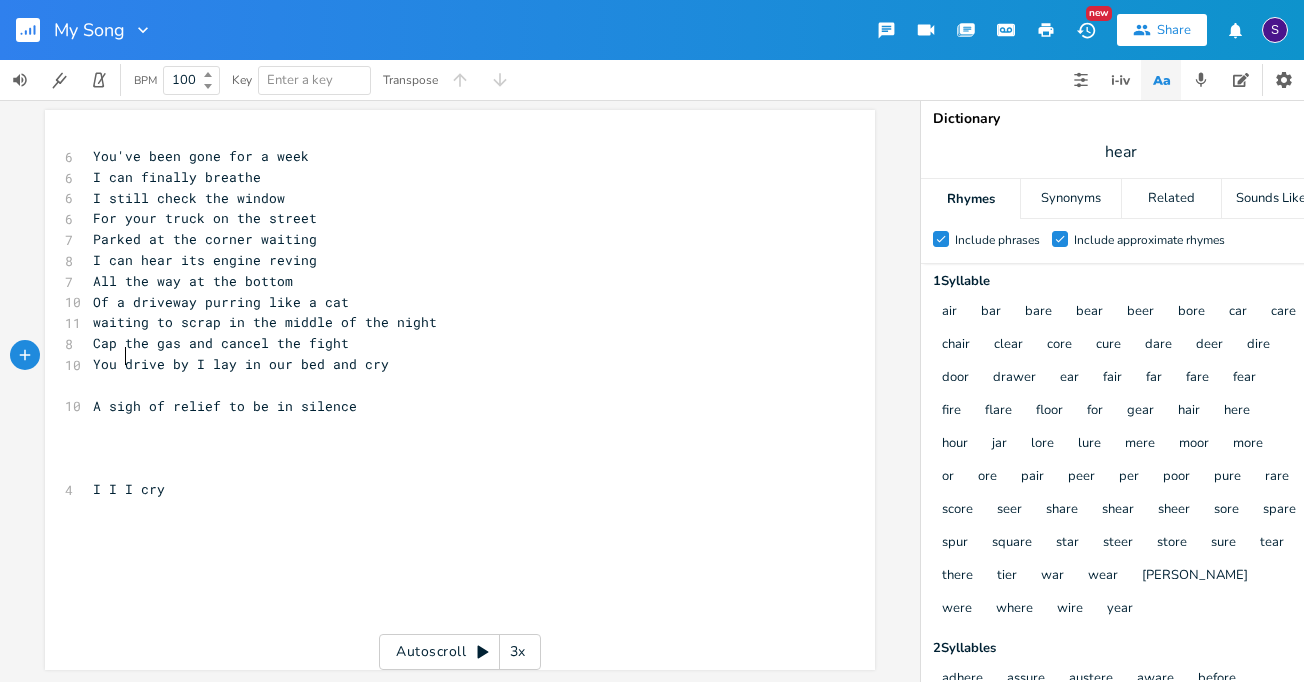 click on "You drive by I lay in our bed and cry" at bounding box center [241, 364] 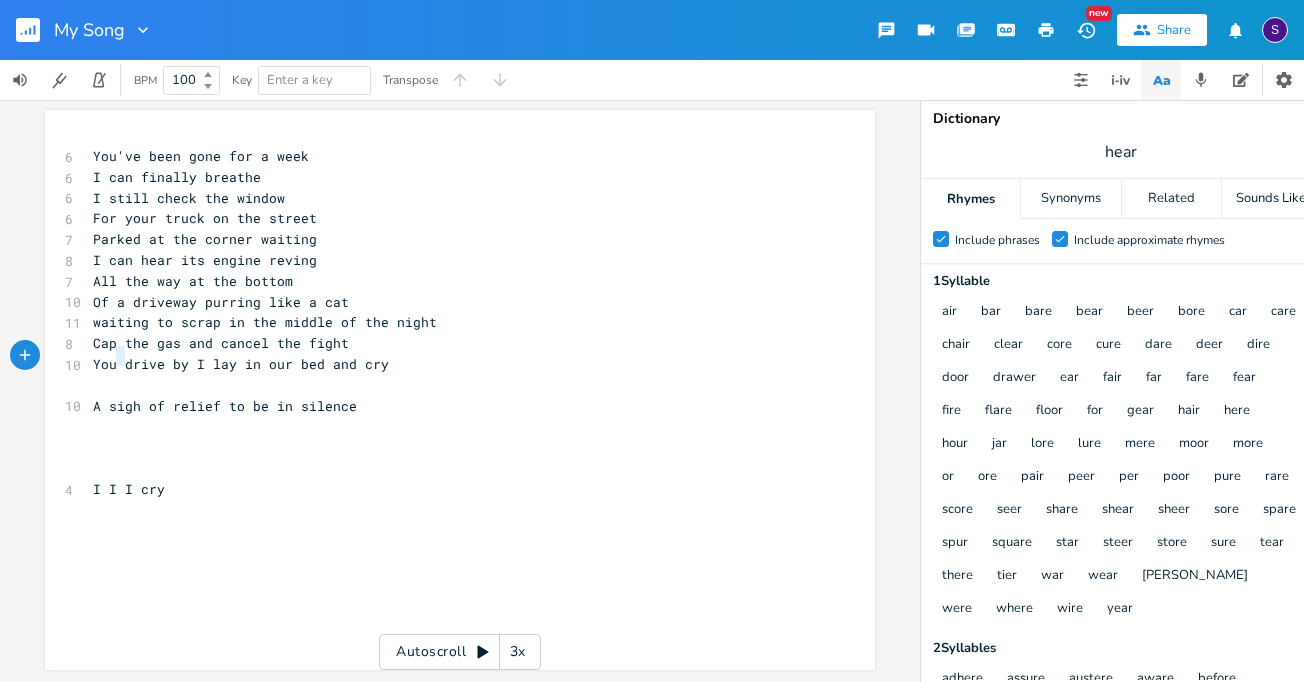 type on "You drive by I lay in our bed and cry" 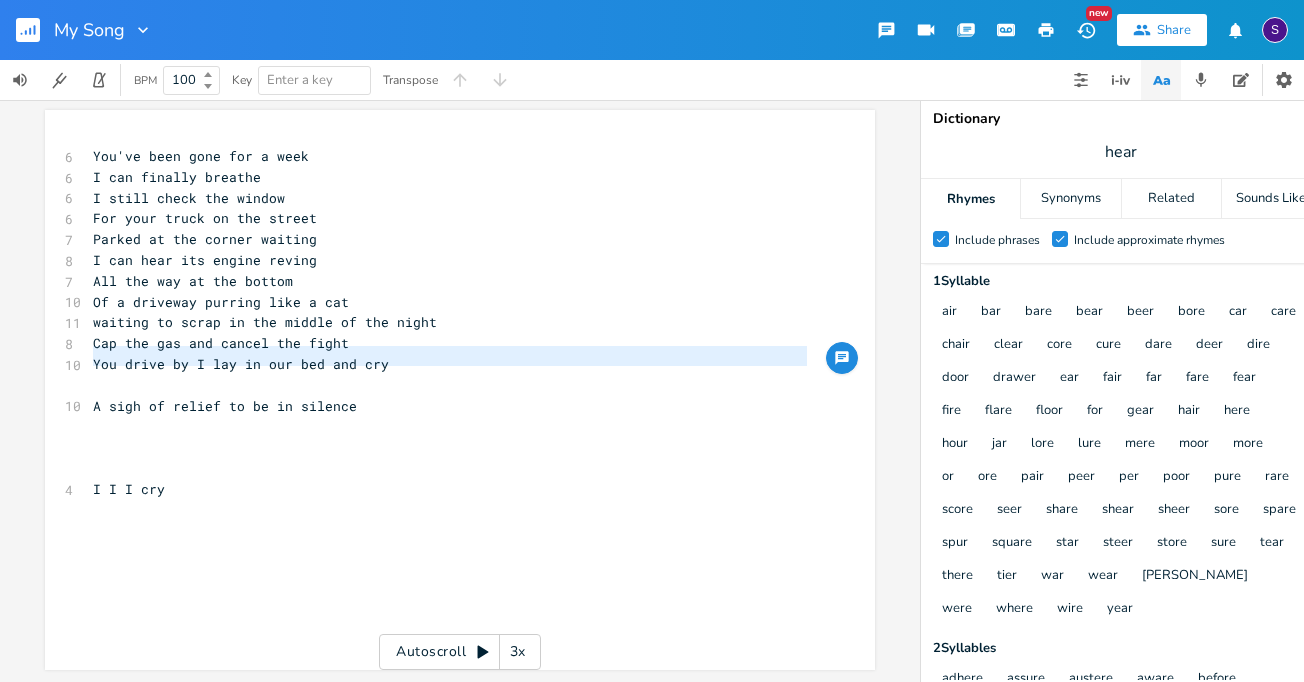 click on "waiting to scrap in the middle of the night" at bounding box center [450, 322] 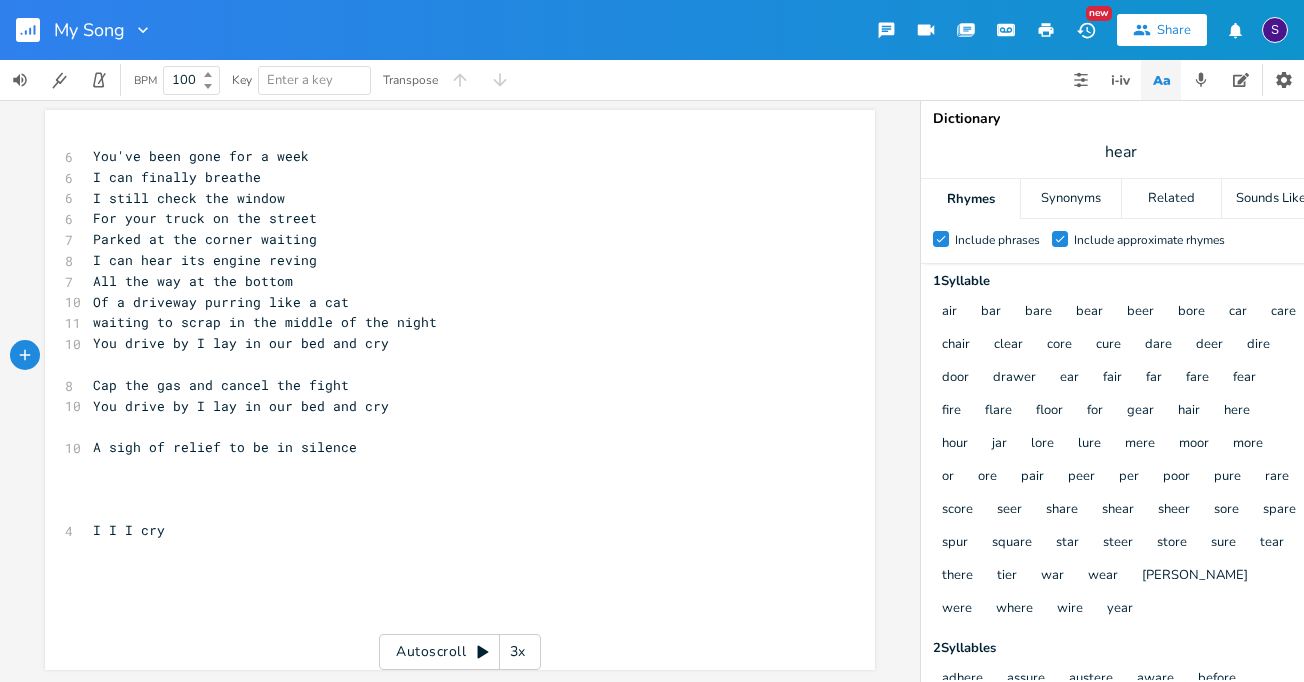 click on "A sigh of relief to be in silence" at bounding box center [450, 447] 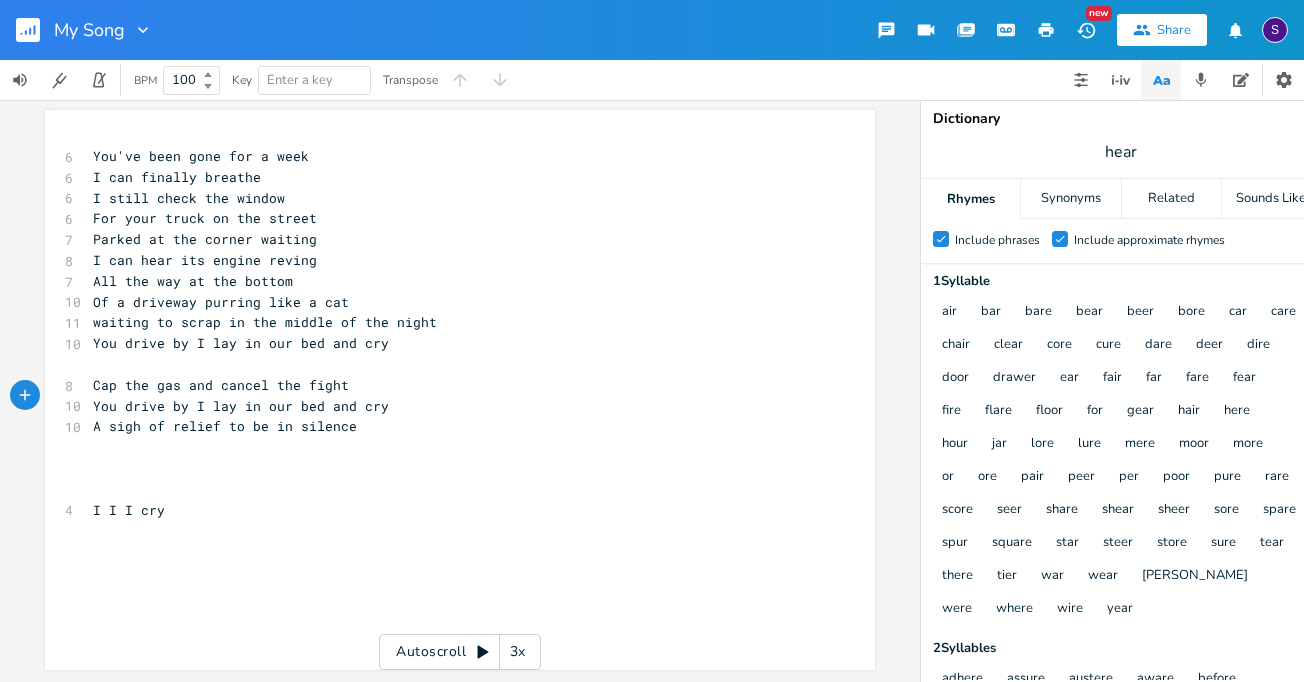click on "For your truck on the street" at bounding box center [205, 218] 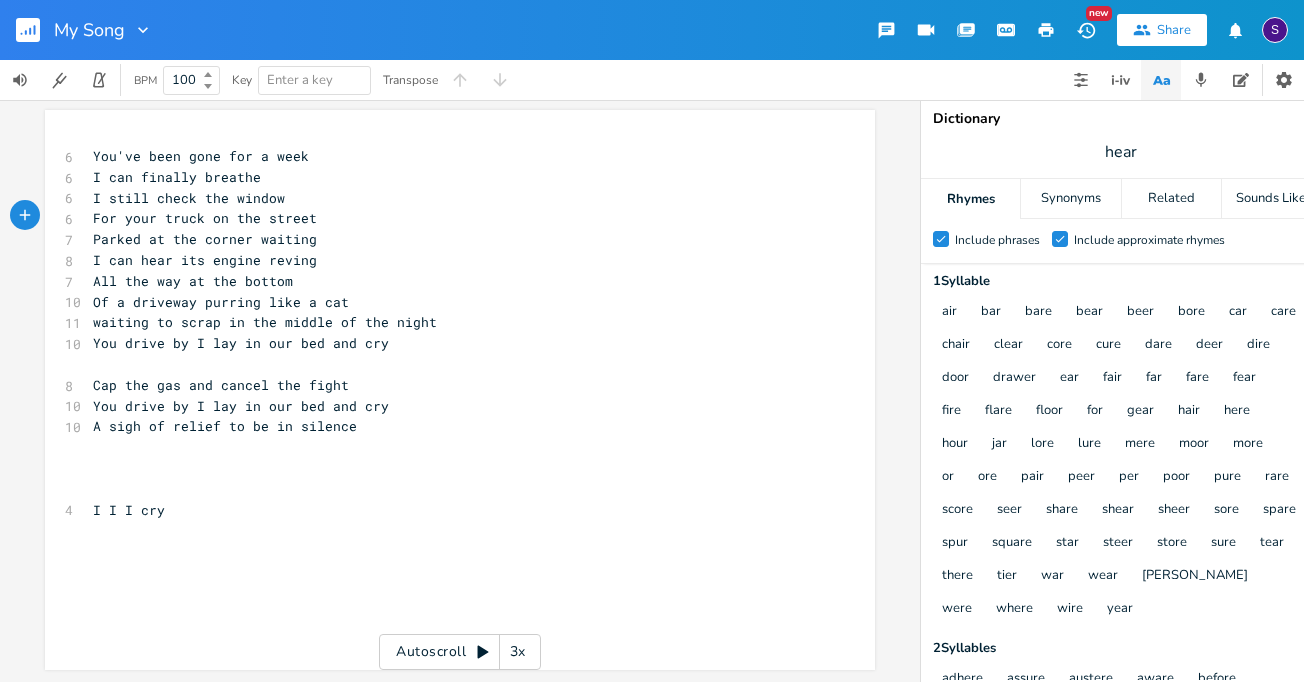 type on "i" 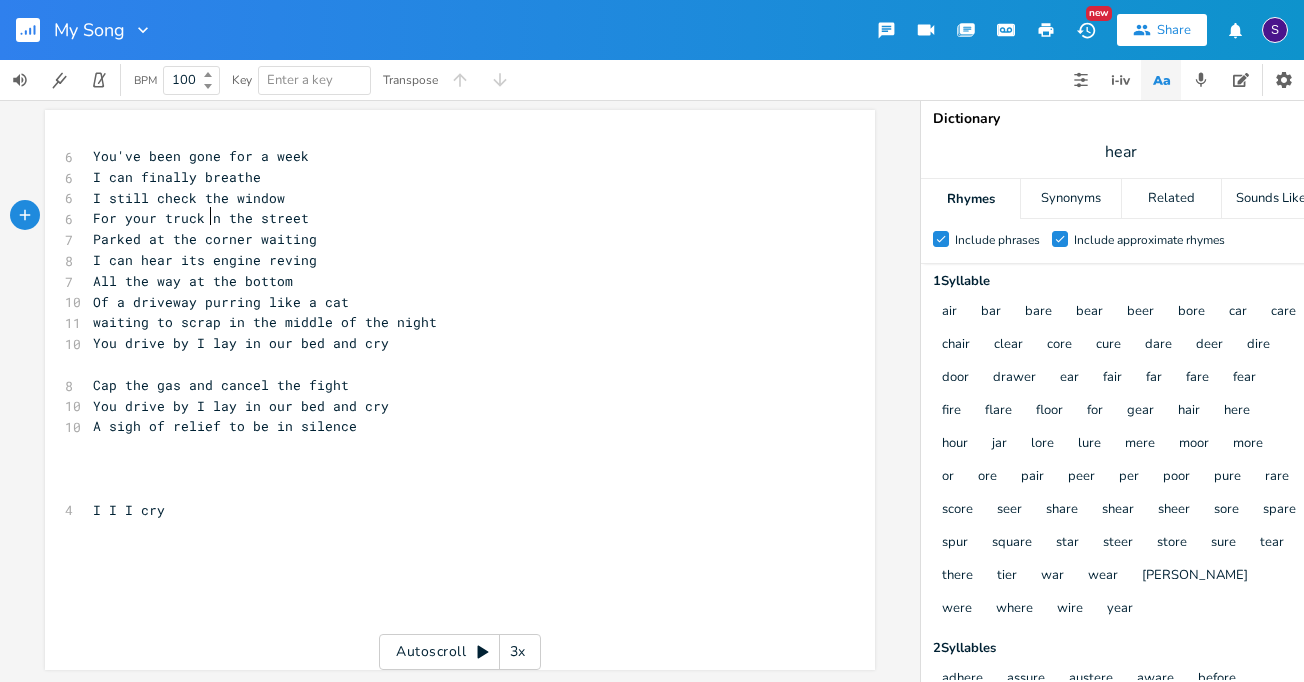 type on "i" 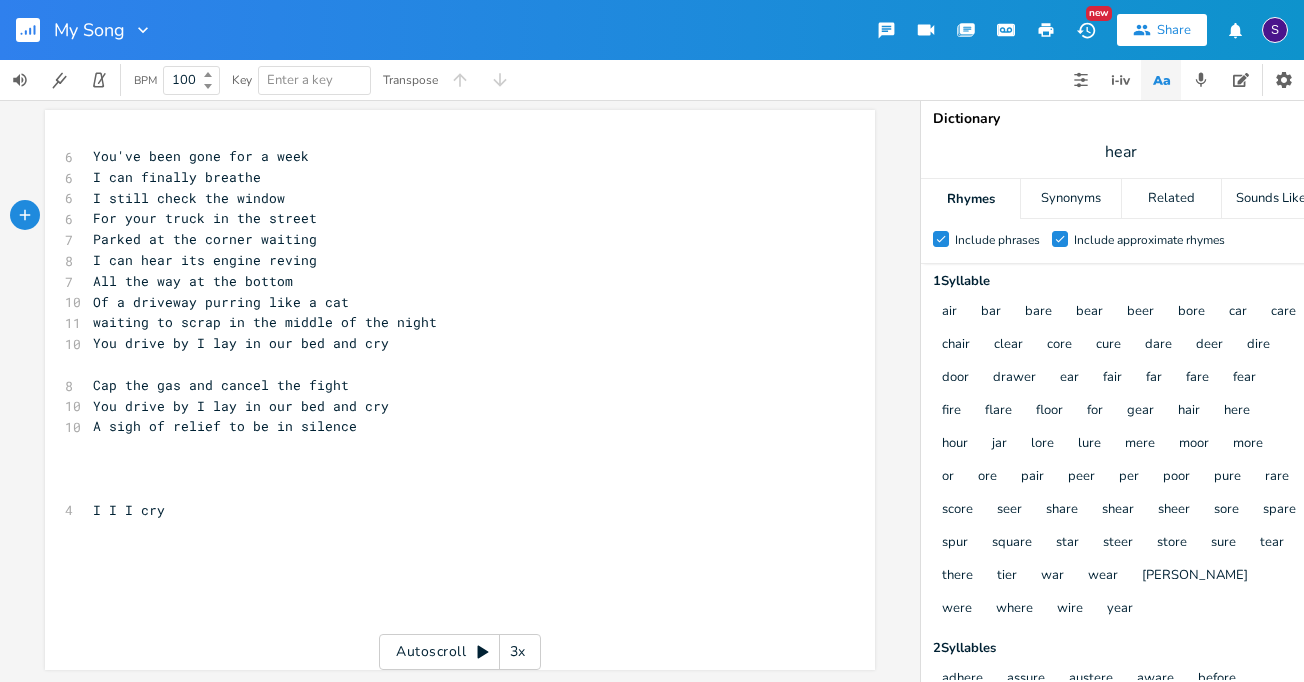click on "waiting to scrap in the middle of the night" at bounding box center (265, 322) 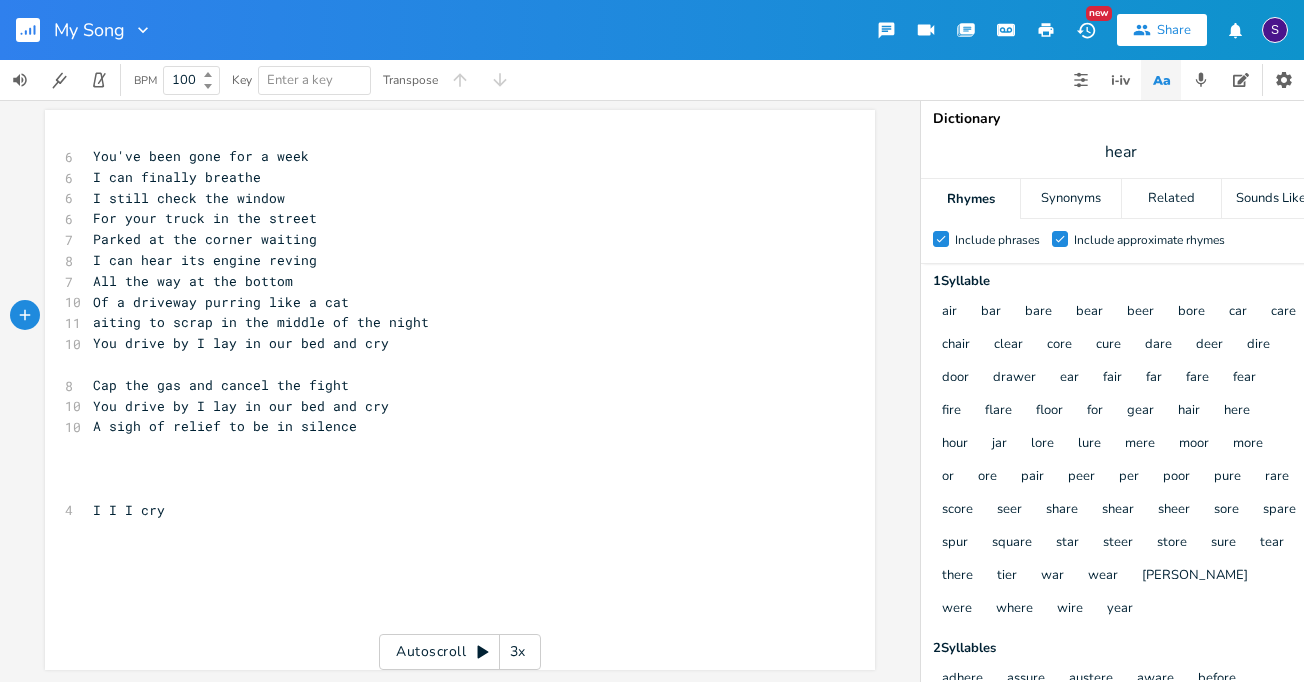 scroll, scrollTop: 0, scrollLeft: 12, axis: horizontal 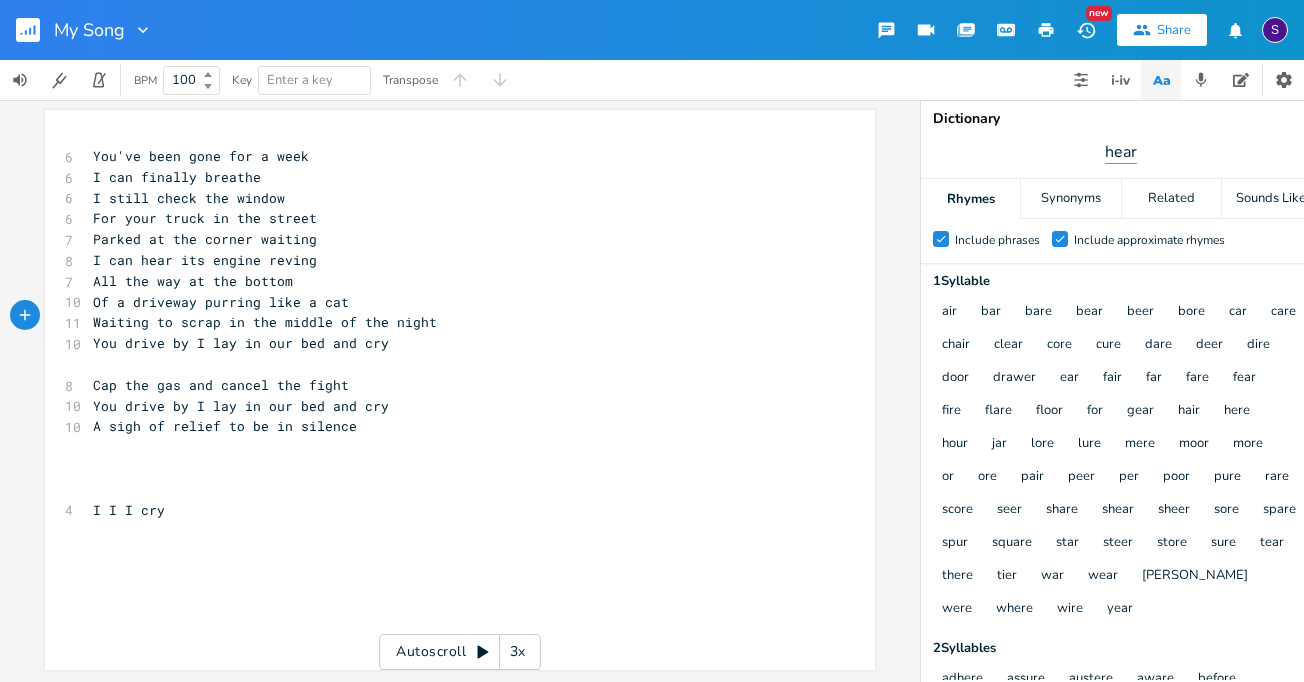type on "W" 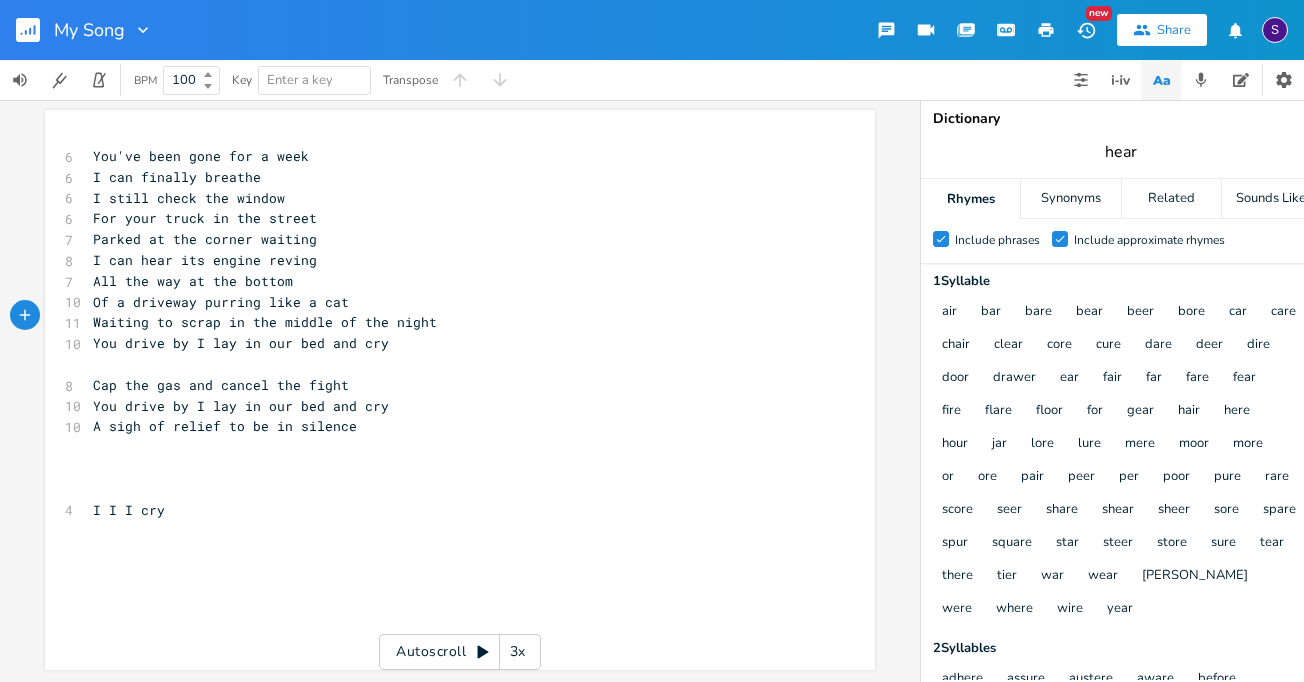 click on "hear" at bounding box center [1121, 152] 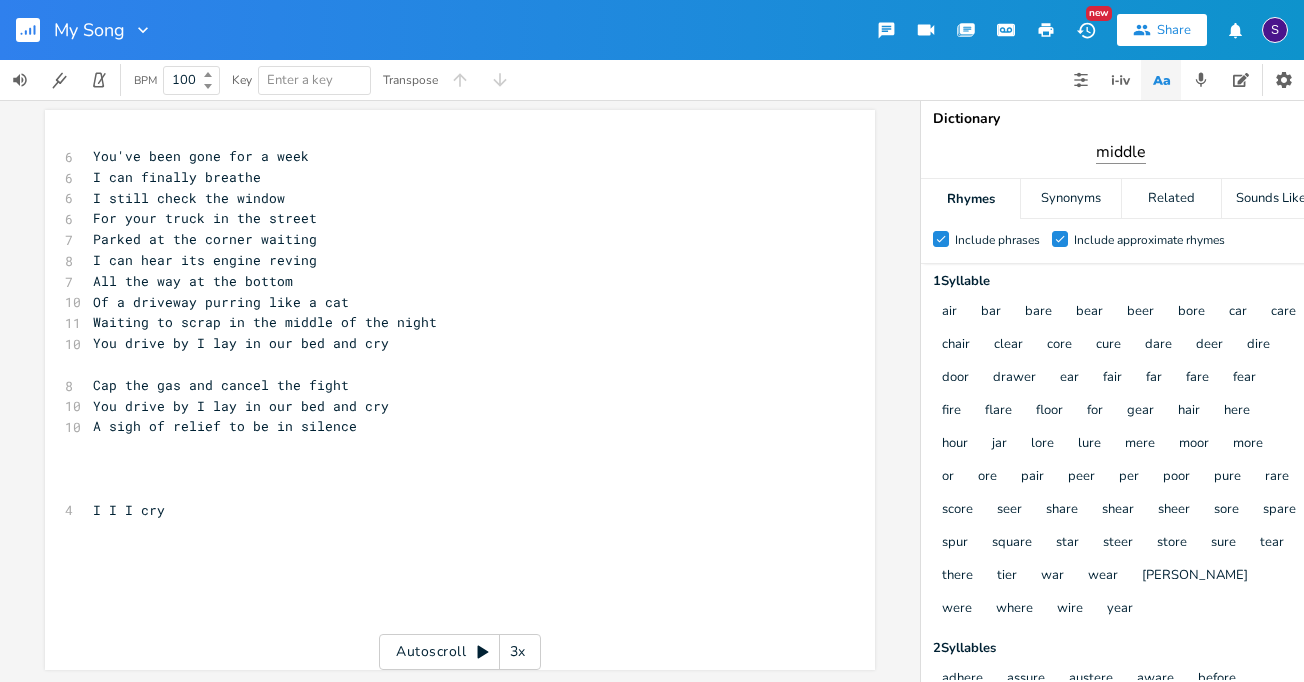 type on "middle" 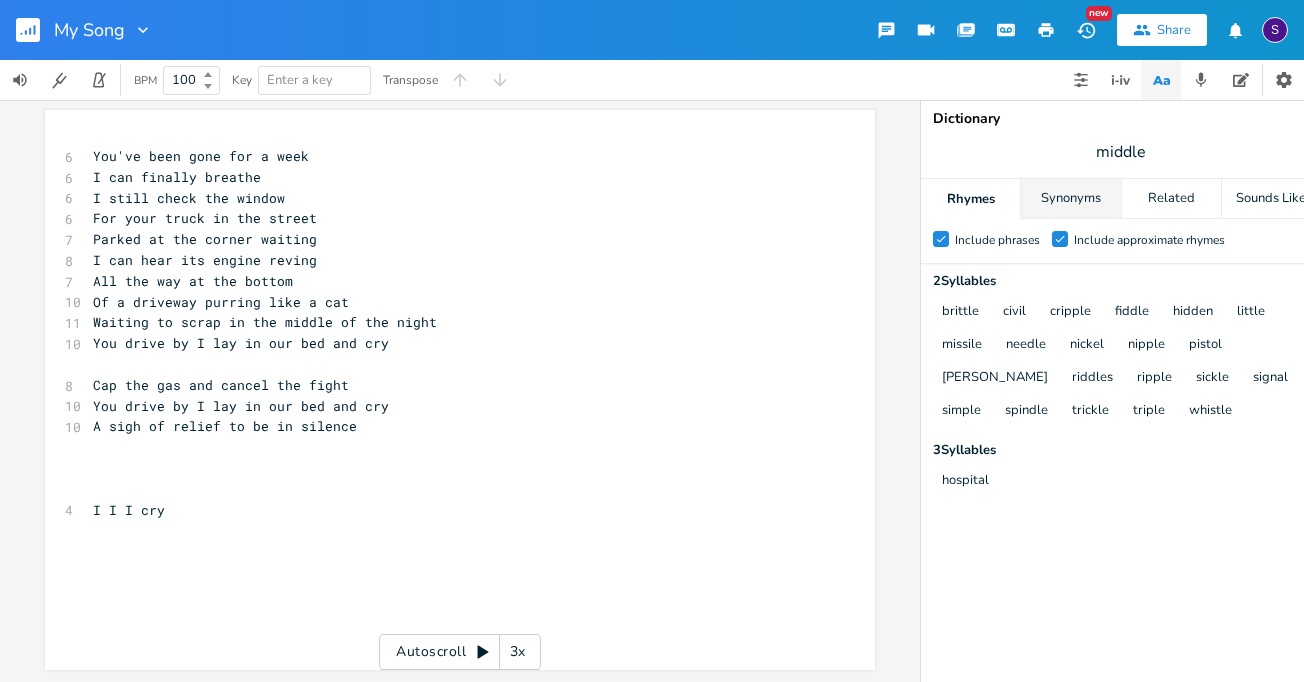 click on "Synonyms" at bounding box center (1070, 199) 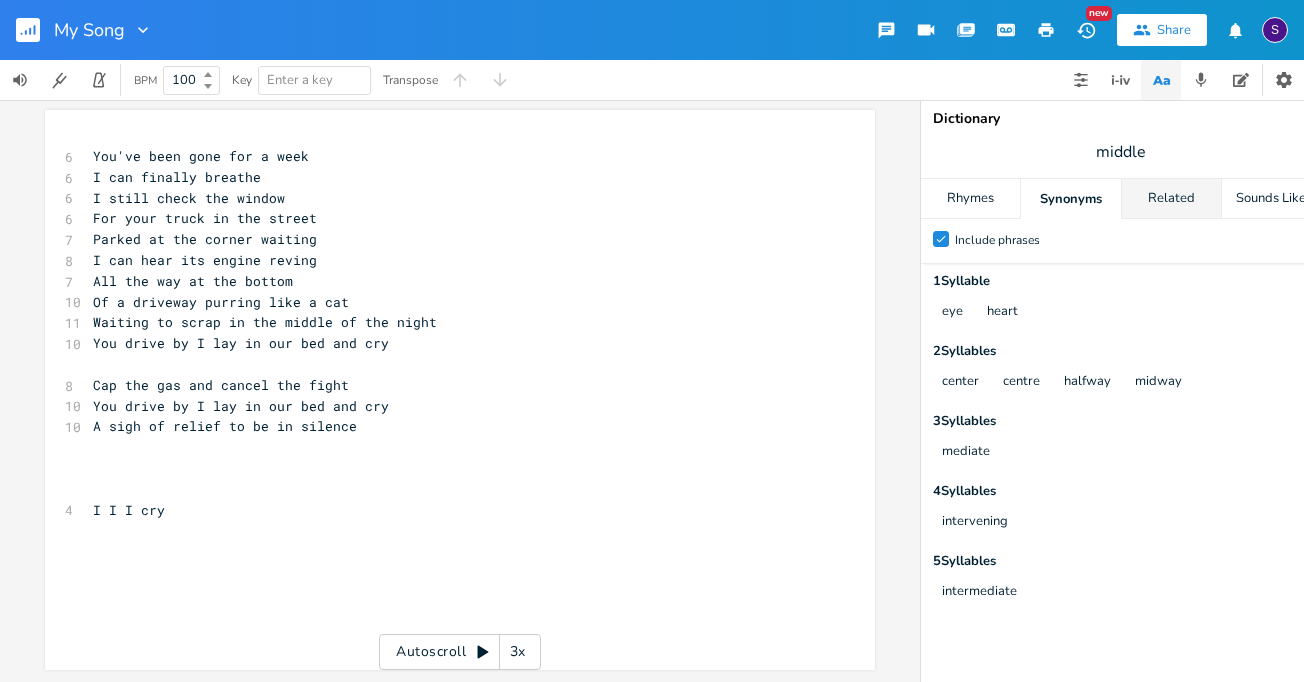 click on "Related" at bounding box center [1171, 199] 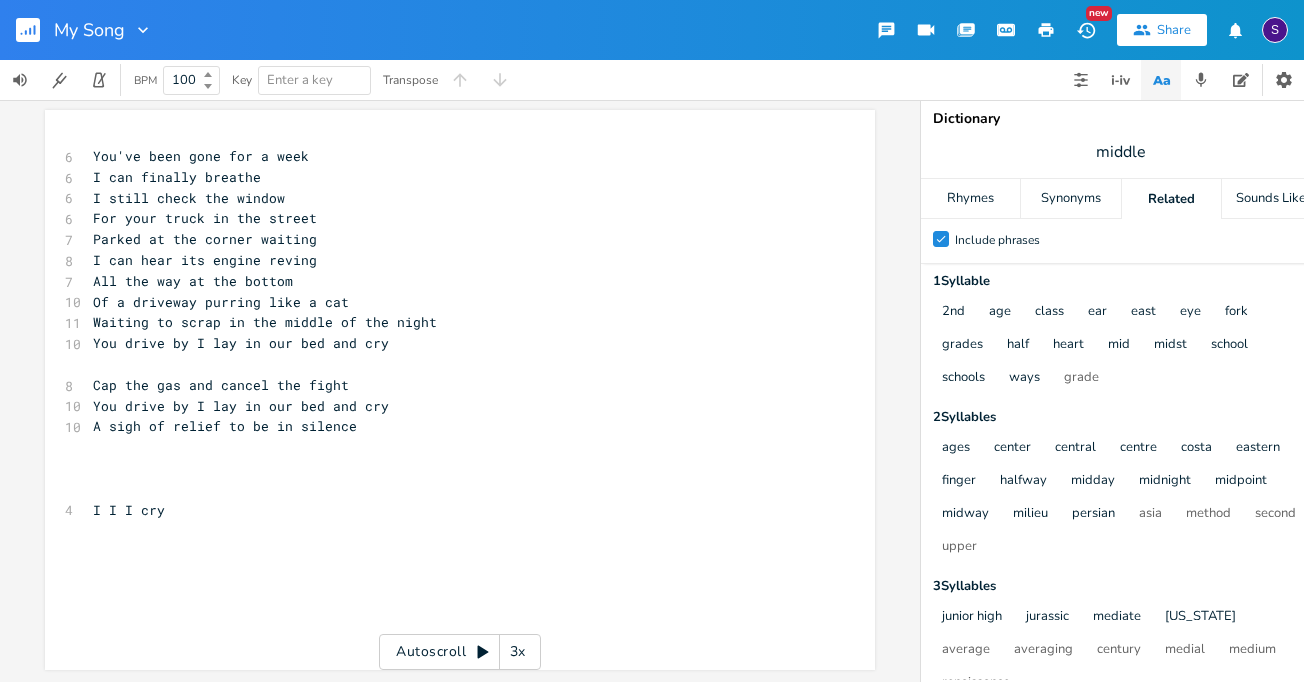 scroll, scrollTop: 0, scrollLeft: 0, axis: both 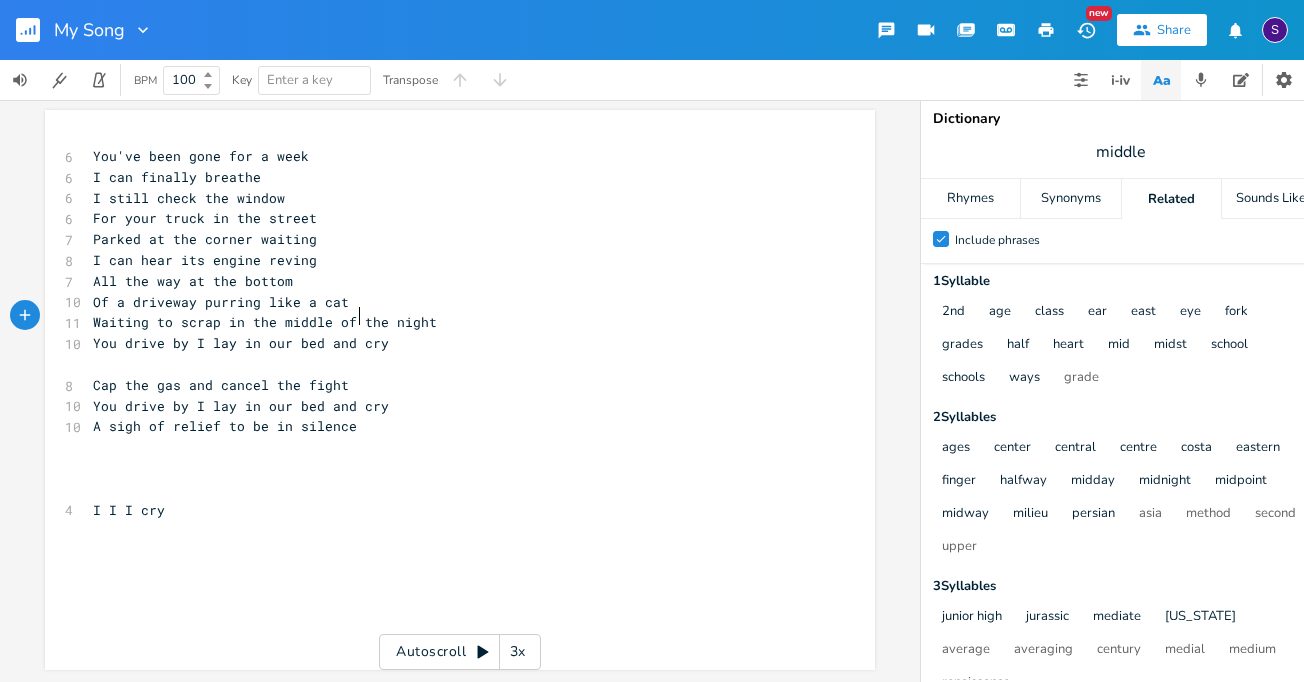 click on "Waiting to scrap in the middle of the night" at bounding box center [265, 322] 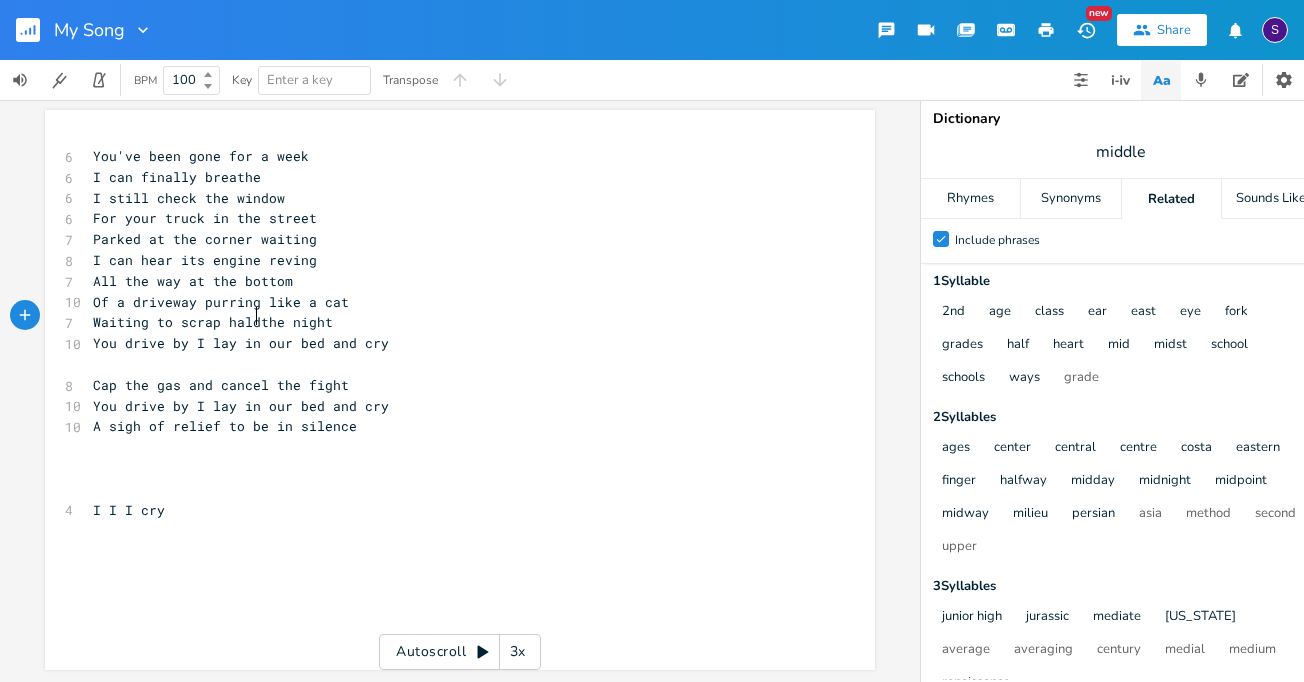 type on "haldf" 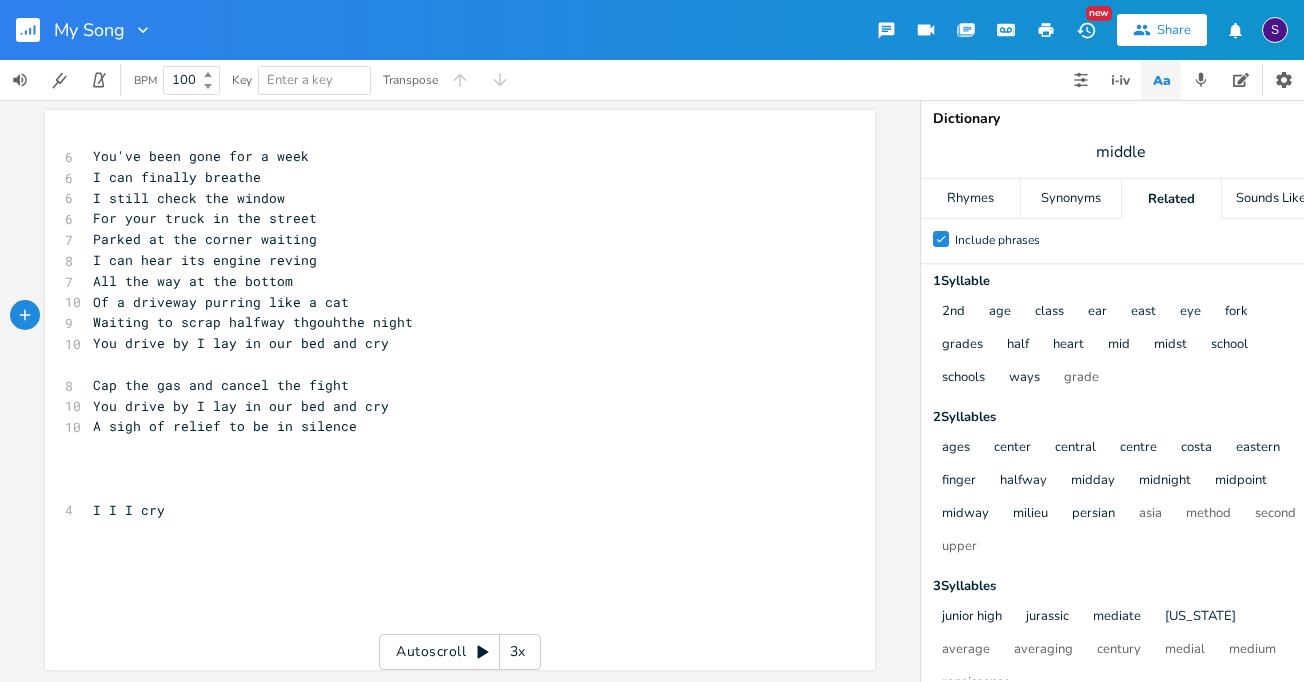 type on "fway thgouh" 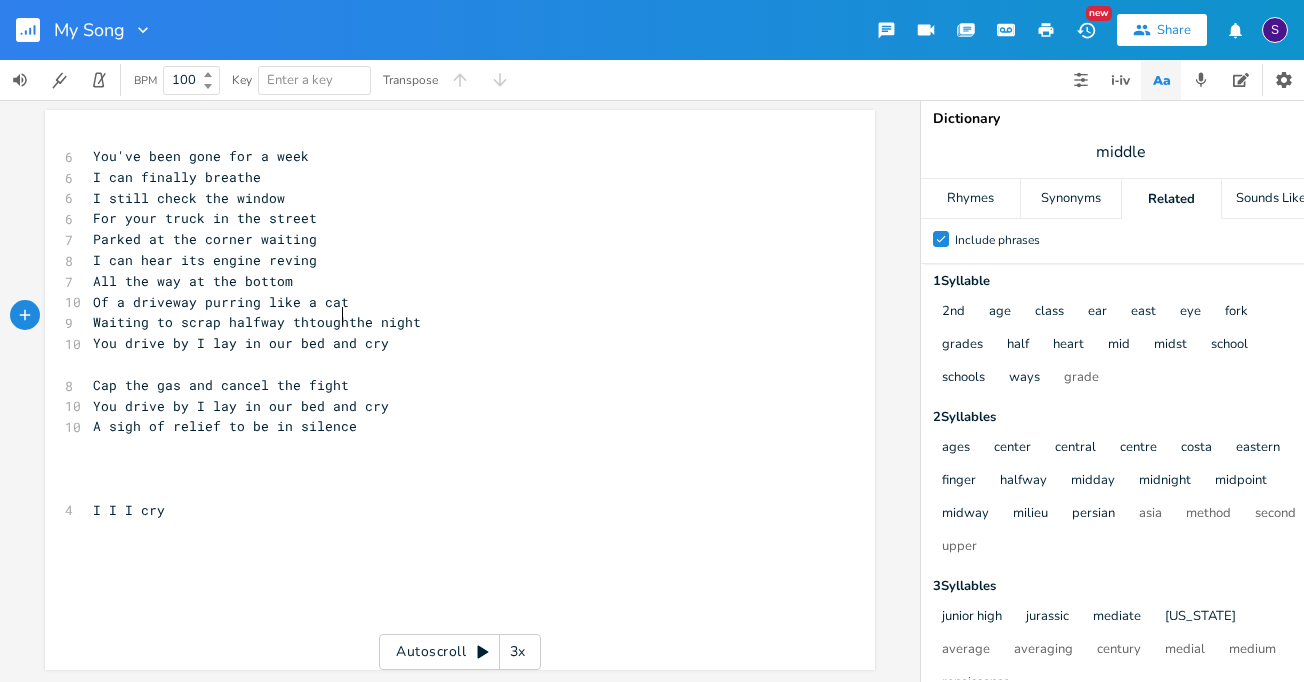 type on "tough" 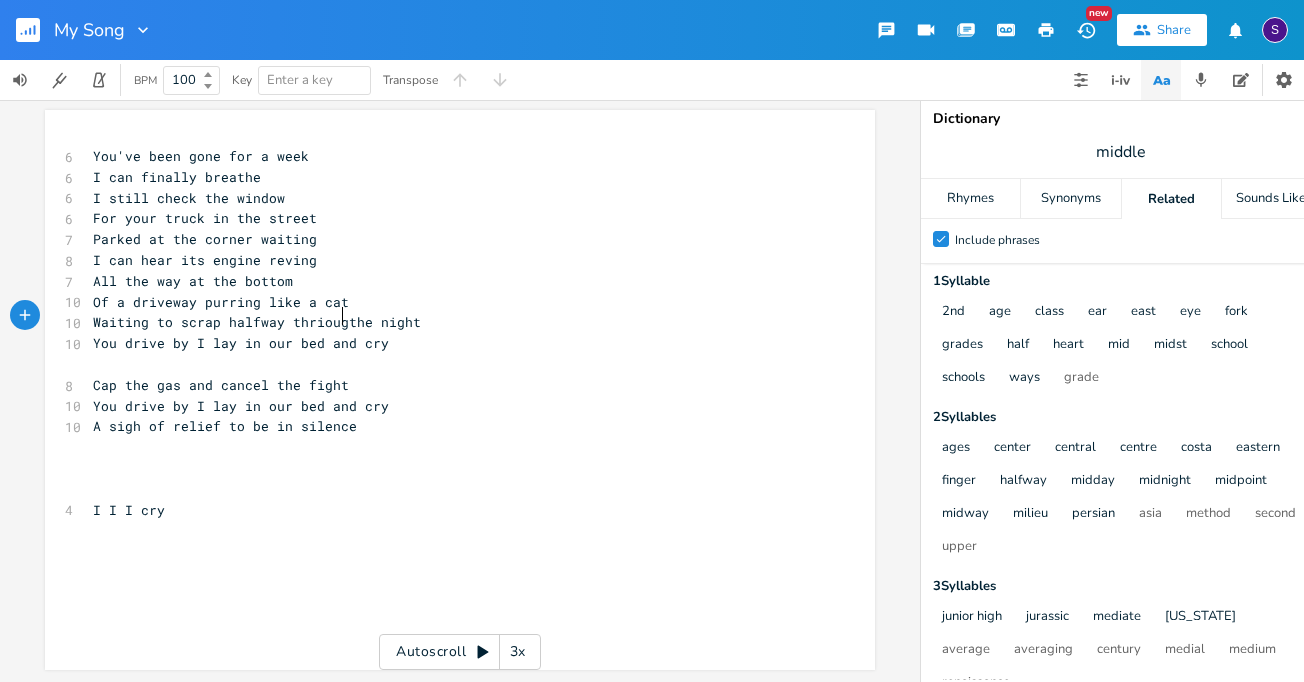 type on "riough" 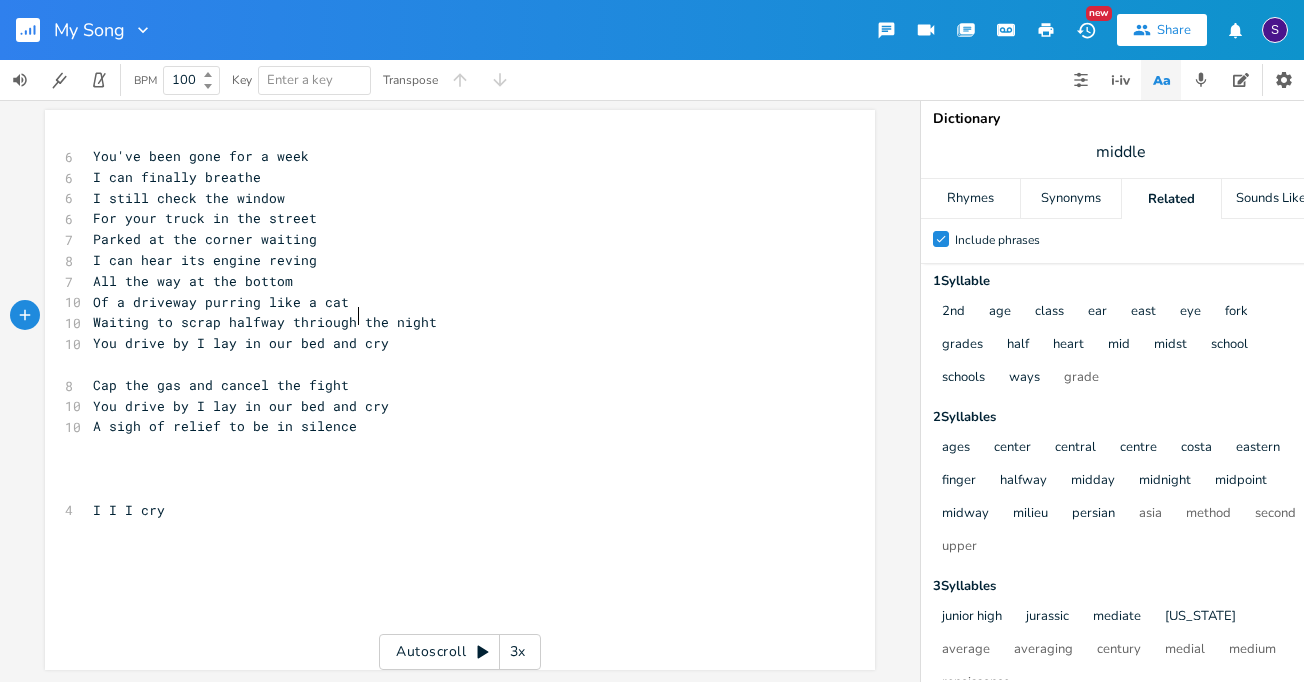 scroll, scrollTop: 0, scrollLeft: 35, axis: horizontal 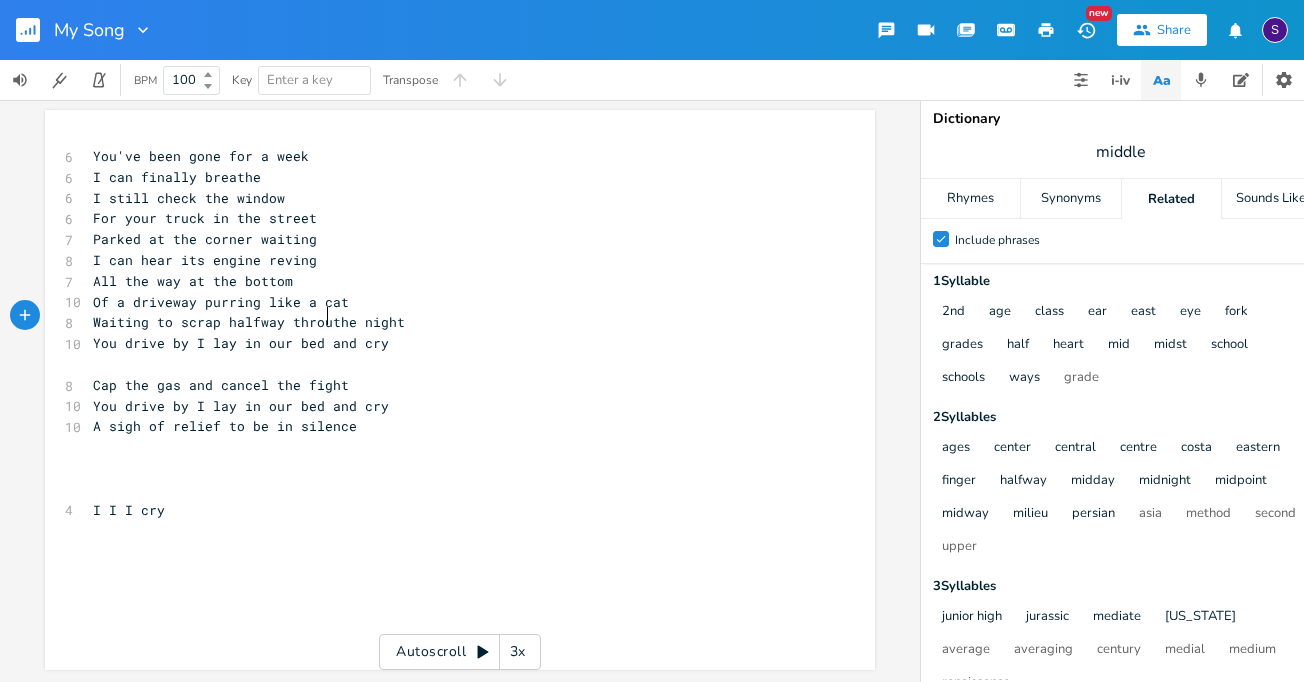 type on "ough" 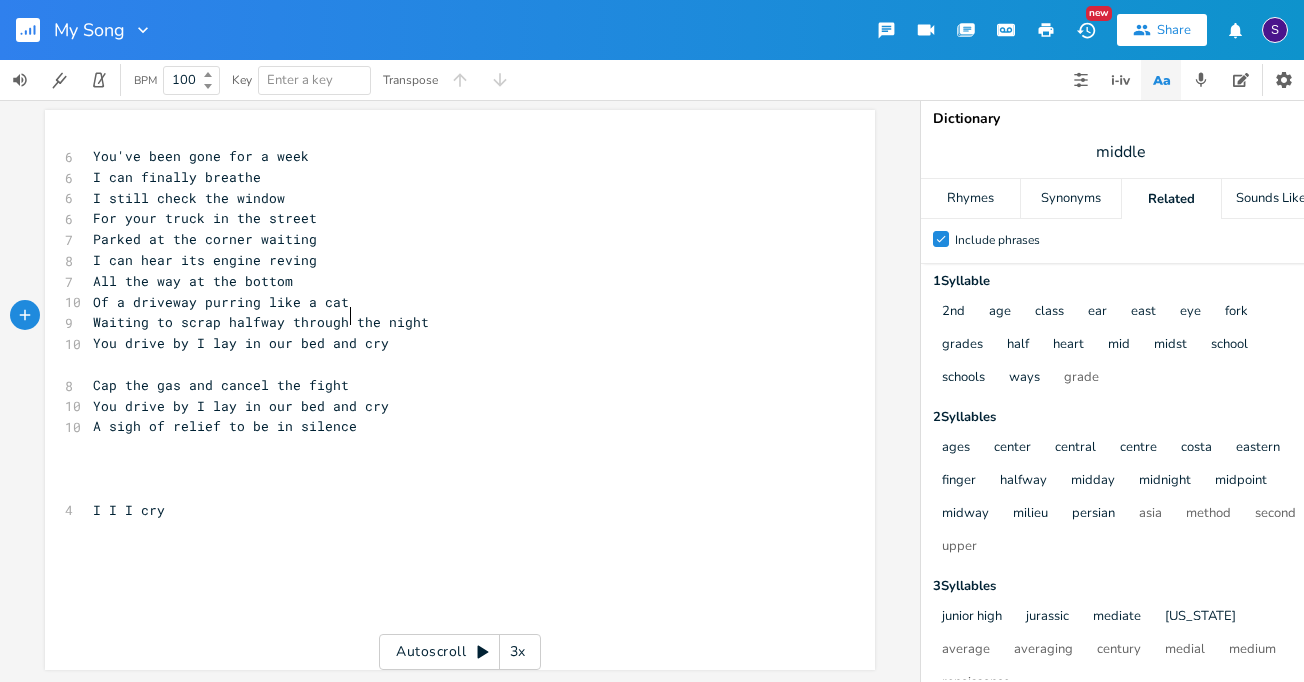 scroll, scrollTop: 0, scrollLeft: 28, axis: horizontal 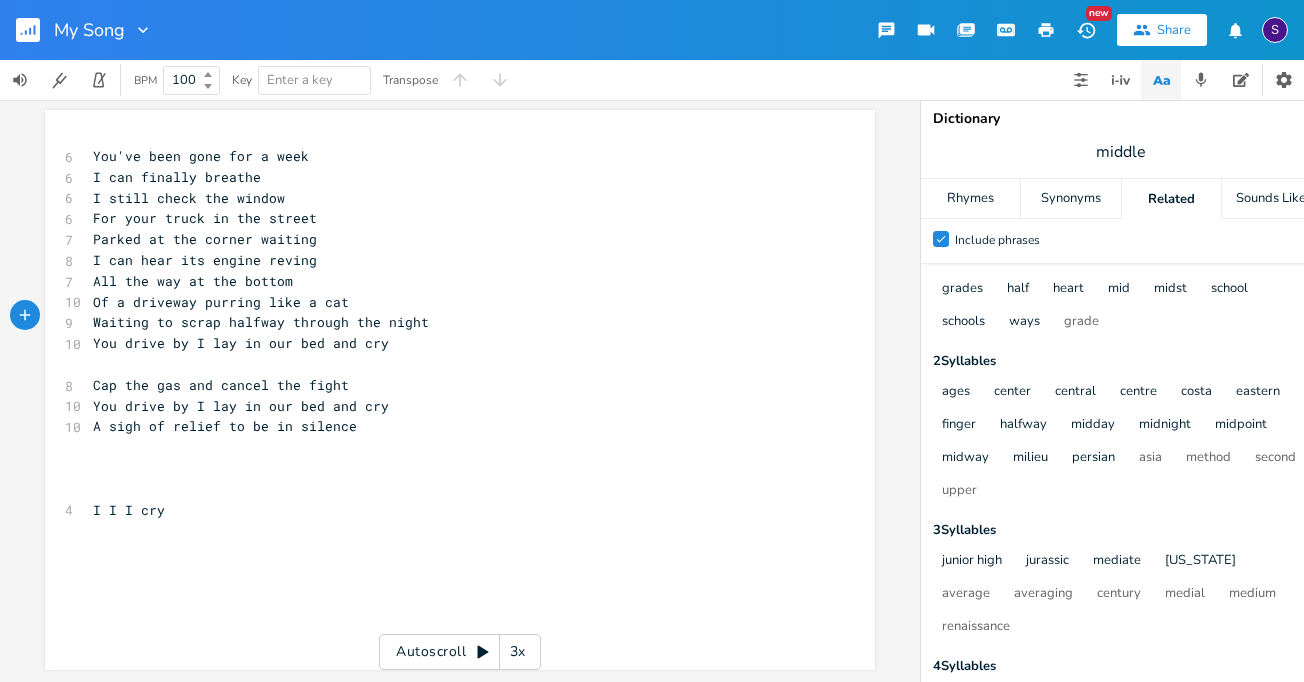 click on "All the way at the bottom" at bounding box center (450, 281) 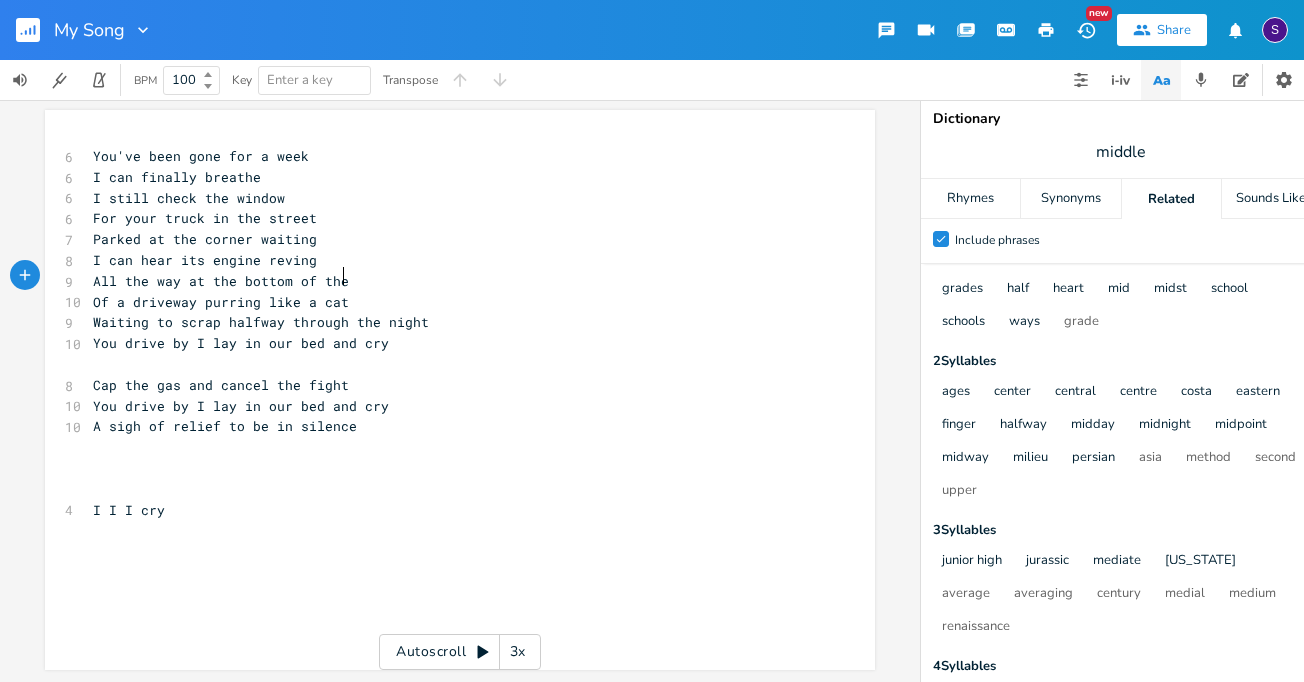 type on "of the" 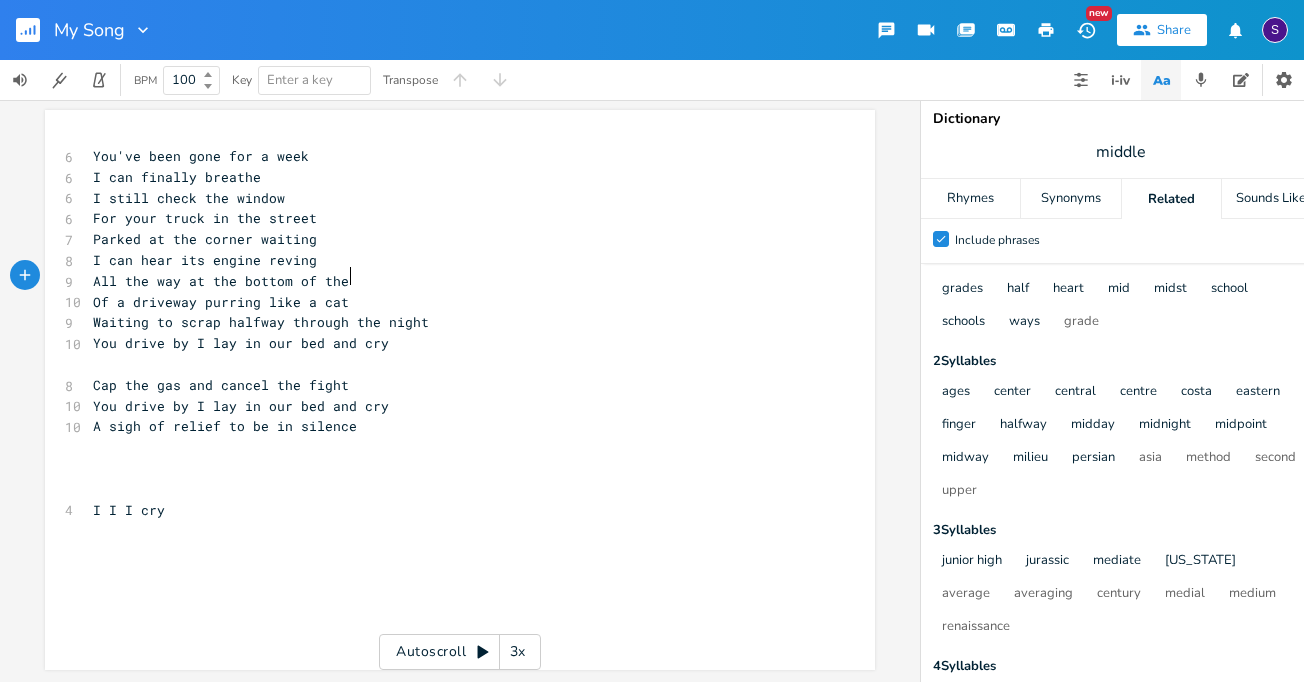 scroll, scrollTop: 0, scrollLeft: 32, axis: horizontal 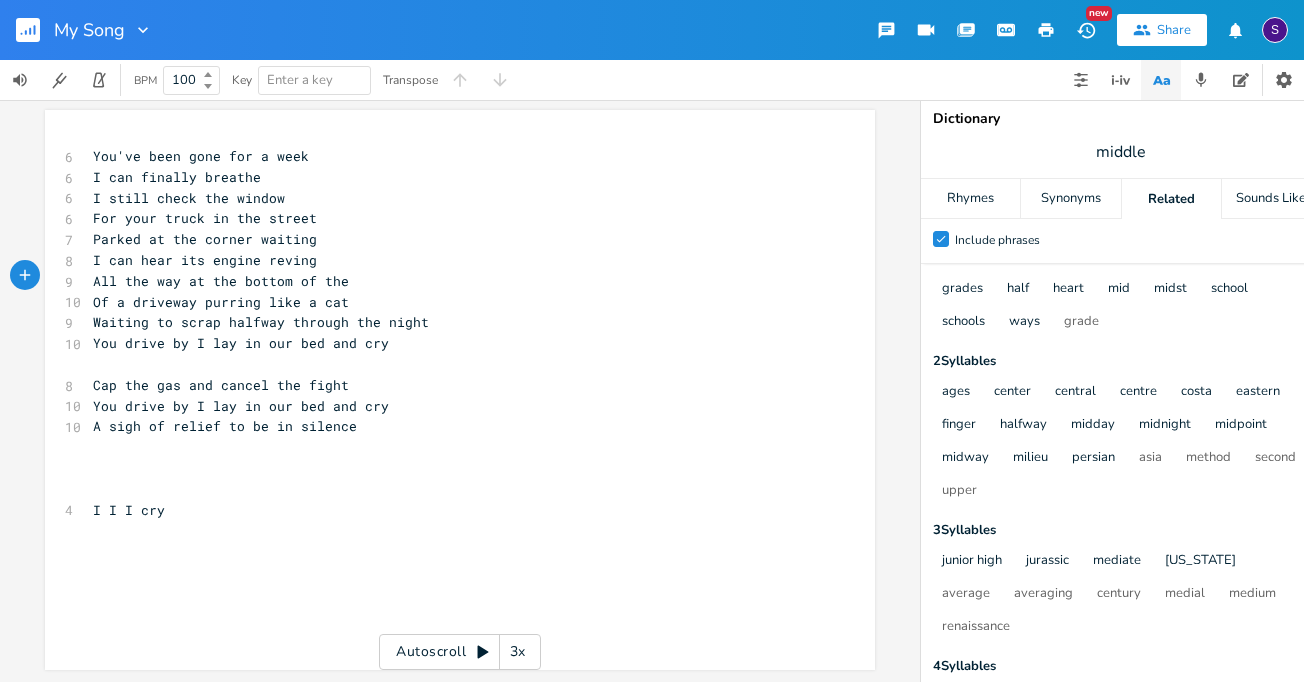 click on "You've been gone for a week" at bounding box center (201, 156) 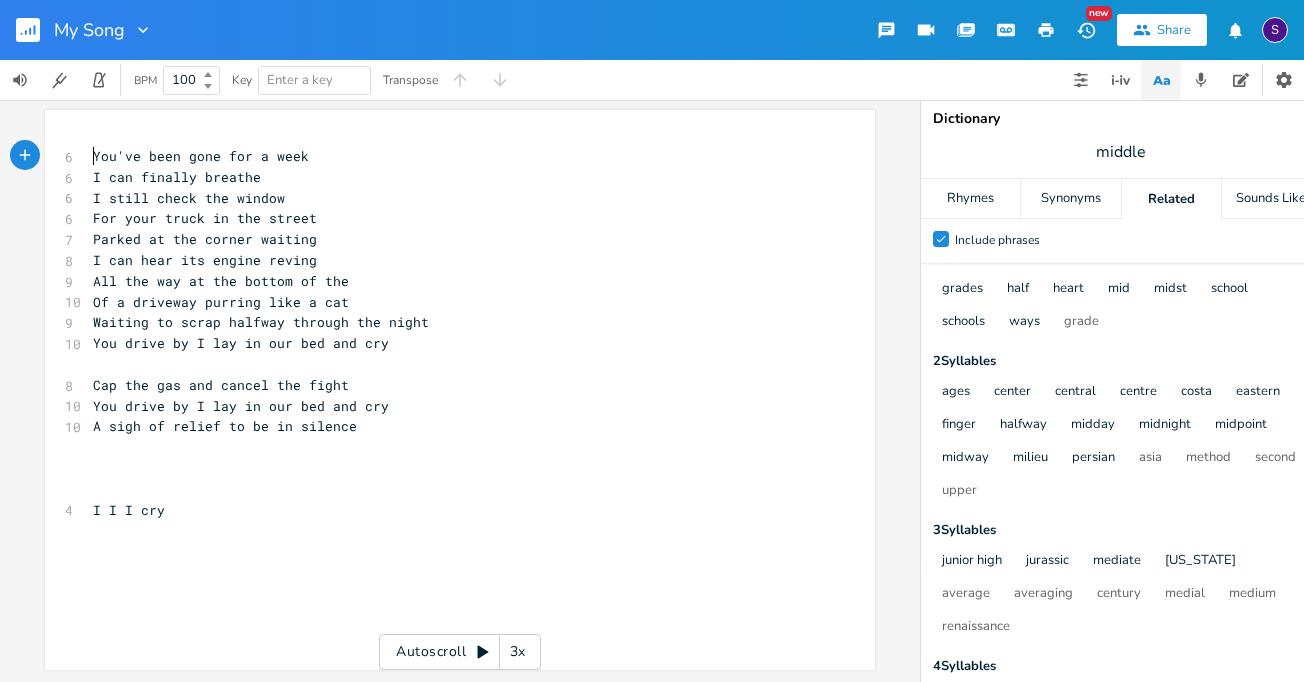 click on "You've been gone for a week" at bounding box center [450, 156] 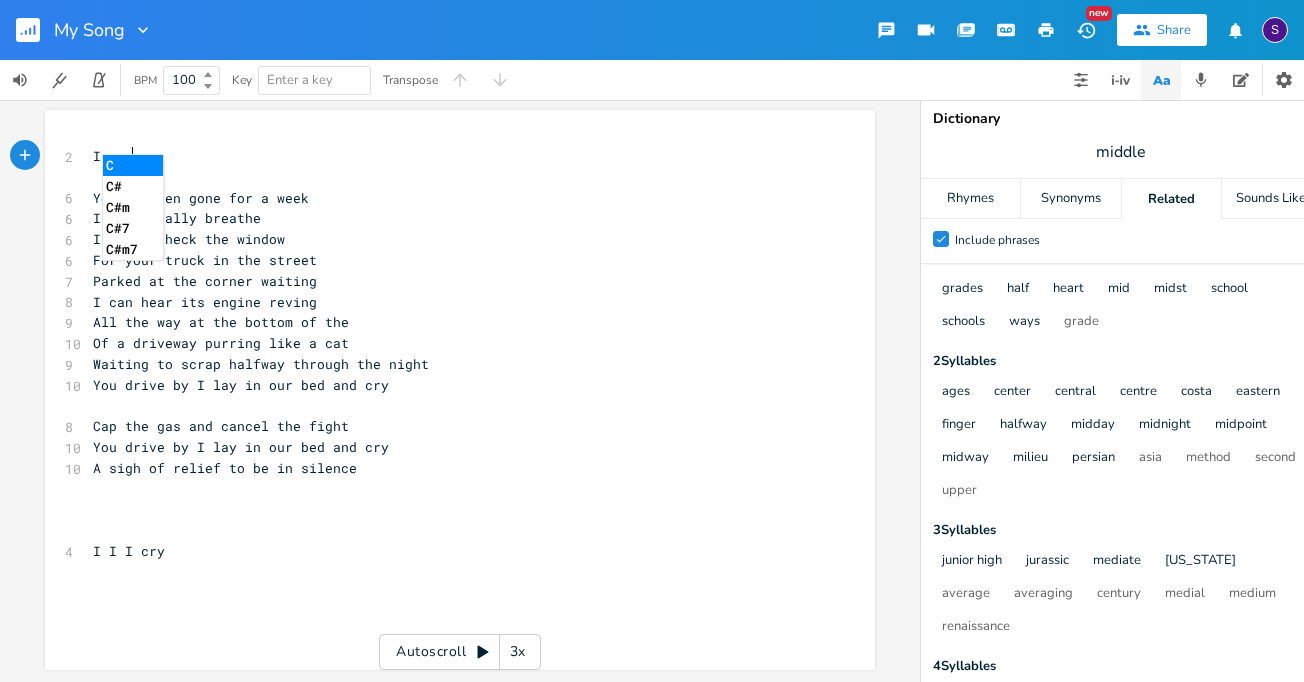 type on "I cry" 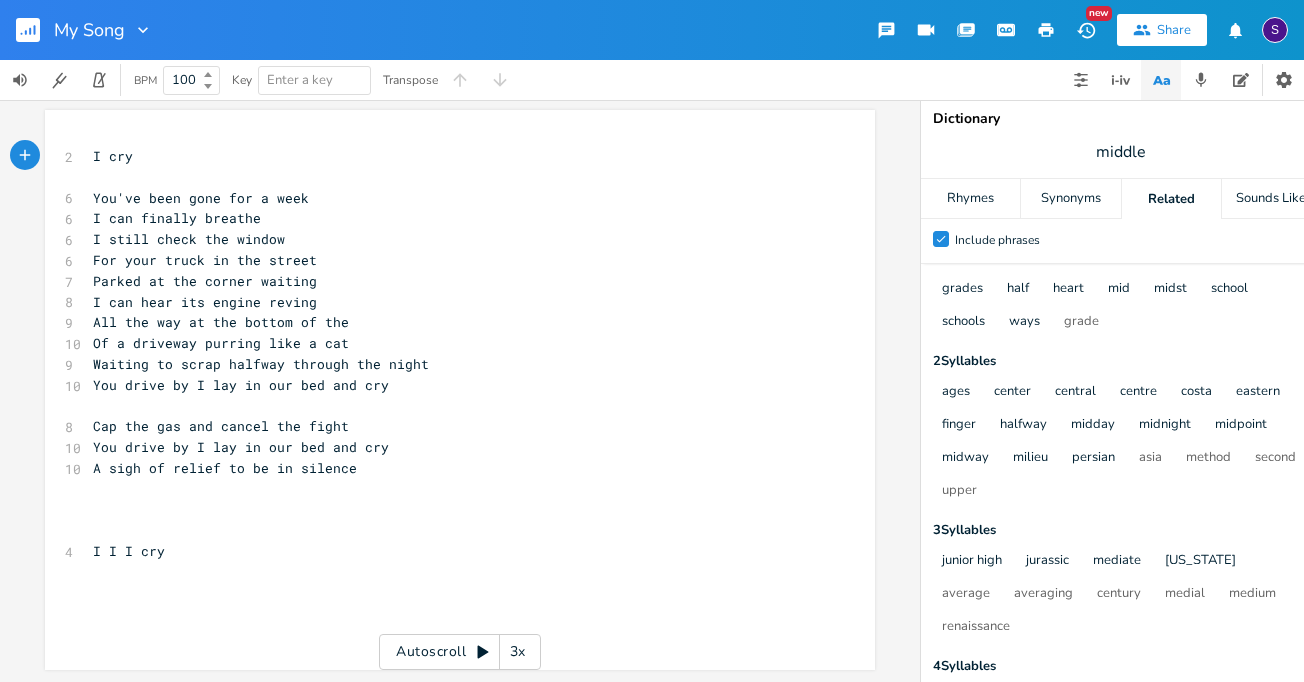 click on "I cry" at bounding box center [450, 156] 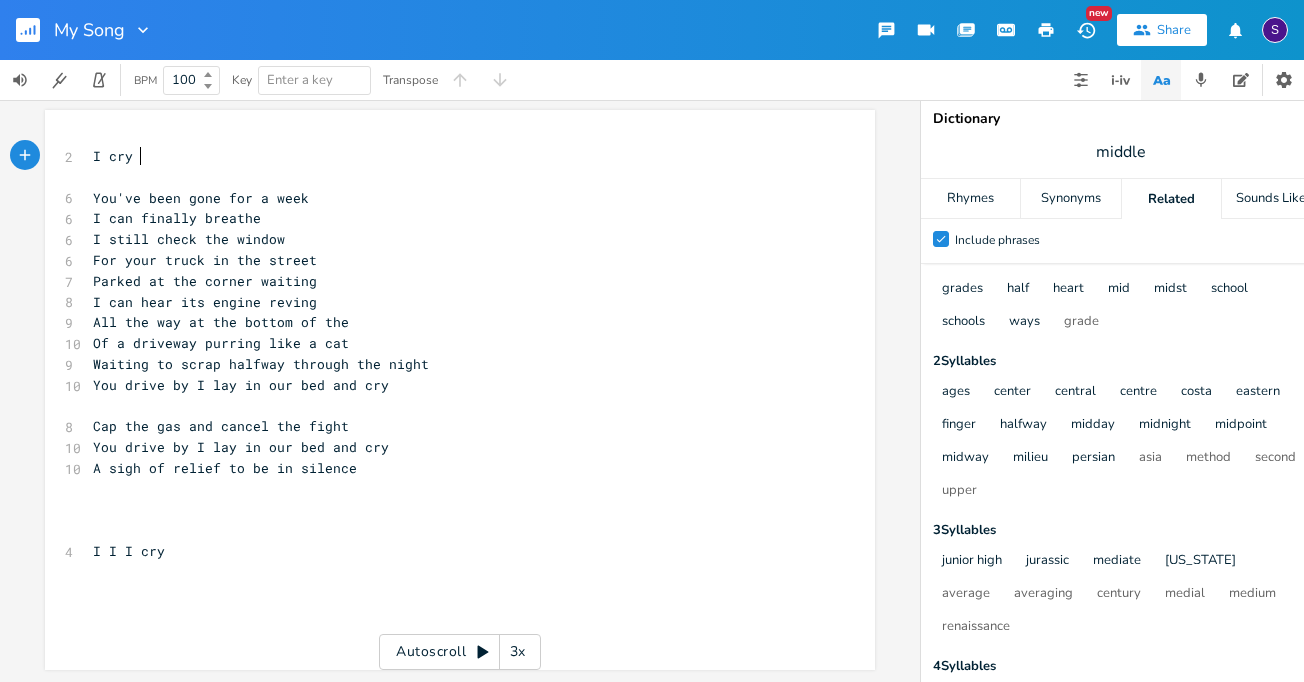 click on "I cry" at bounding box center (450, 156) 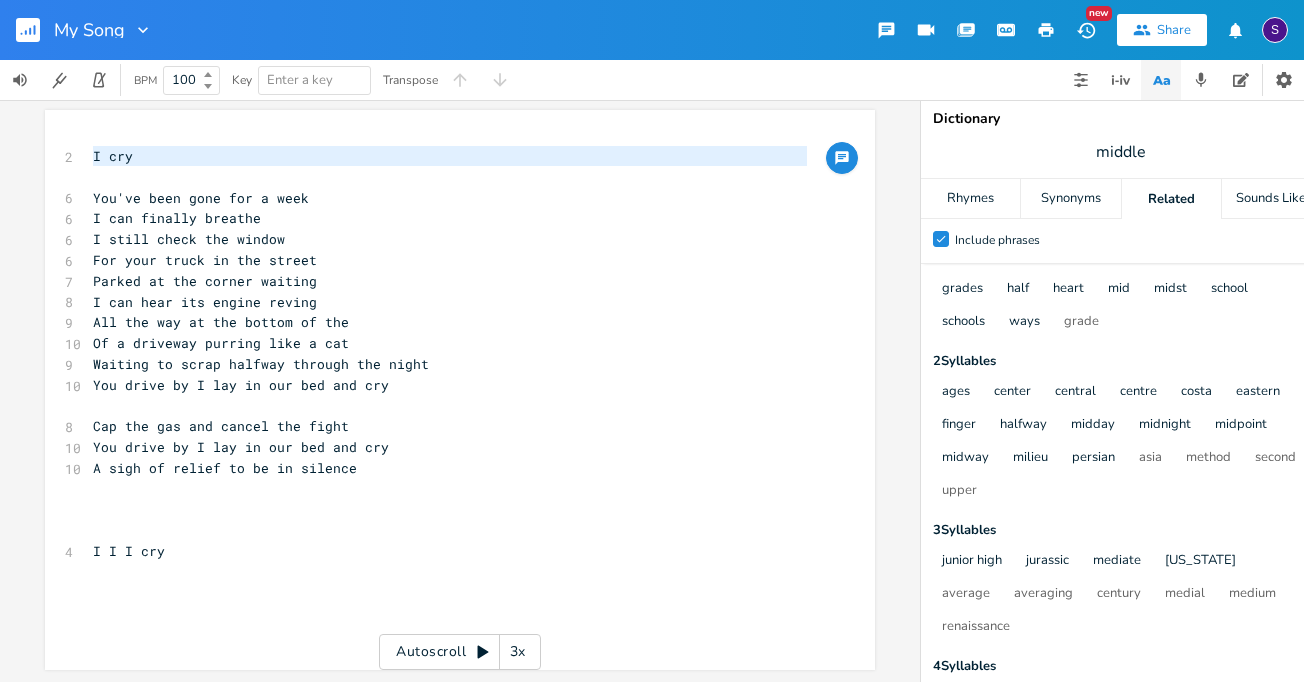 scroll, scrollTop: 0, scrollLeft: 1, axis: horizontal 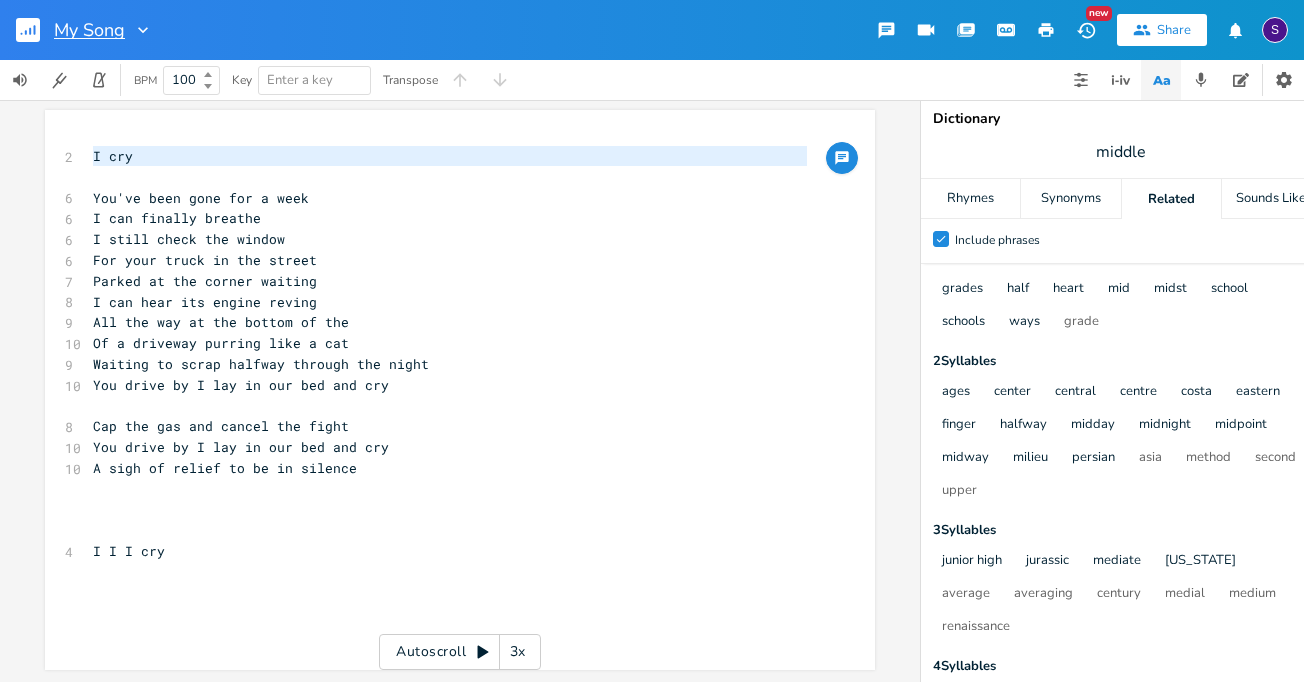 type on "I cry" 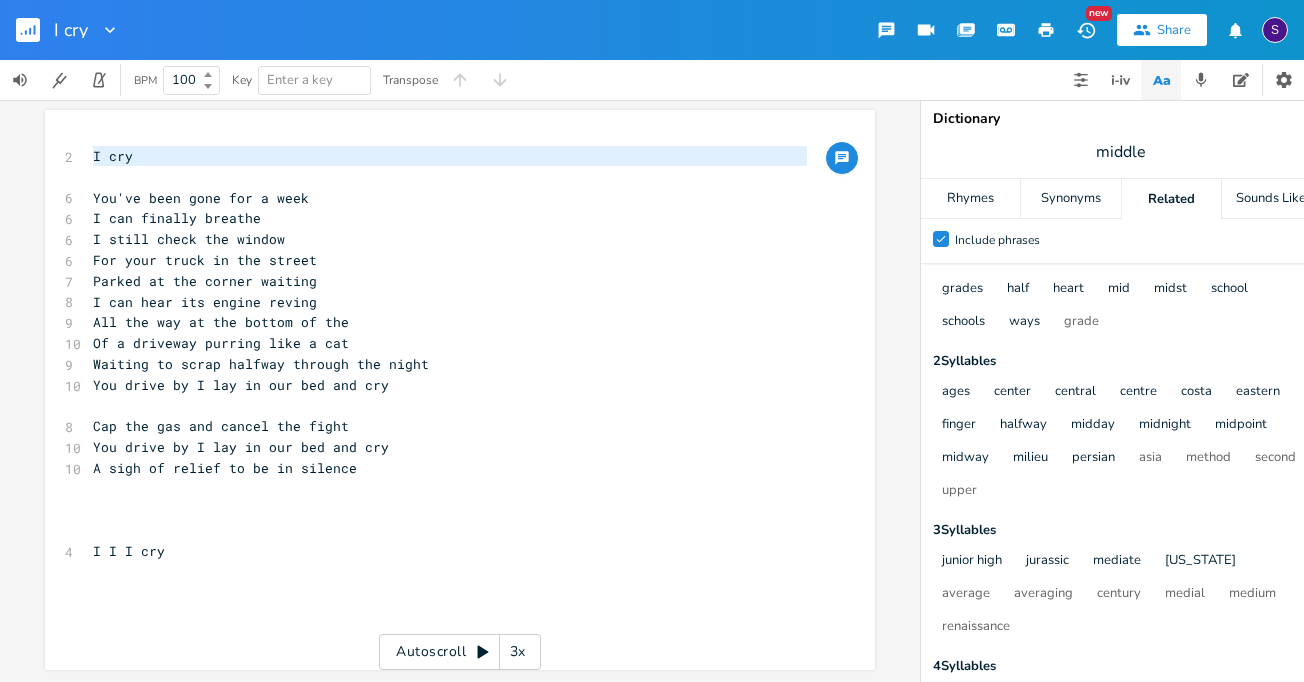 click on "​" at bounding box center (450, 177) 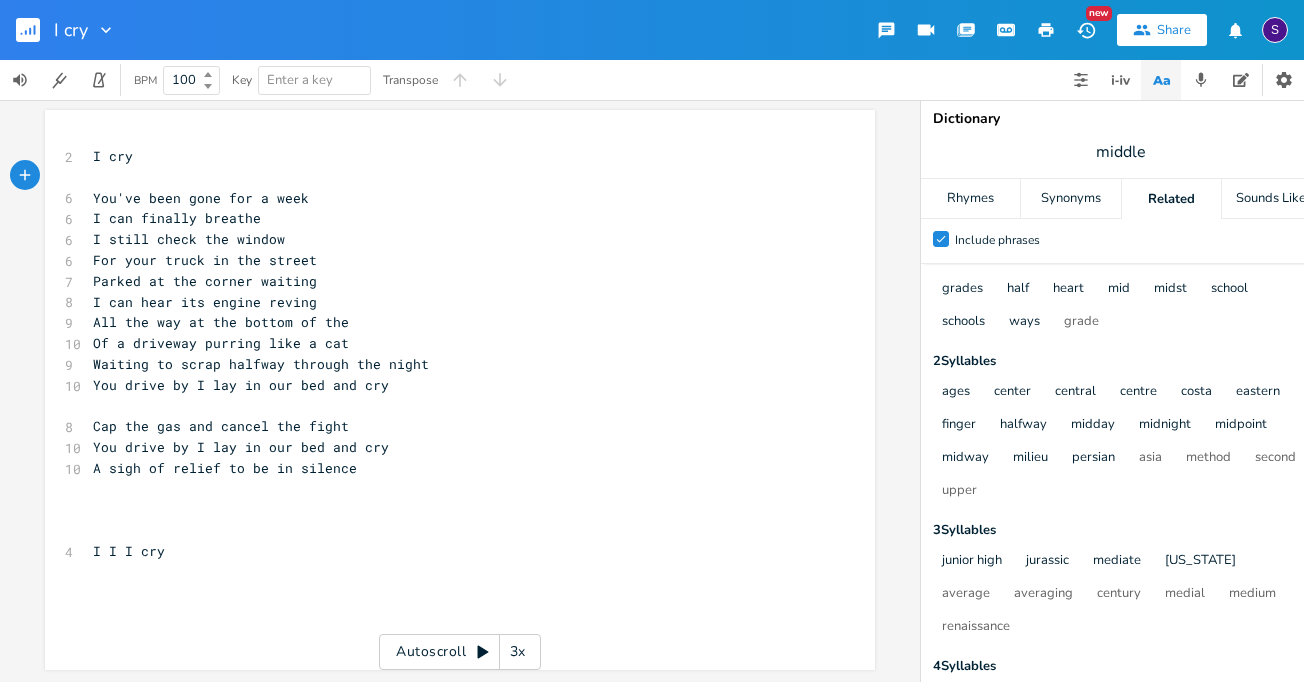 scroll, scrollTop: 0, scrollLeft: 0, axis: both 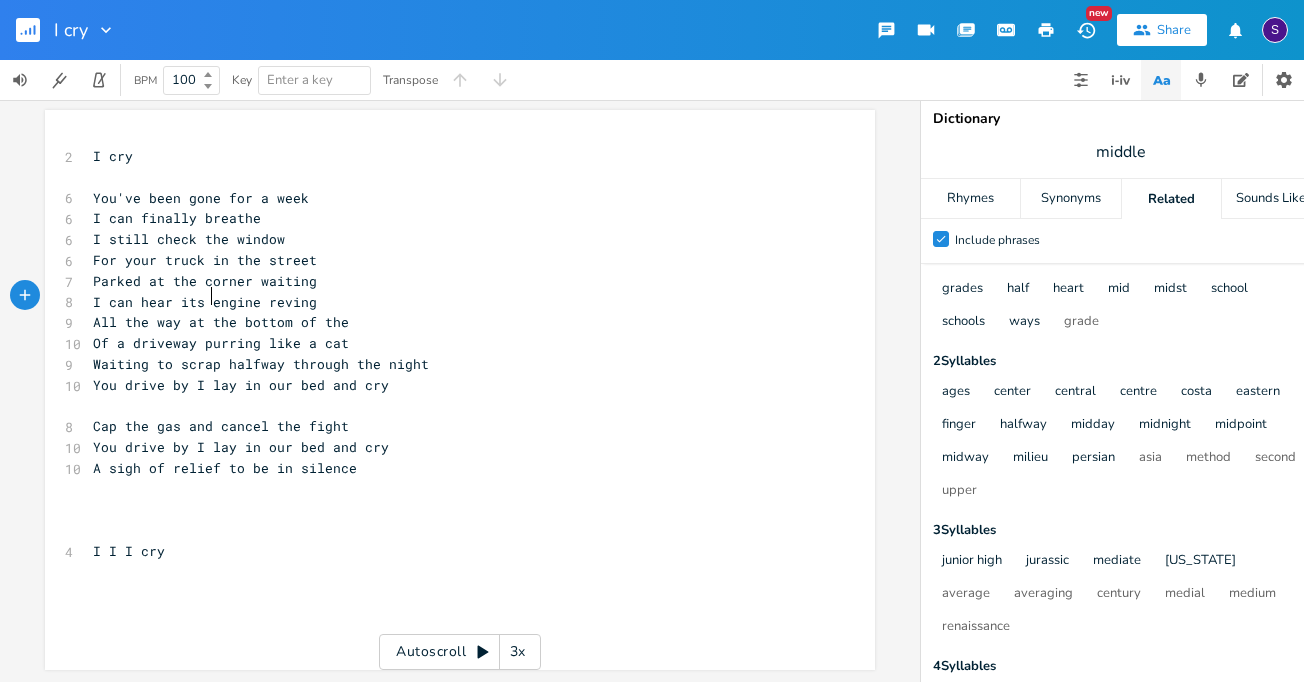 click on "I can hear its engine reving" at bounding box center [205, 302] 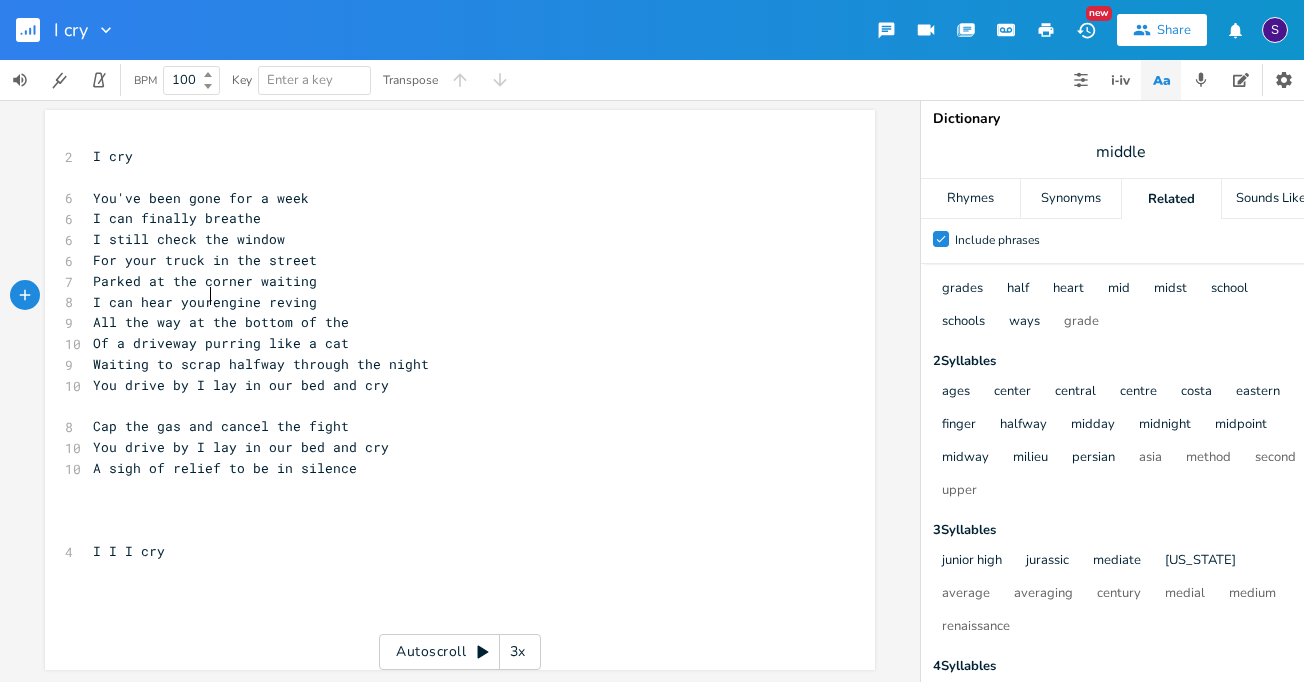 type on "your" 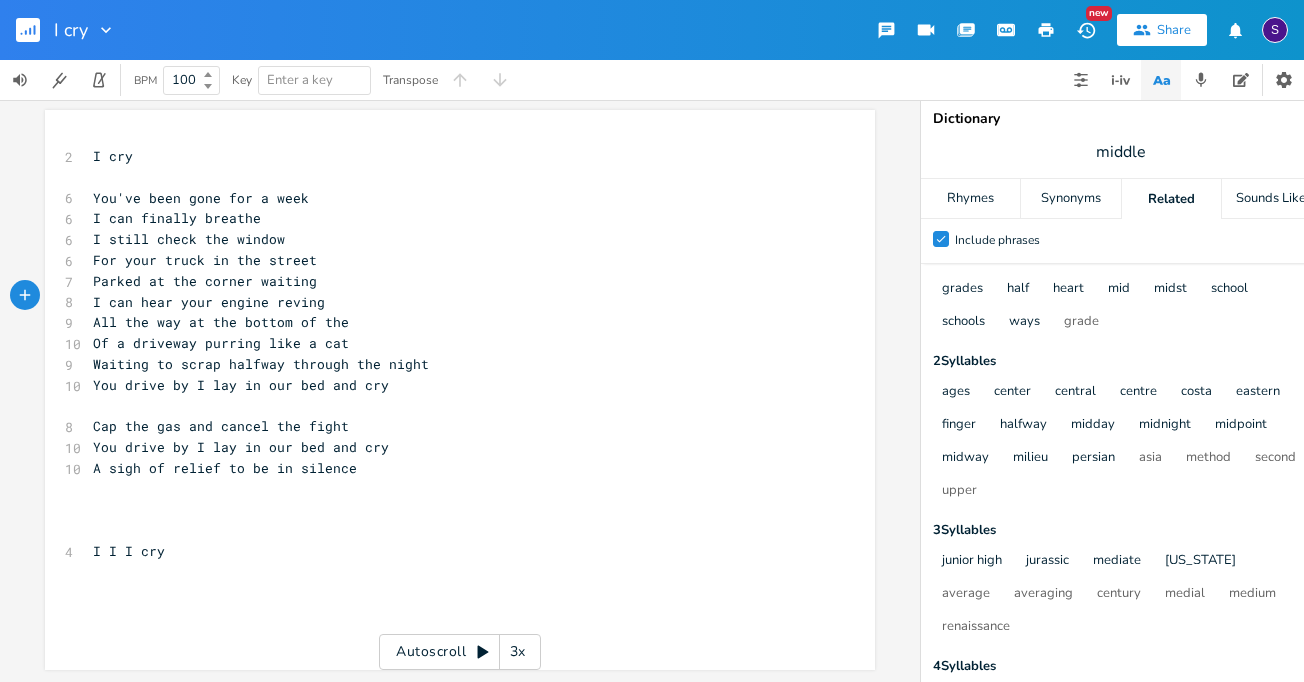 type 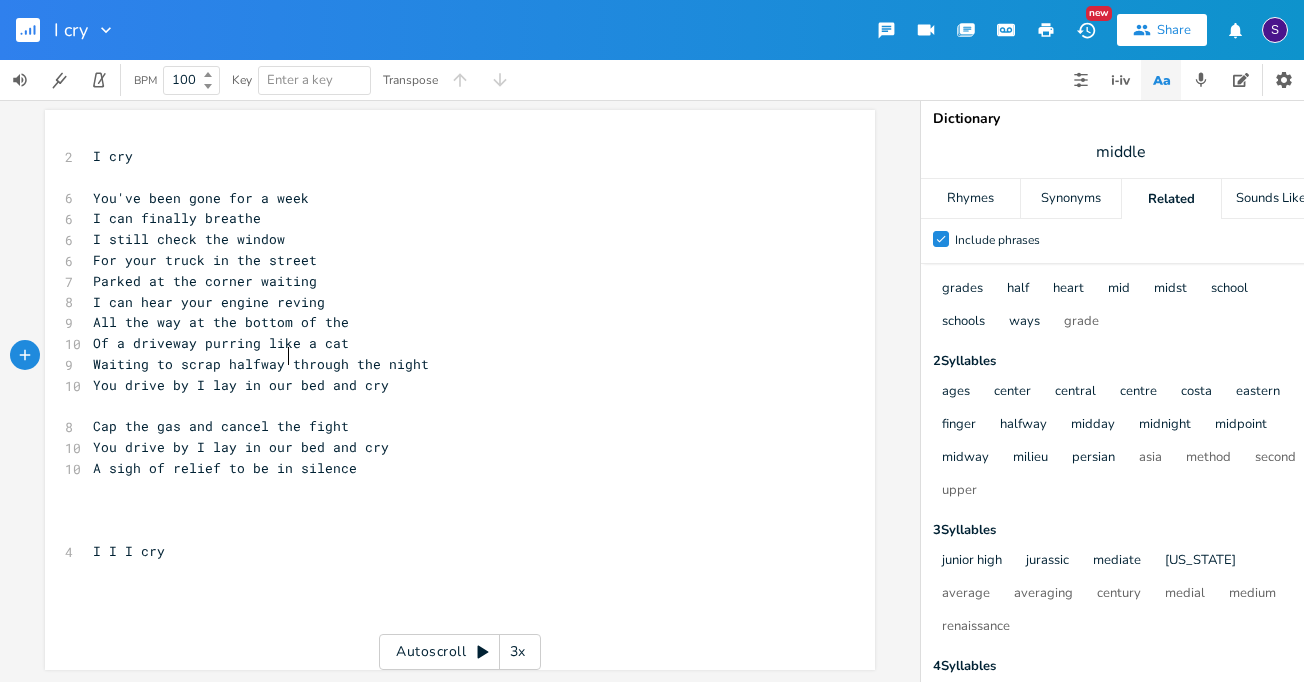 click on "Waiting to scrap halfway through the night" at bounding box center [261, 364] 